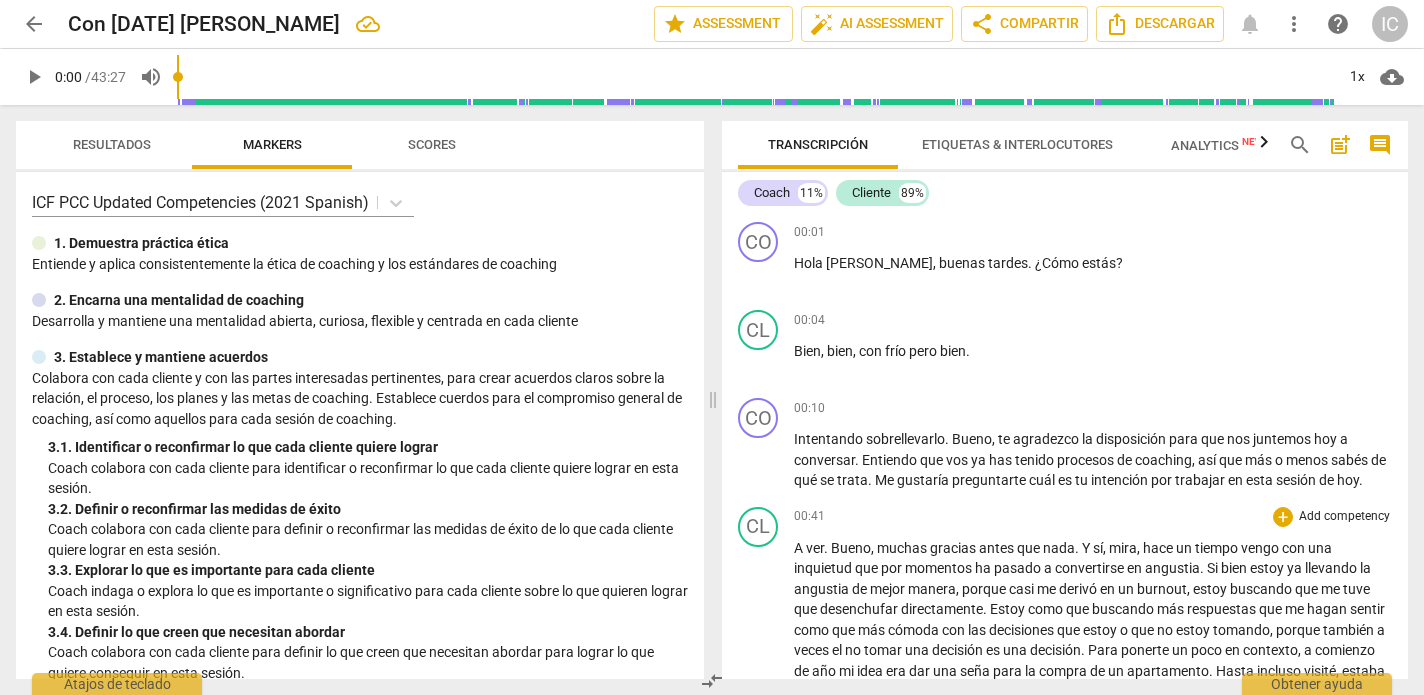 scroll, scrollTop: 0, scrollLeft: 0, axis: both 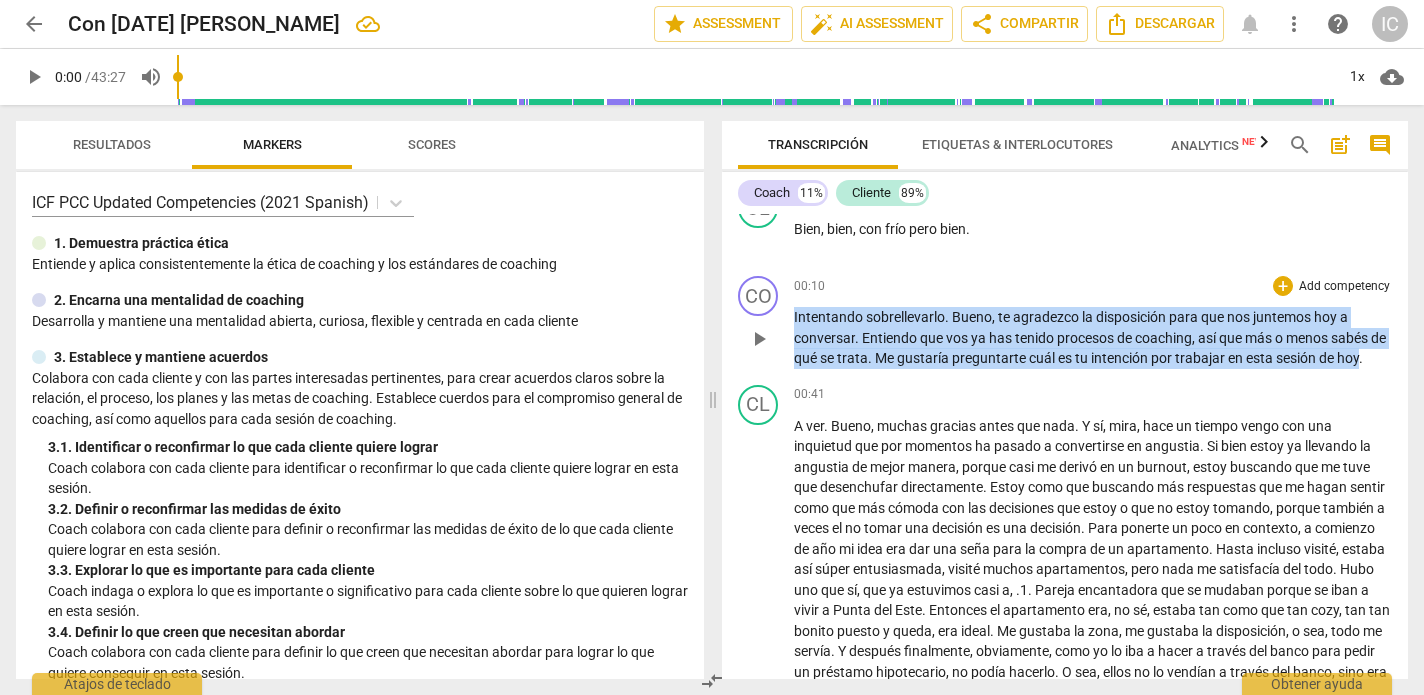 drag, startPoint x: 1381, startPoint y: 353, endPoint x: 789, endPoint y: 304, distance: 594.0244 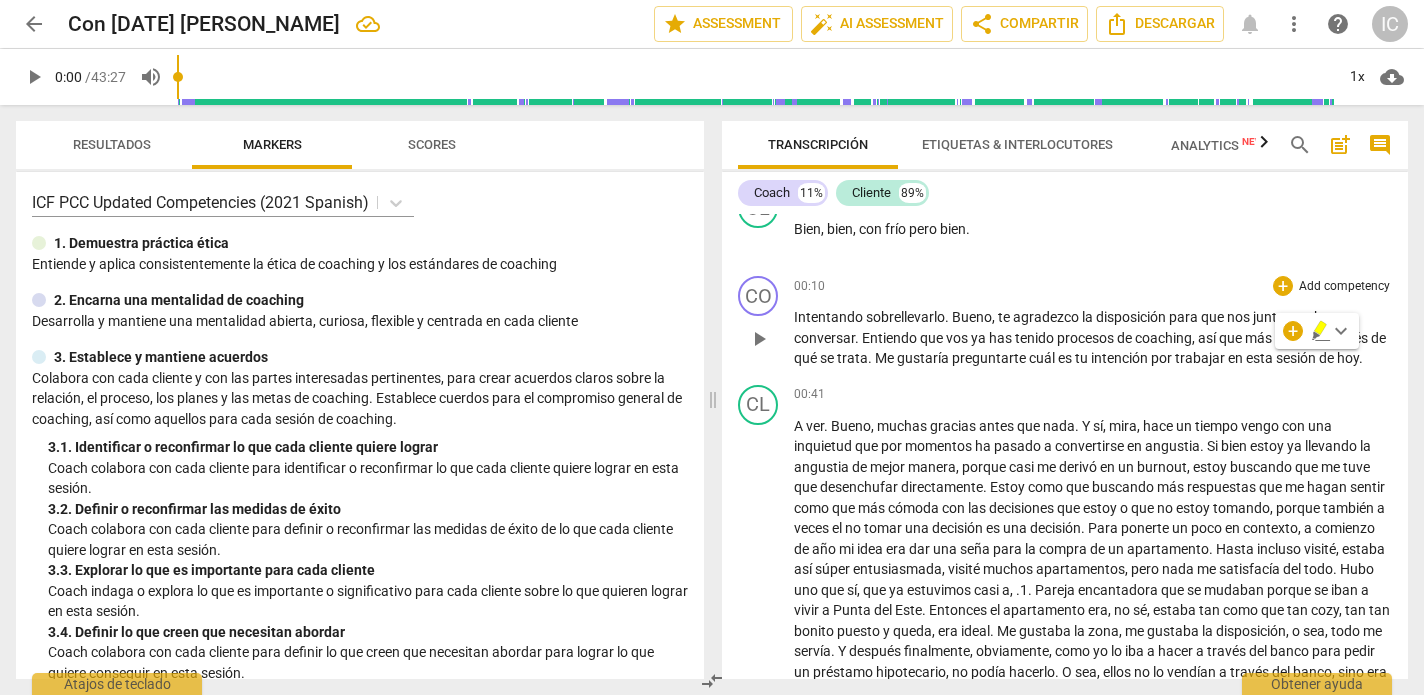 click on "Add competency" at bounding box center [1344, 287] 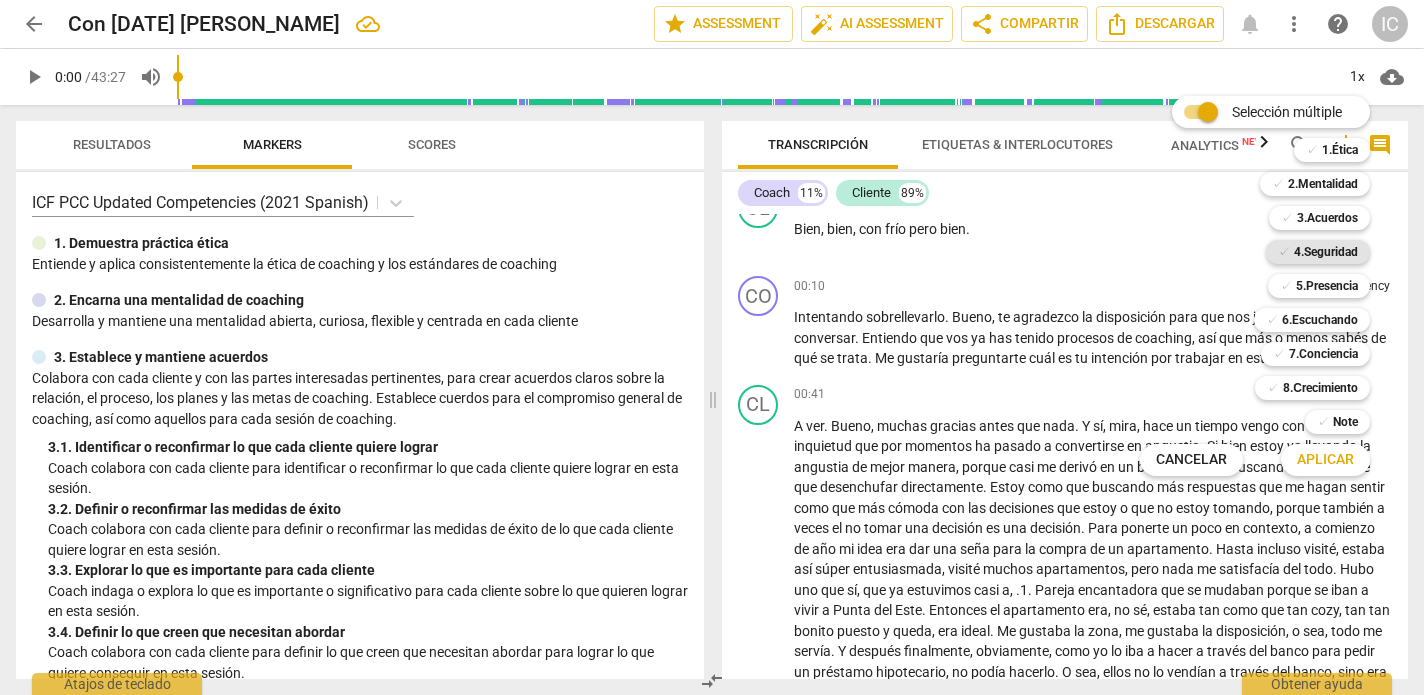 drag, startPoint x: 1328, startPoint y: 216, endPoint x: 1322, endPoint y: 245, distance: 29.614185 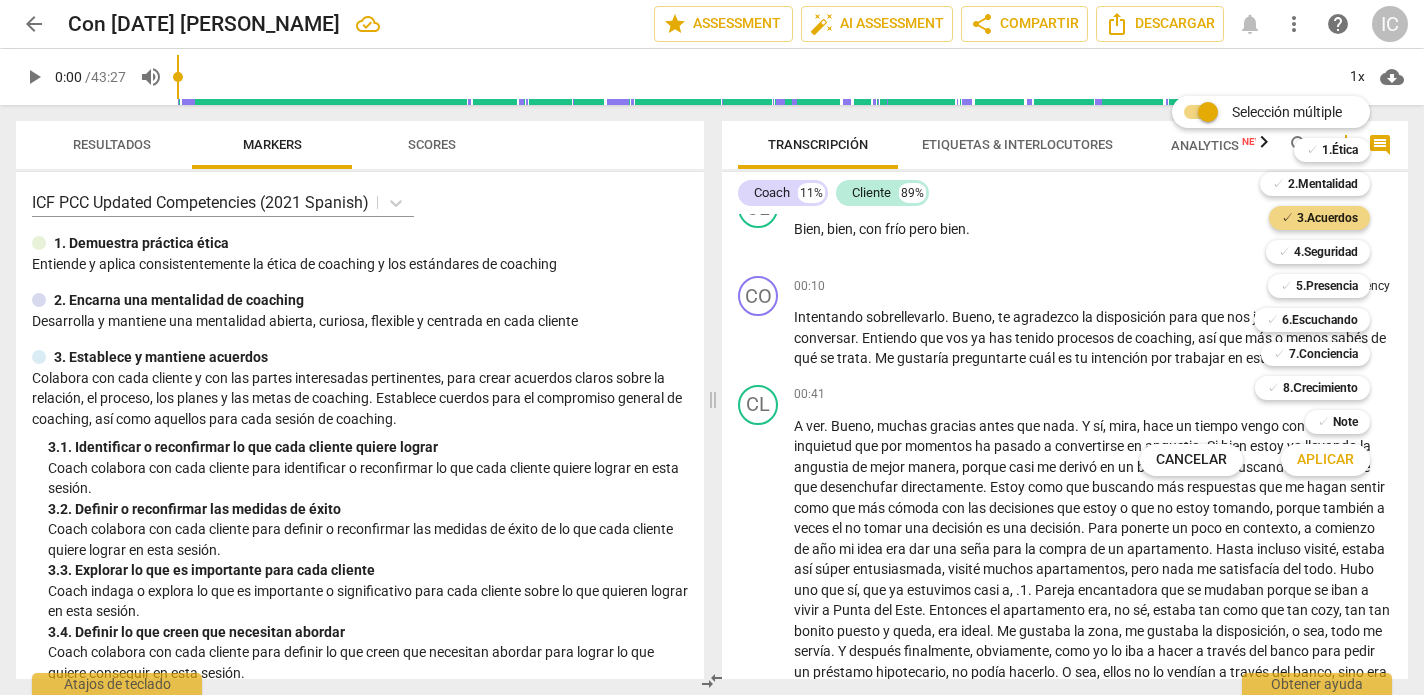 click on "Aplicar" at bounding box center (1325, 460) 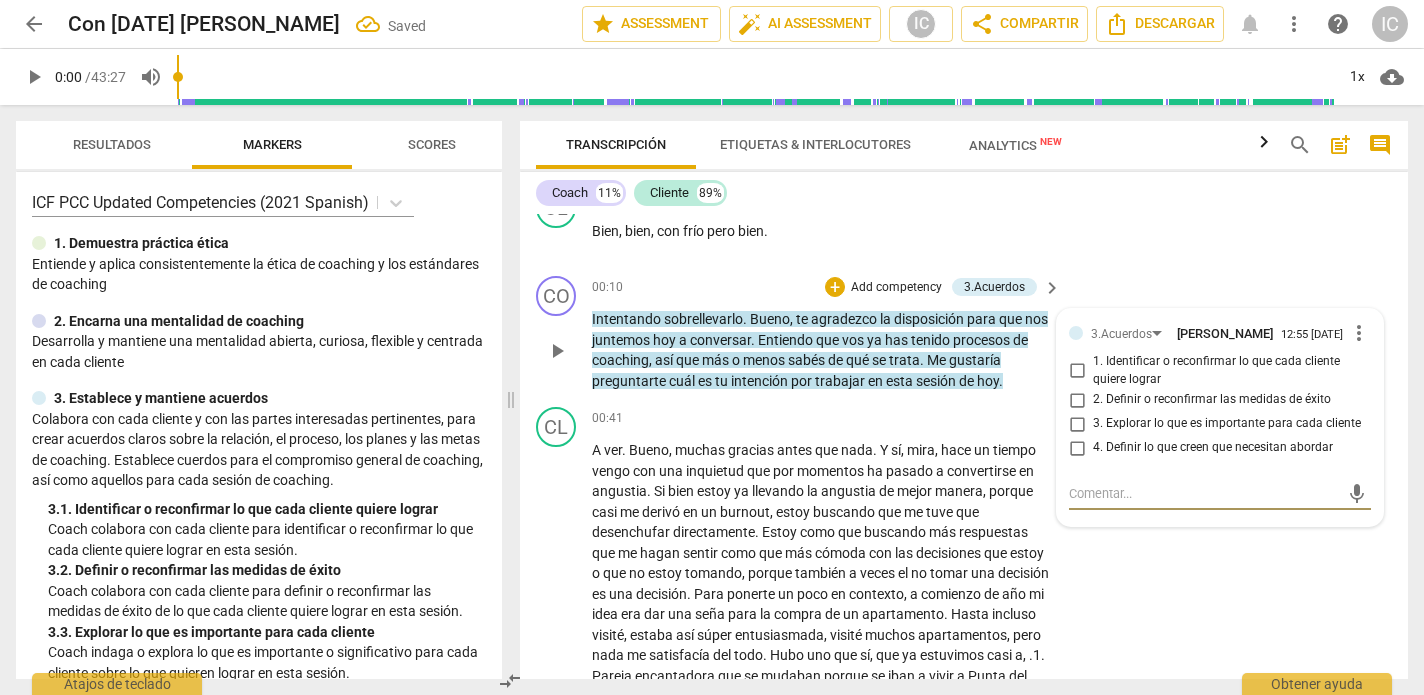 click on "4. Definir lo que creen que necesitan abordar" at bounding box center (1077, 448) 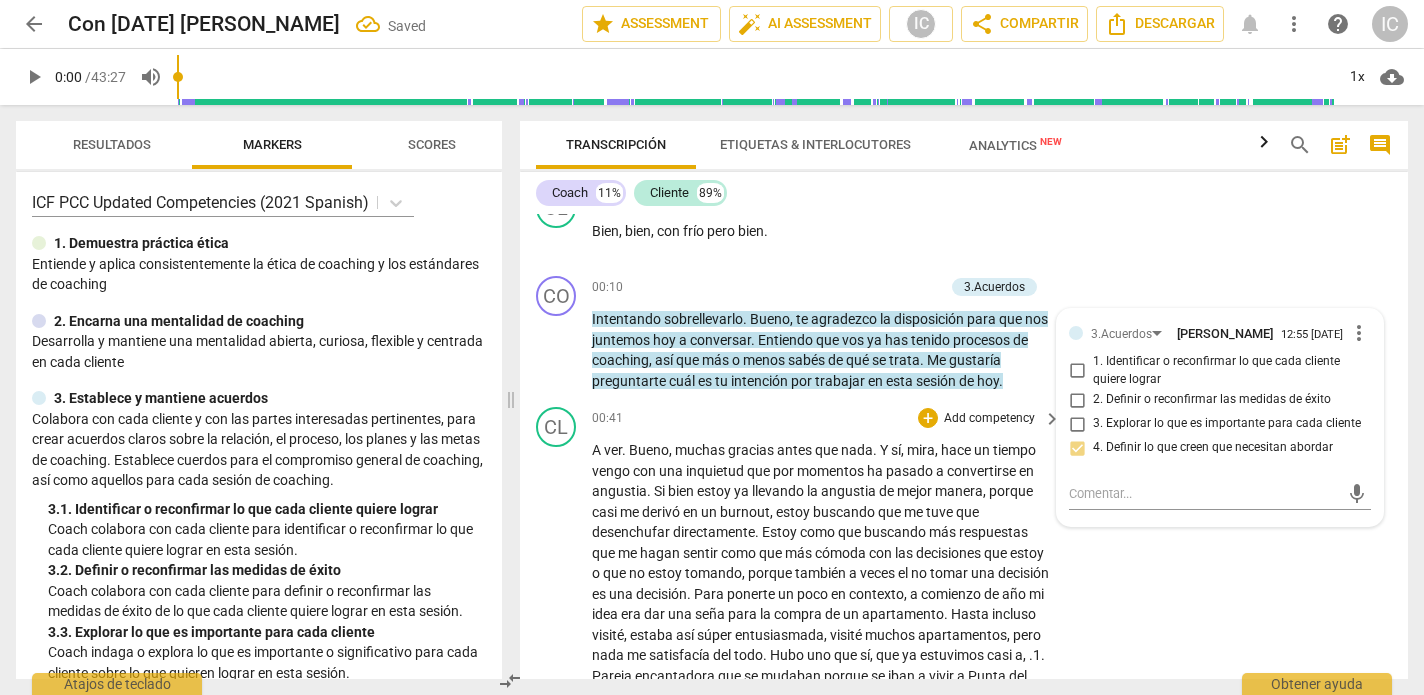 click on "CL play_arrow pause 00:41 + Add competency keyboard_arrow_right A   ver .   [PERSON_NAME] ,   muchas   gracias   antes   que   nada .   Y   sí ,   mira ,   hace   un   tiempo   vengo   con   una   inquietud   que   por   momentos   ha   pasado   a   convertirse   en   angustia .   Si   bien   estoy   ya   llevando   la   angustia   de   mejor   manera ,   porque   casi   me   derivó   en   un   [MEDICAL_DATA] ,   estoy   buscando   que   me   tuve   que   desenchufar   directamente .   Estoy   como   que   buscando   más   respuestas   que   me   hagan   sentir   como   que   más   cómoda   con   las   decisiones   que   estoy   o   que   no   estoy   tomando ,   porque   también   a   veces   el   no   tomar   una   decisión   es   una   decisión .   Para   ponerte   un   poco   en   contexto ,   a   comienzo   de   año   mi   idea   era   dar   una   seña   para   la   compra   de   un   apartamento .   Hasta   incluso   visité ,   estaba   así   súper   entusiasmada ,   visité   muchos   apartamentos ," at bounding box center (964, 1418) 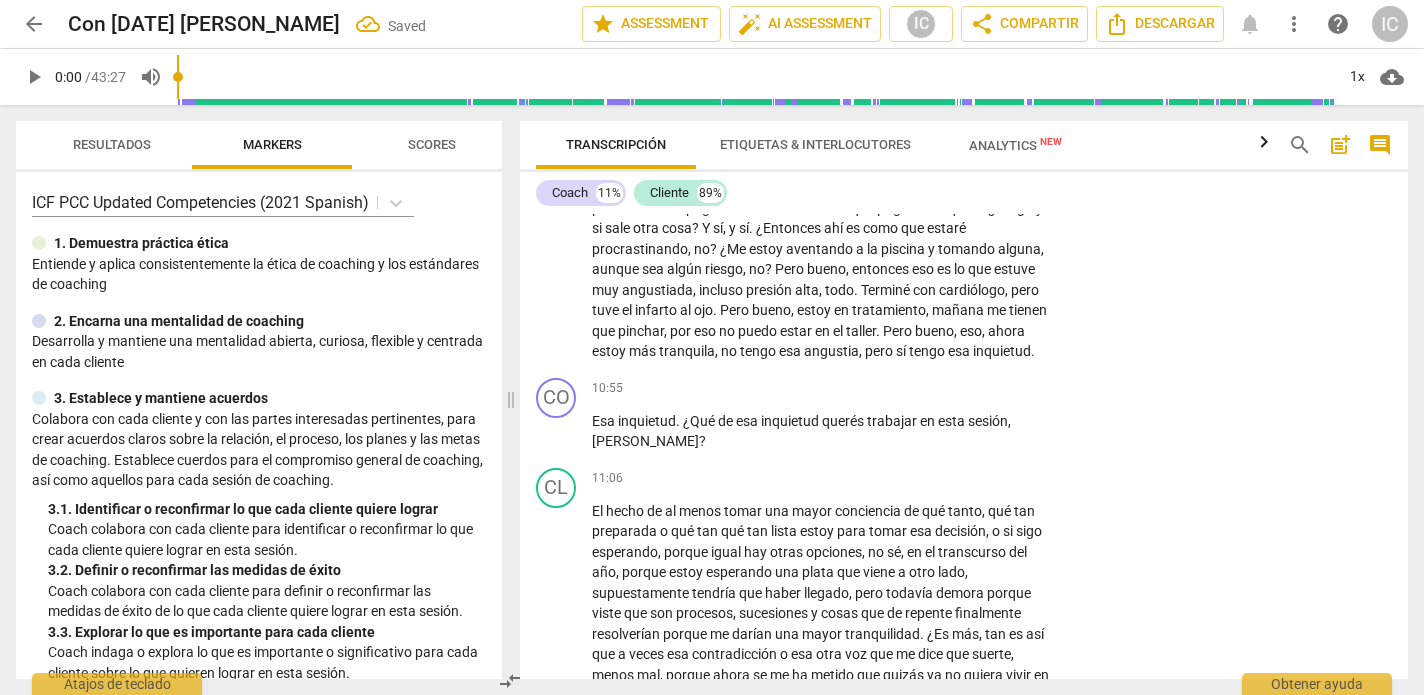 scroll, scrollTop: 2203, scrollLeft: 0, axis: vertical 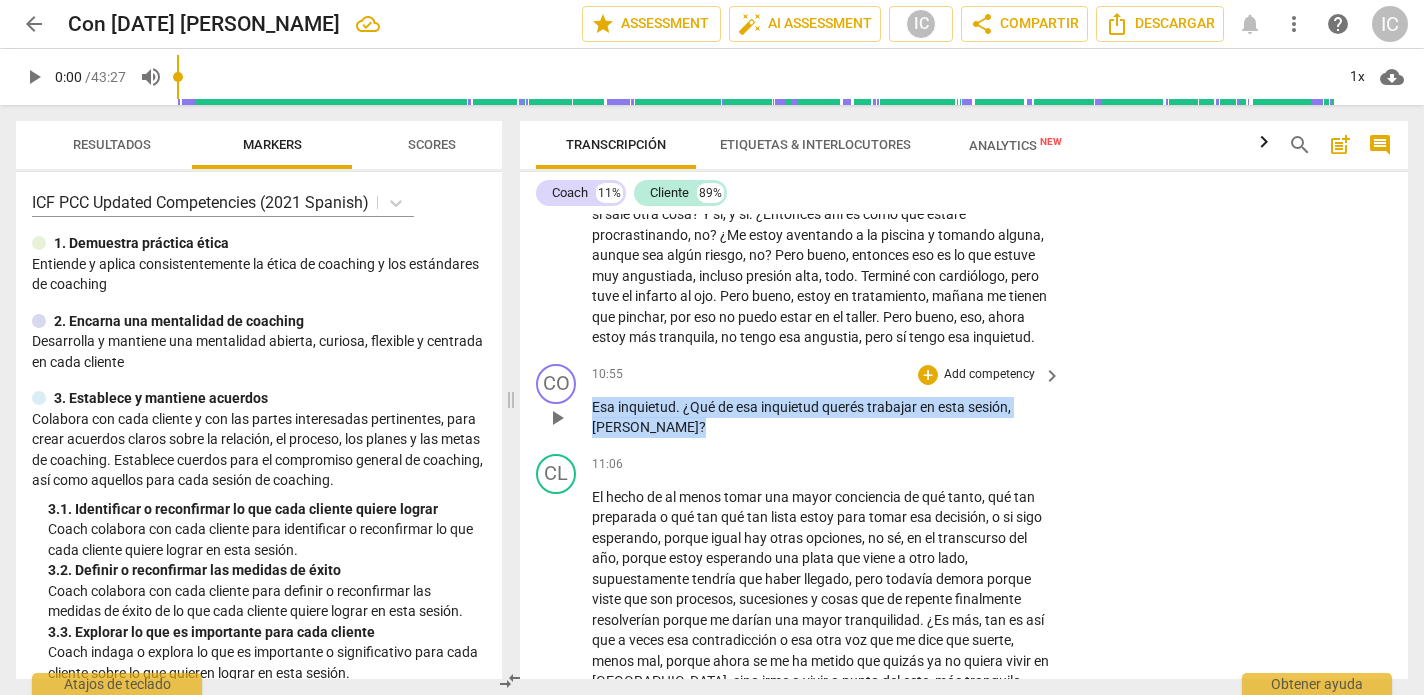 drag, startPoint x: 655, startPoint y: 380, endPoint x: 596, endPoint y: 359, distance: 62.625874 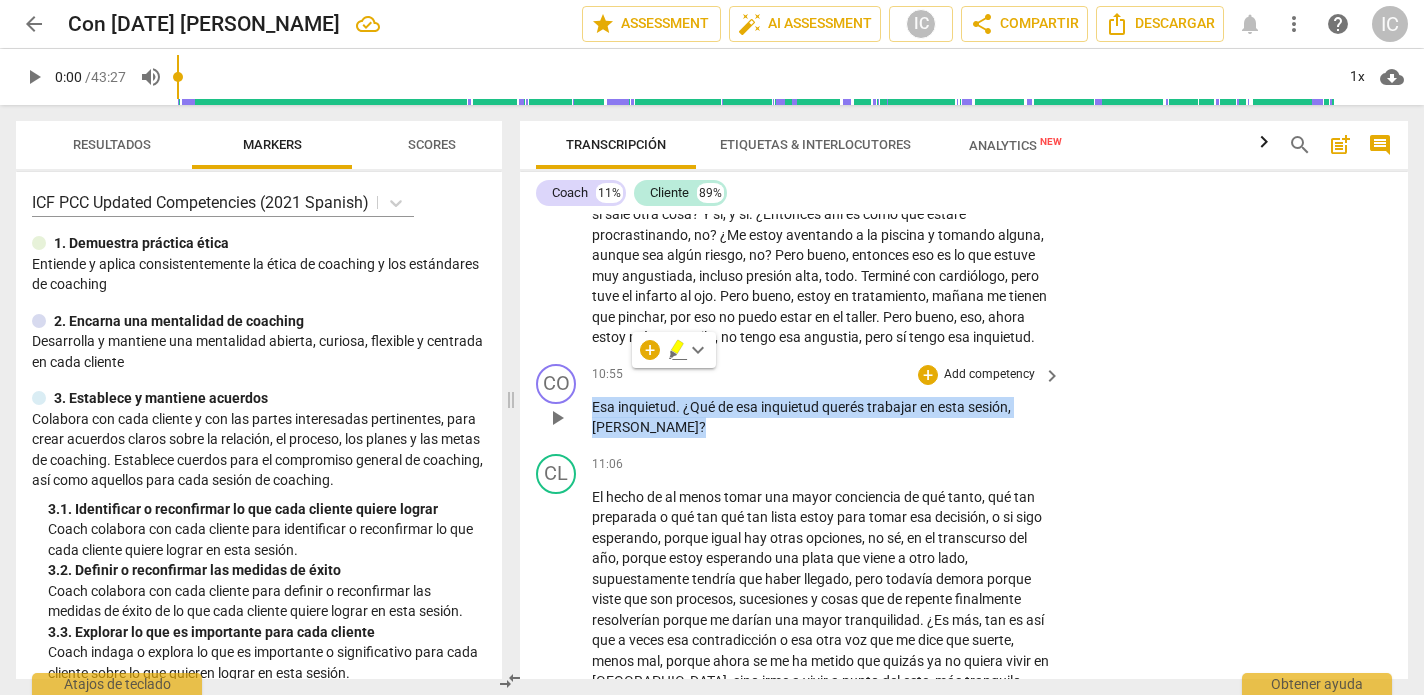 click on "Add competency" at bounding box center [989, 375] 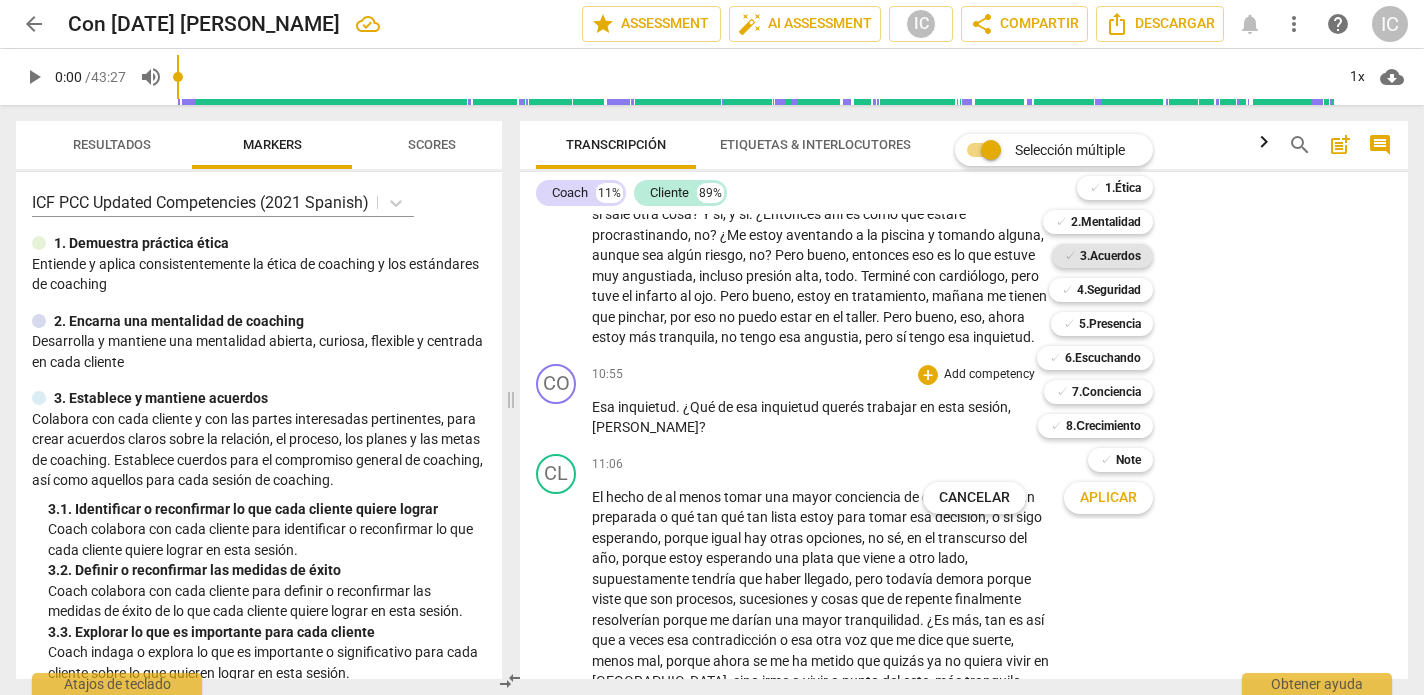 click on "3.Acuerdos" at bounding box center (1110, 256) 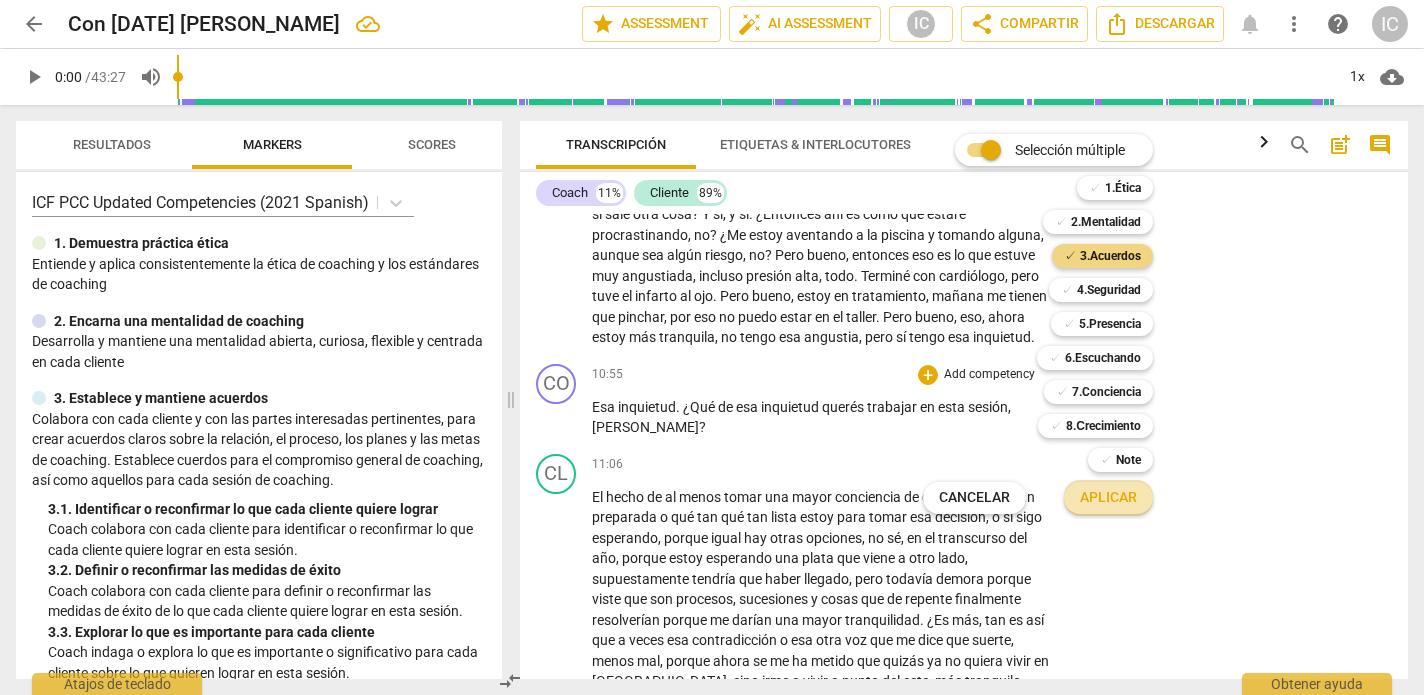 drag, startPoint x: 1097, startPoint y: 490, endPoint x: 1080, endPoint y: 481, distance: 19.235384 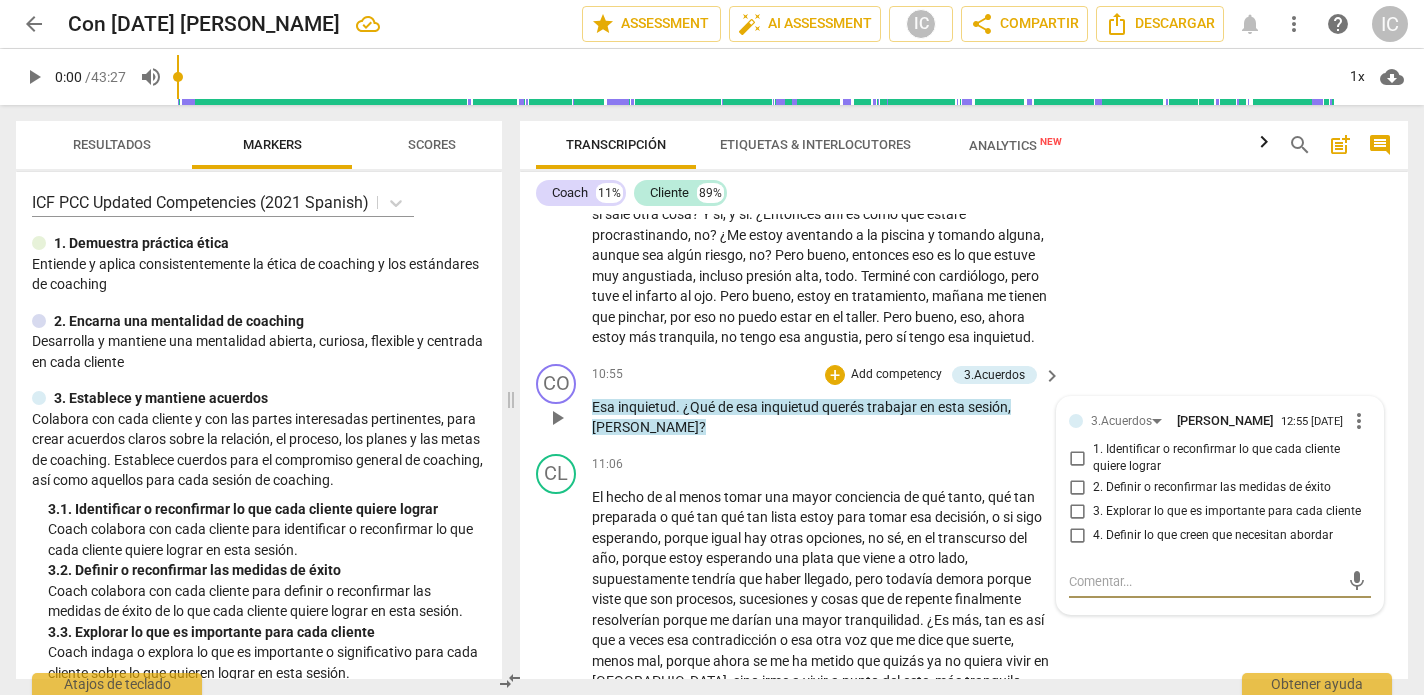 click on "4. Definir lo que creen que necesitan abordar" at bounding box center (1077, 536) 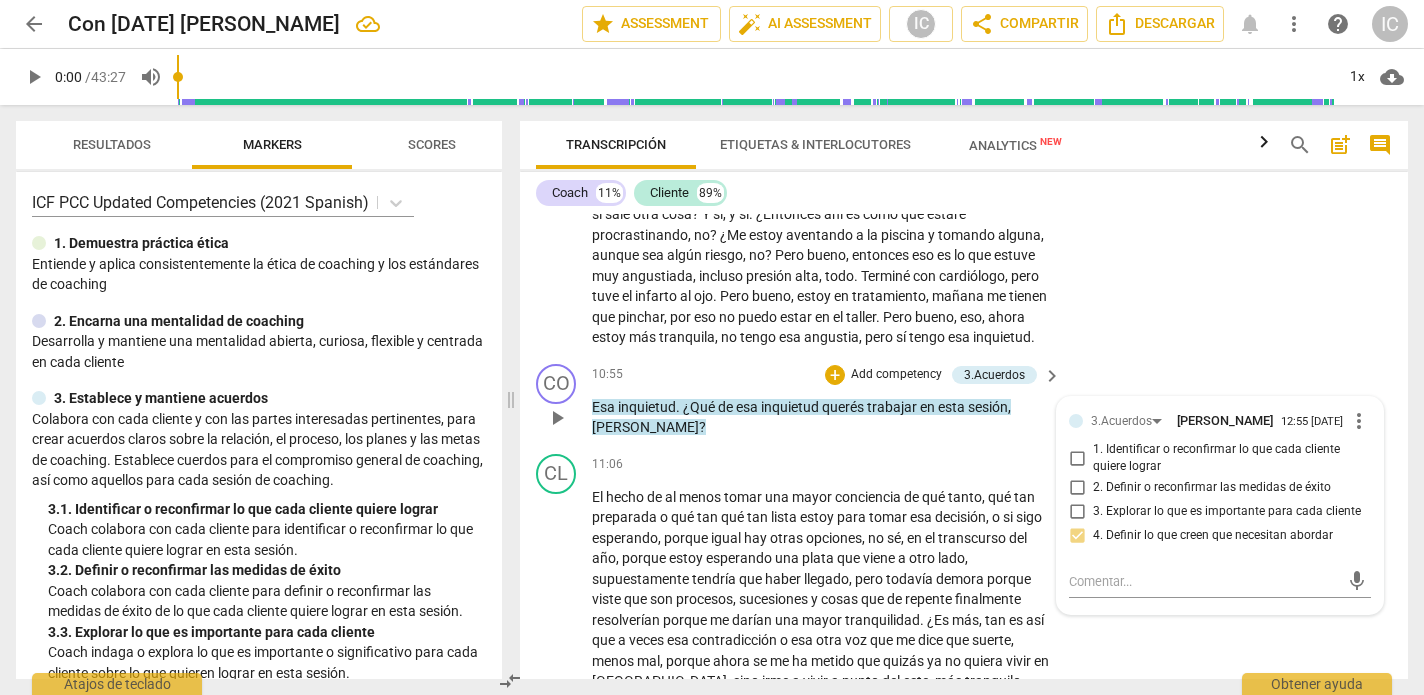 click on "1. Identificar o reconfirmar lo que cada cliente quiere lograr" at bounding box center (1077, 458) 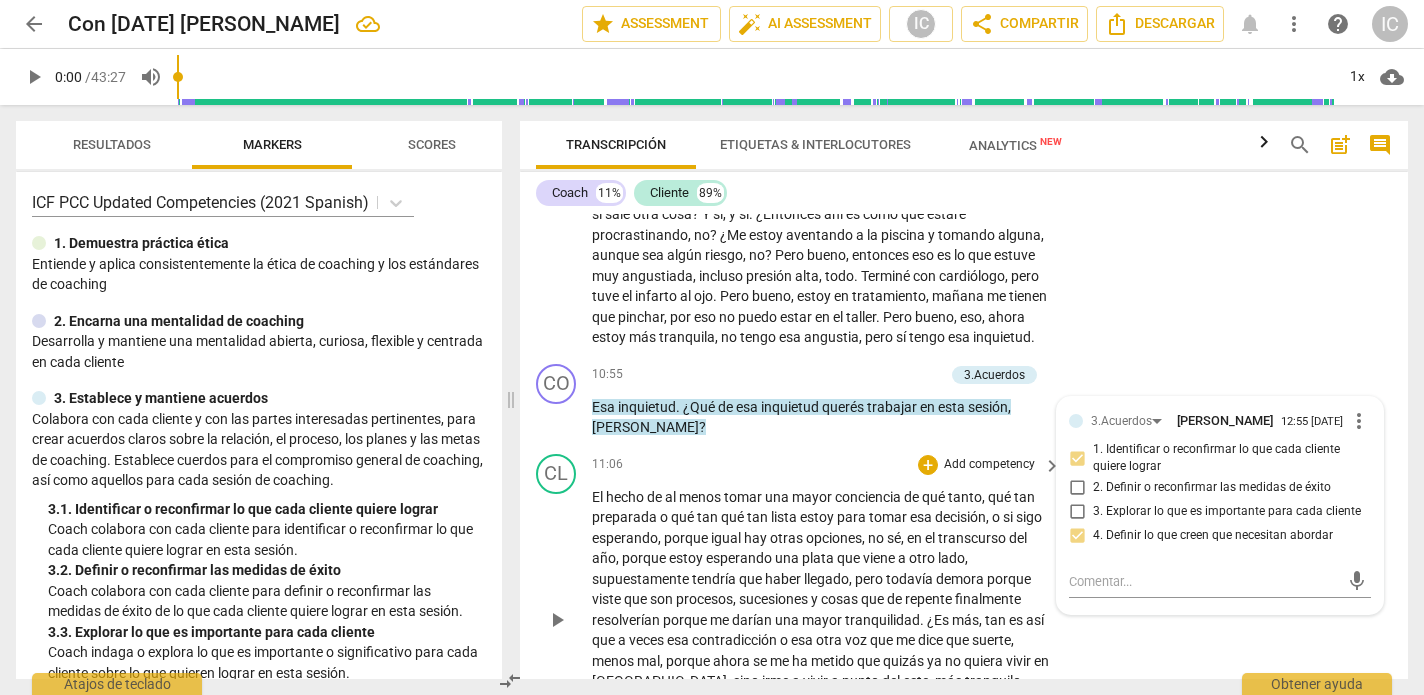click on "CL play_arrow pause 11:06 + Add competency keyboard_arrow_right El   hecho   de   al   menos   tomar   una   mayor   conciencia   de   qué   tanto ,   qué   tan   preparada   o   qué   tan   qué   tan   lista   estoy   para   tomar   esa   decisión ,   o   si   sigo   esperando ,   porque   igual   hay   otras   opciones ,   no   sé ,   en   el   transcurso   del   año ,   porque   estoy   esperando   una   plata   que   viene   a   otro   lado ,   supuestamente   tendría   que   haber   llegado ,   pero   todavía   demora   porque   viste   que   son   procesos ,   sucesiones   y   cosas   que   de   repente   finalmente   resolverían   porque   me   darían   una   mayor   tranquilidad .   ¿Es   más ,   tan   es   así   que   a   veces   esa   contradicción   o   esa   otra   voz   que   me   dice   que   suerte ,   menos   mal ,   porque   ahora   se   me   ha   metido   que   quizás   ya   no   quiera   vivir   en   [GEOGRAPHIC_DATA] ,   sino   irme   a   vivir   a   punto   del   este ,   más" at bounding box center [964, 604] 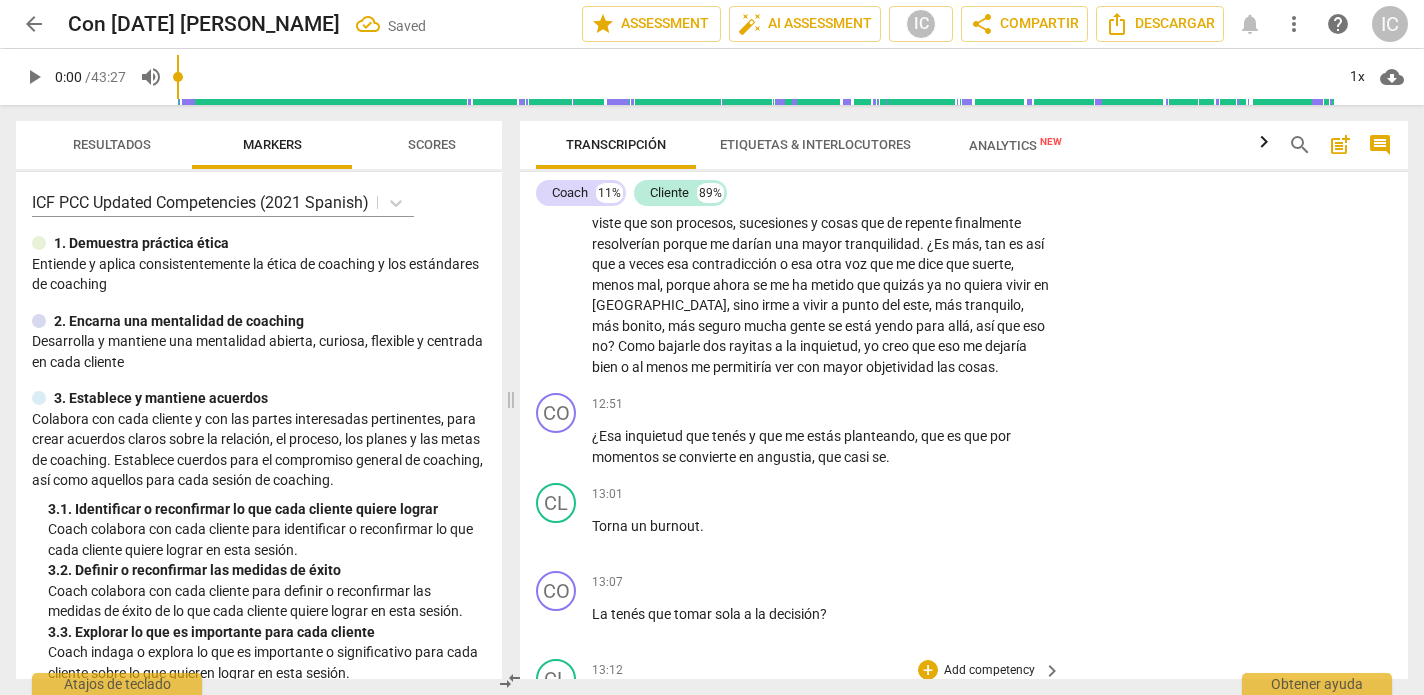 scroll, scrollTop: 2575, scrollLeft: 0, axis: vertical 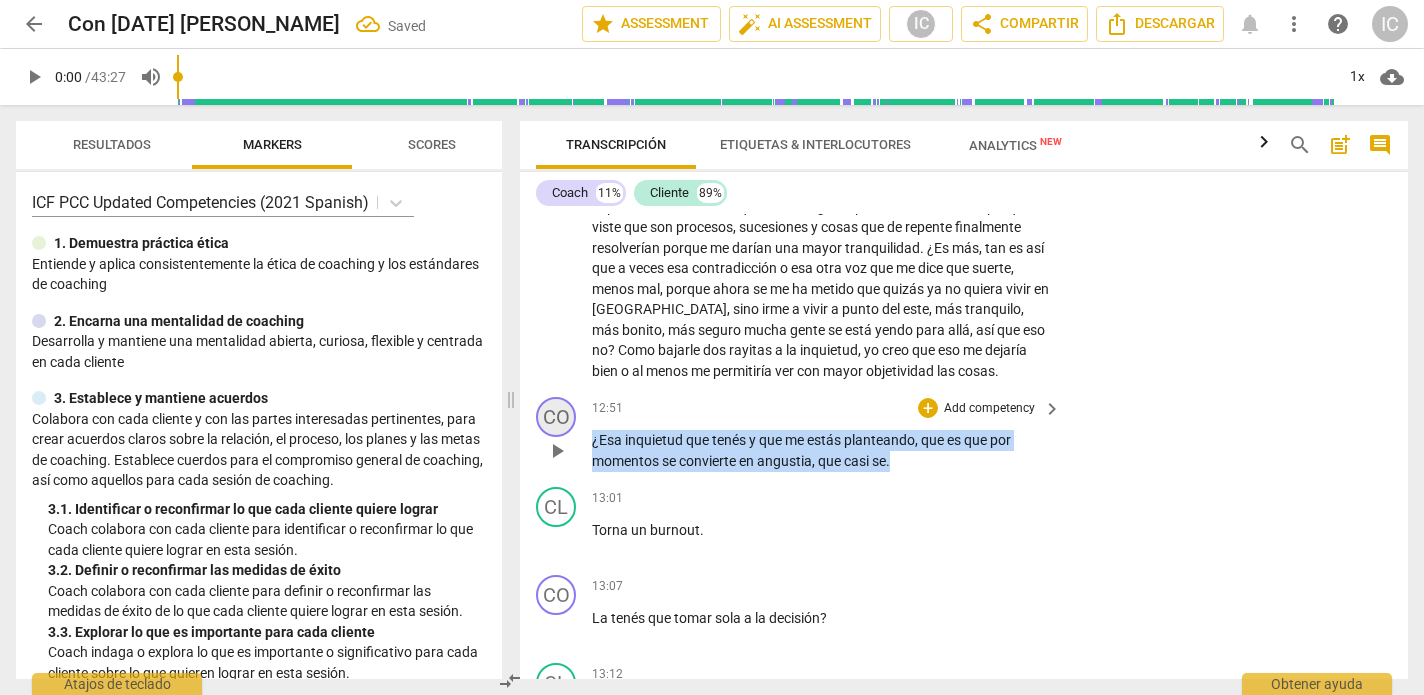 drag, startPoint x: 906, startPoint y: 400, endPoint x: 544, endPoint y: 356, distance: 364.6642 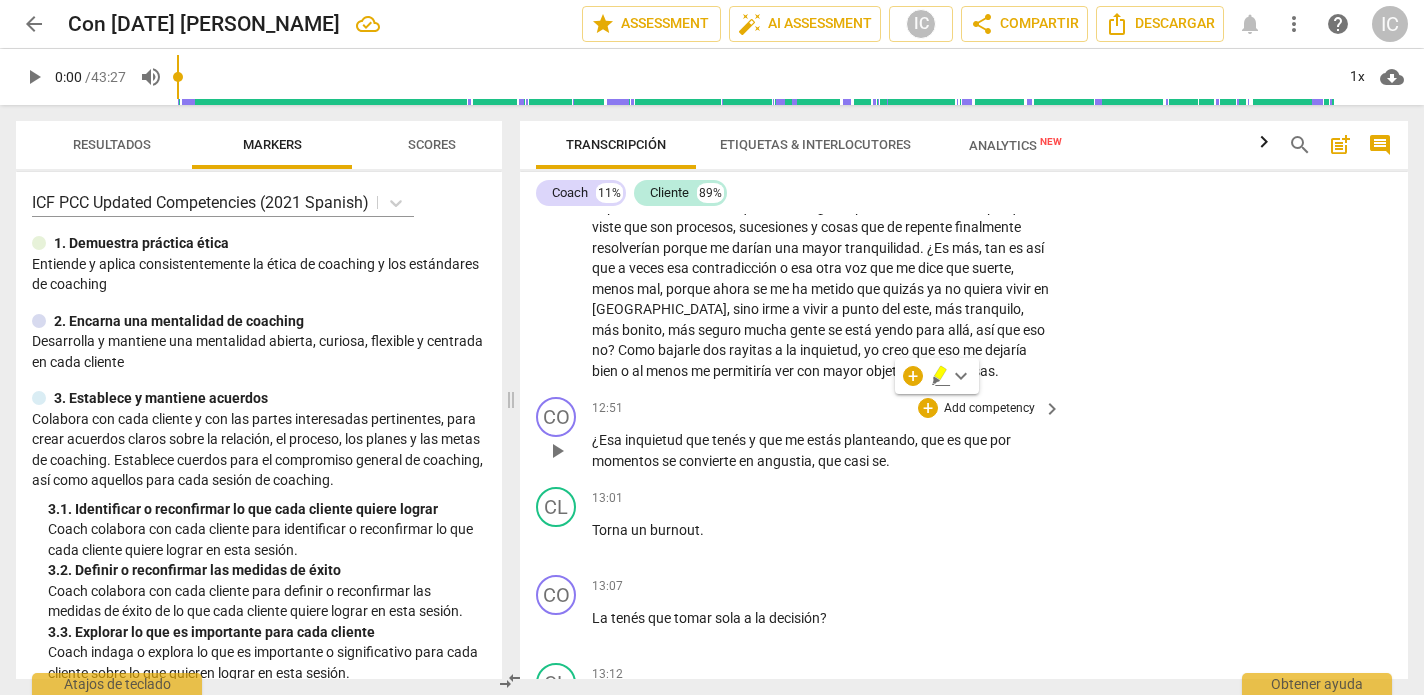 click on "Add competency" at bounding box center [989, 409] 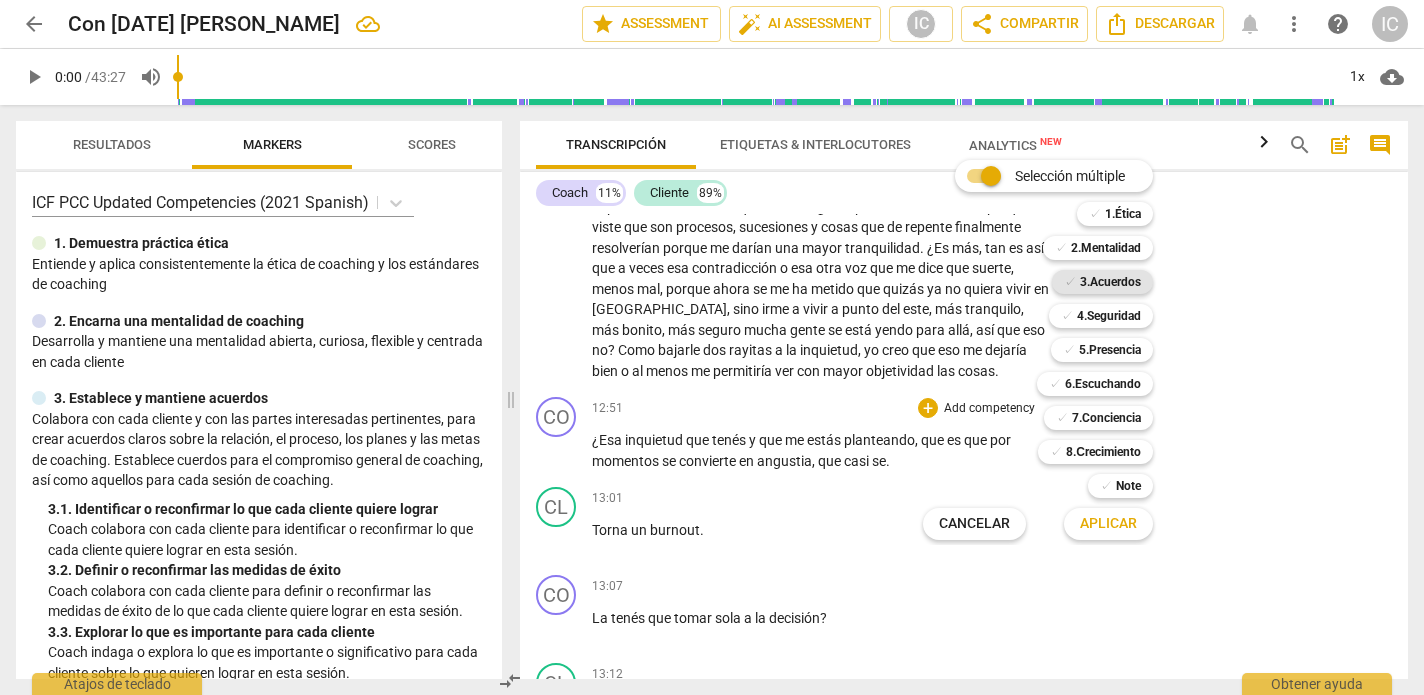 click on "3.Acuerdos" at bounding box center [1110, 282] 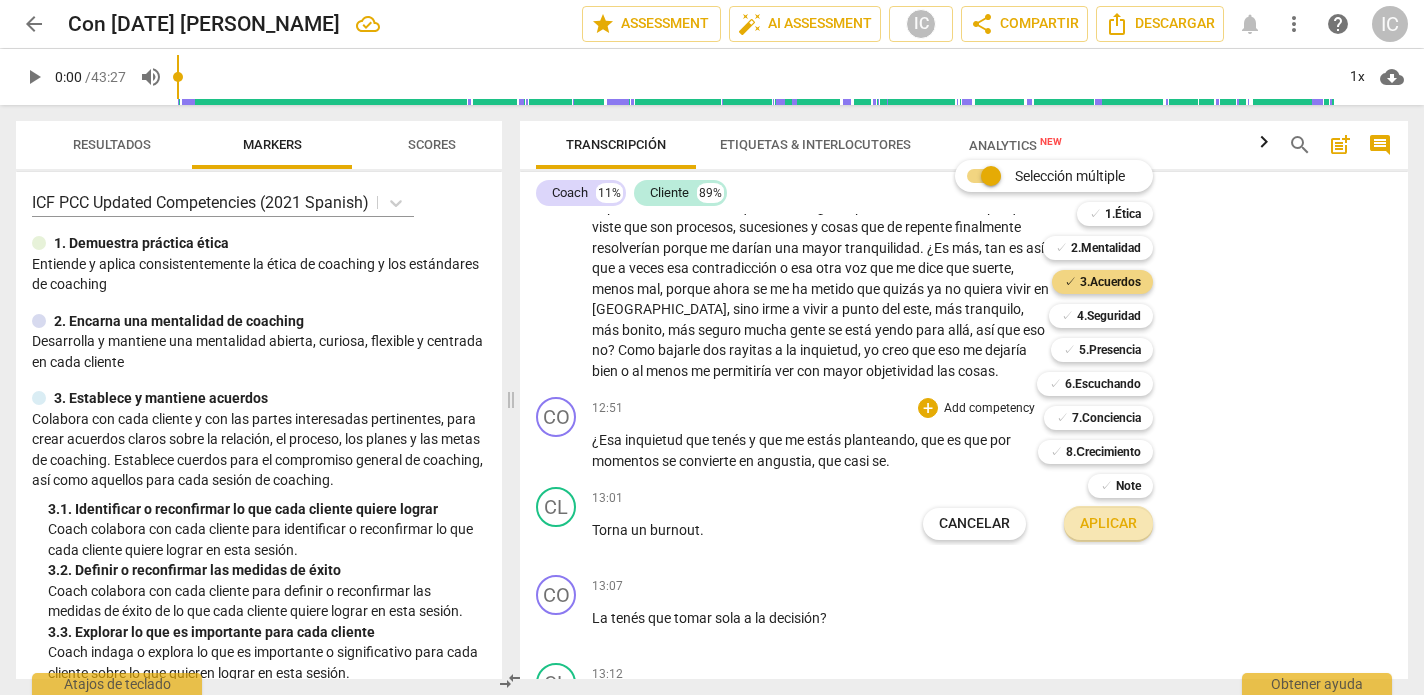 click on "Aplicar" at bounding box center [1108, 524] 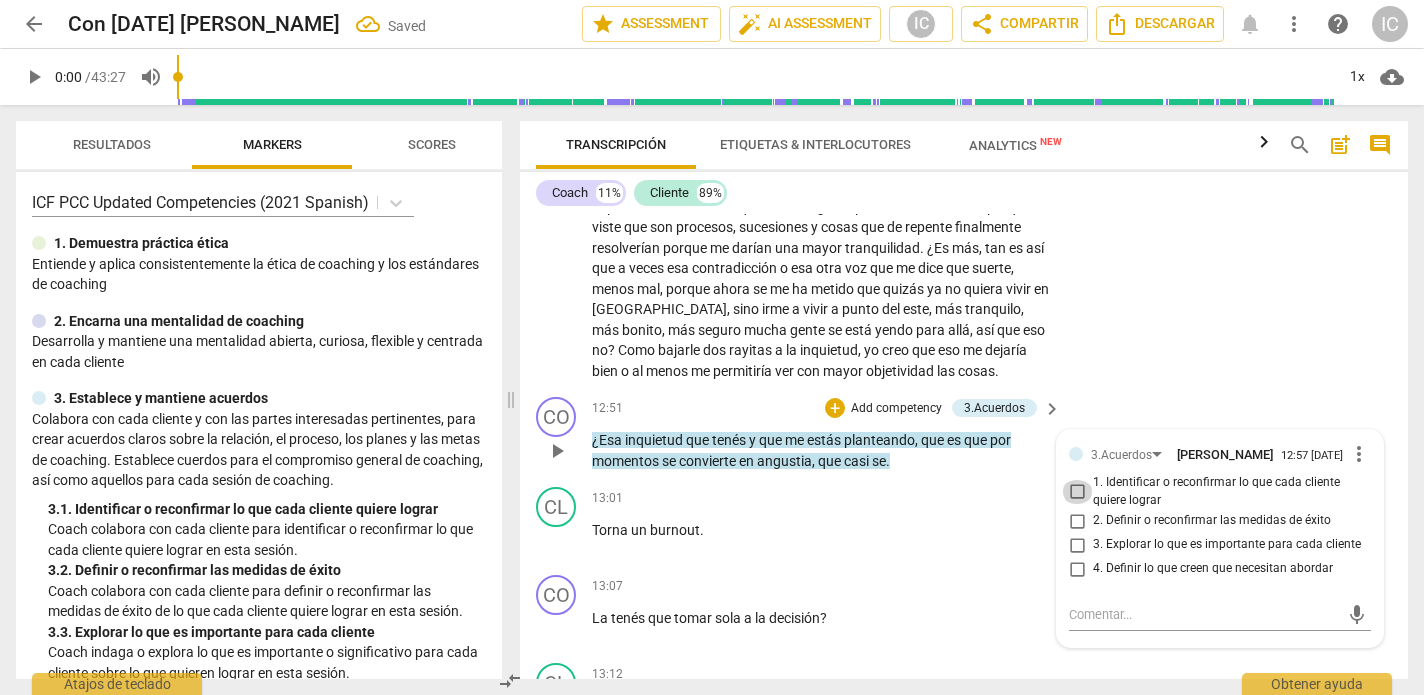 click on "1. Identificar o reconfirmar lo que cada cliente quiere lograr" at bounding box center [1077, 492] 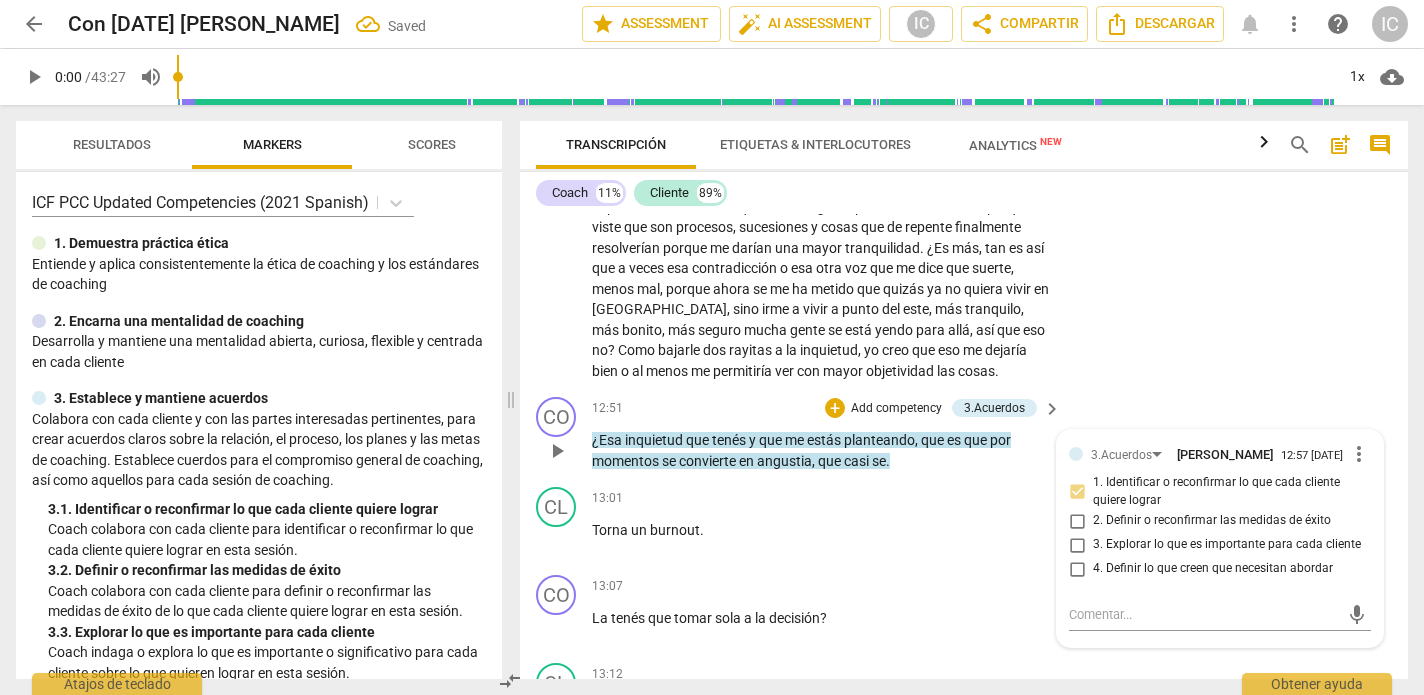 click on "4. Definir lo que creen que necesitan abordar" at bounding box center [1077, 569] 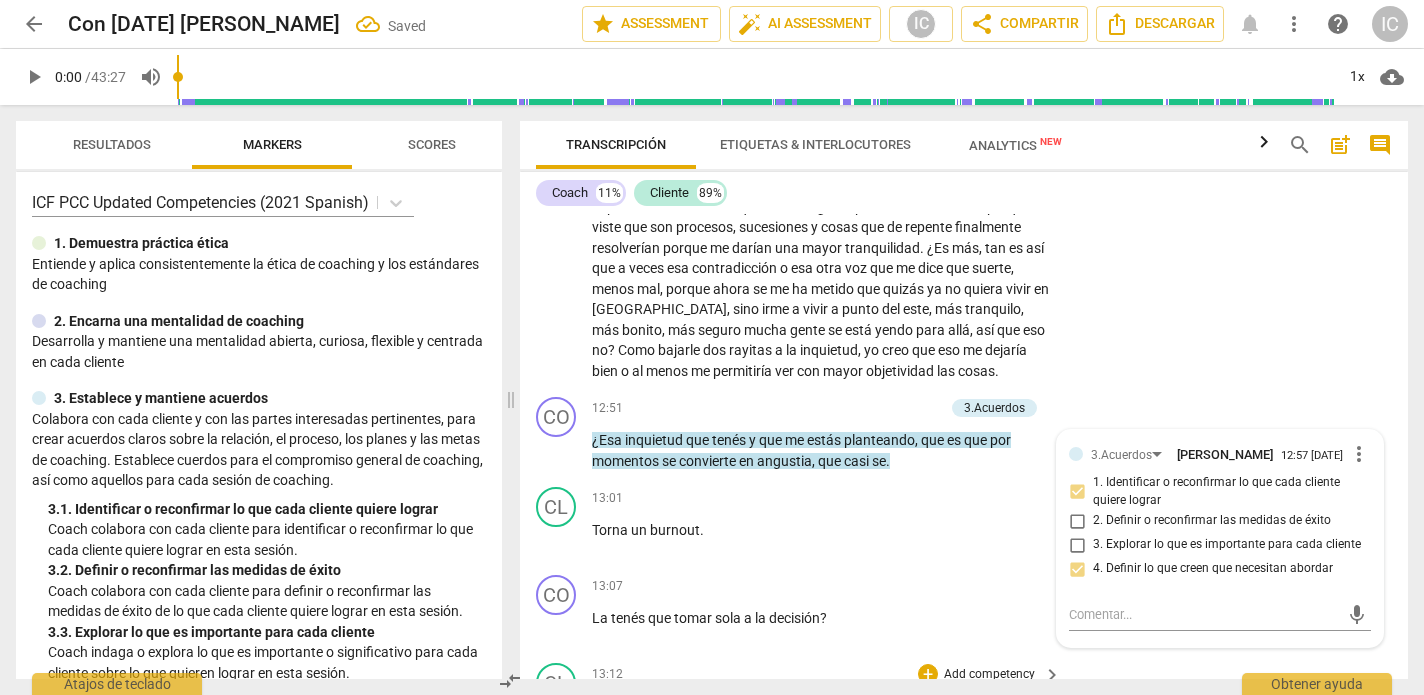 click on "CL play_arrow pause 13:12 + Add competency keyboard_arrow_right Ay ,   qué   buena   pregunta ,   qué   buena   pregunta   porque   es   como   que   si   de   algo   me   he   dado   cuenta   de   que   a   veces   es   como   que   me   gusta   ocuparme   de   las   cosas ,   me   gusta   ocuparme   y   preocuparme .   Entonces   no   es   que   el   resto   se   descanse   en   mí ,   pero   es   como   yo   no   siento   que   es   tener   el   control ,   pero   es   como   que   yo   siento   que   no   se   me   siento   responsable .   O   sea ,   de   asumir   una   responsabilidad ,   no   responsabilidad ,   culpa ,   no   hay   nada   de   eso ,   pero   como   que   no ,   a   ver ,   quiero   manejar   la   situación   porque   siempre   me   ha   gustado ,   digamos ,   el   ocuparme   de   las   cosas   de   la   familia   tan   grande .   Pero   igual ,   igual   sigo ,   igual   sigo .   Siempre   me   estoy   preocupando .   Yo   a   ellos   les   digo   Preocúpense .   El   día   que" at bounding box center (964, 782) 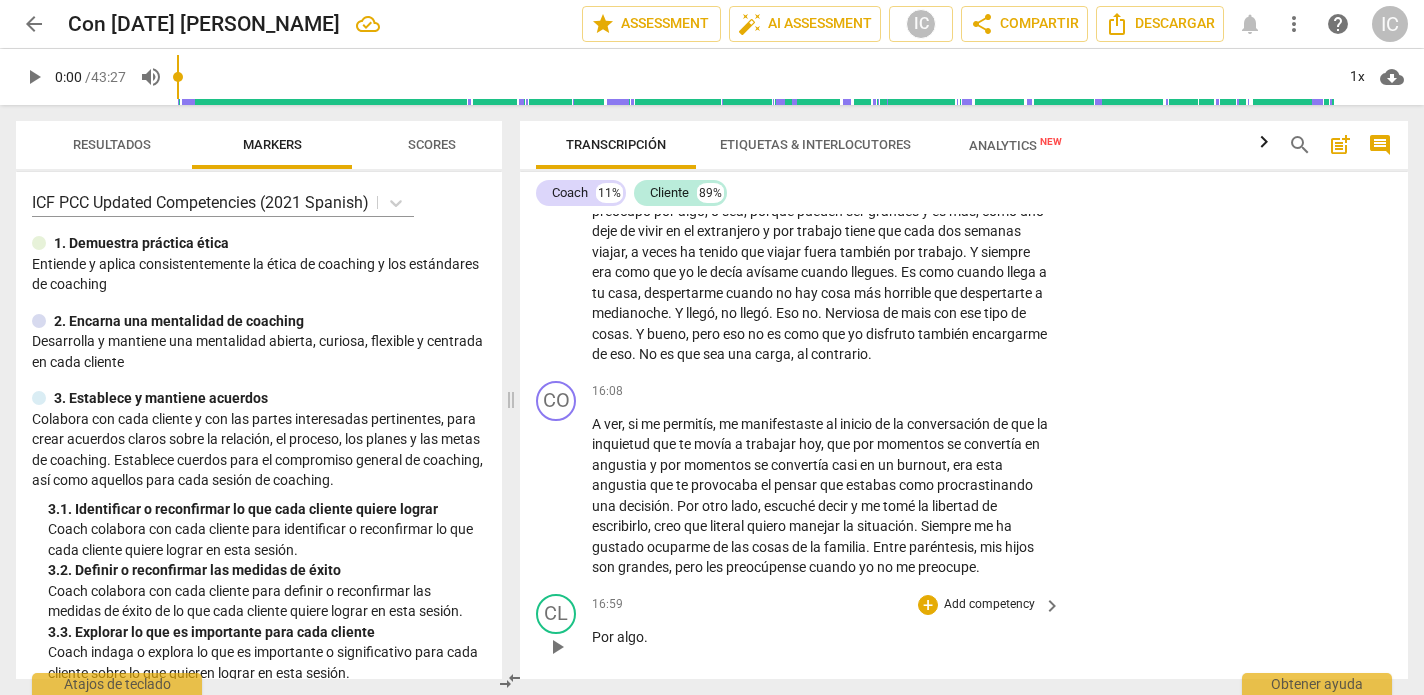 scroll, scrollTop: 3434, scrollLeft: 0, axis: vertical 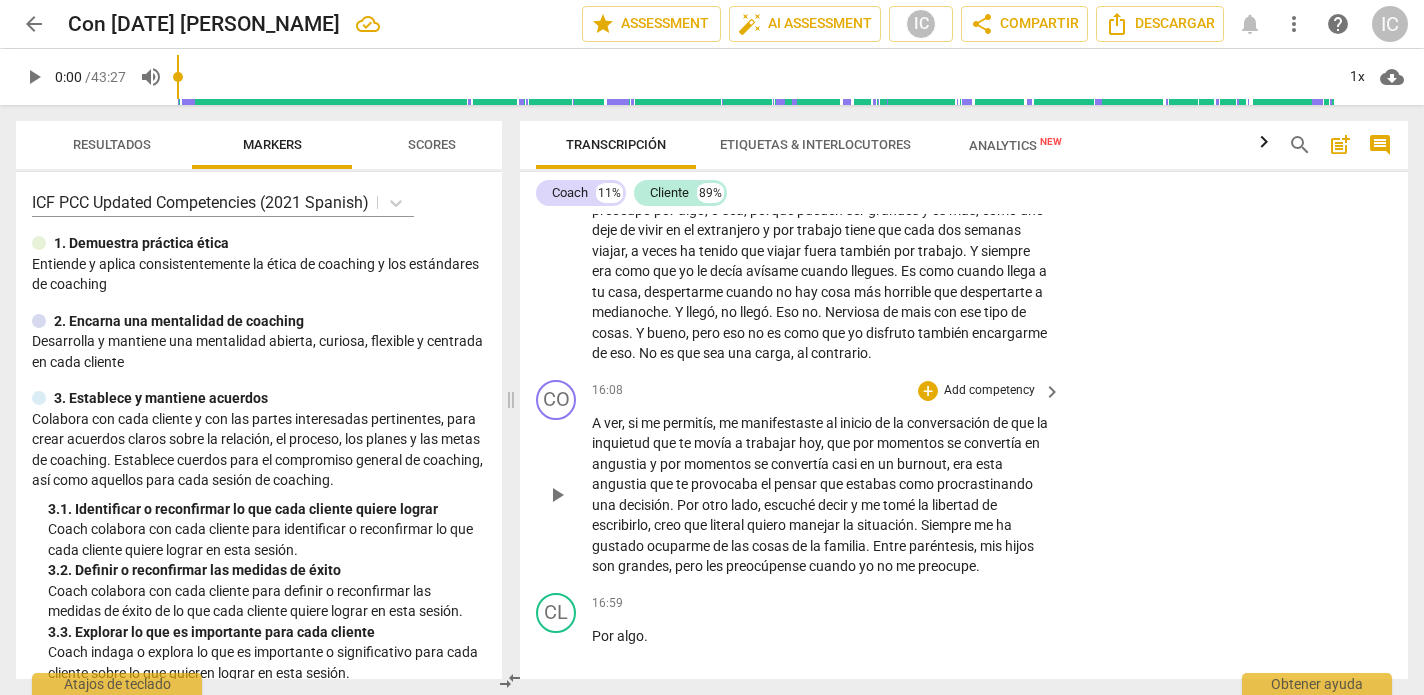 click on "Add competency" at bounding box center [989, 391] 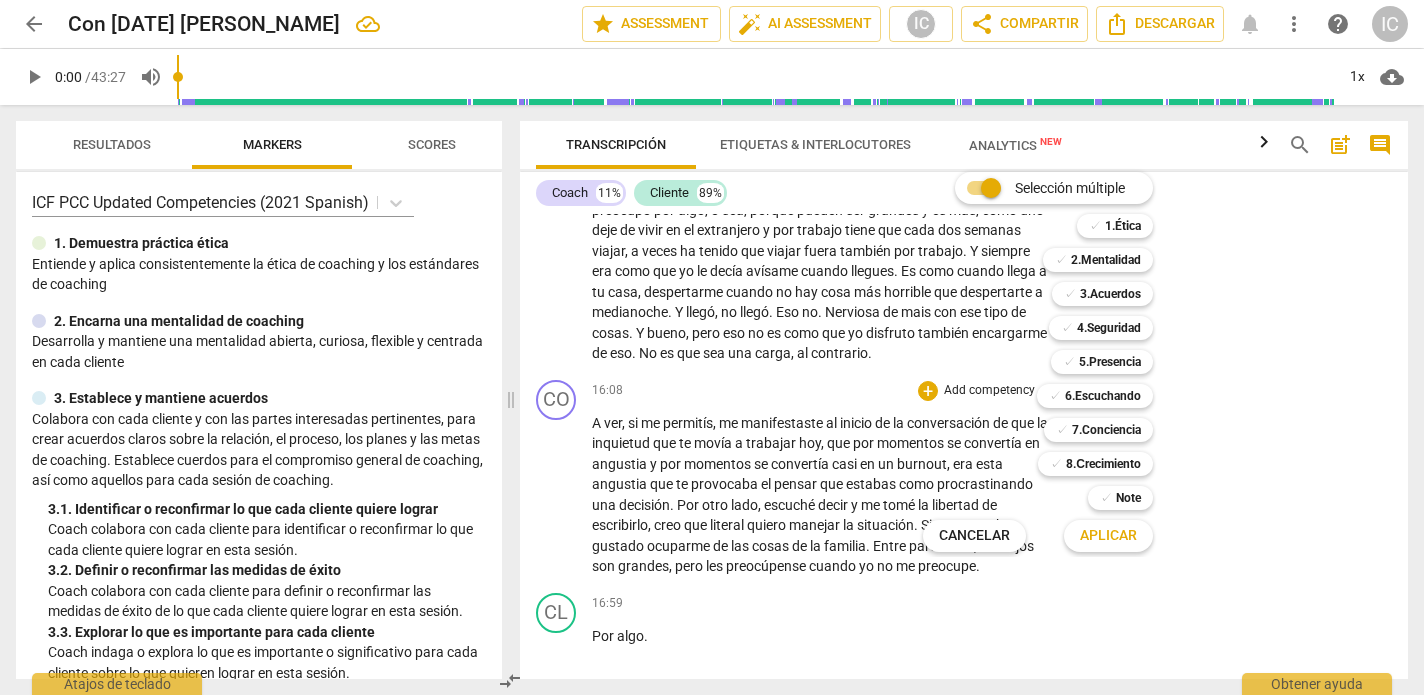 drag, startPoint x: 1255, startPoint y: 389, endPoint x: 1245, endPoint y: 404, distance: 18.027756 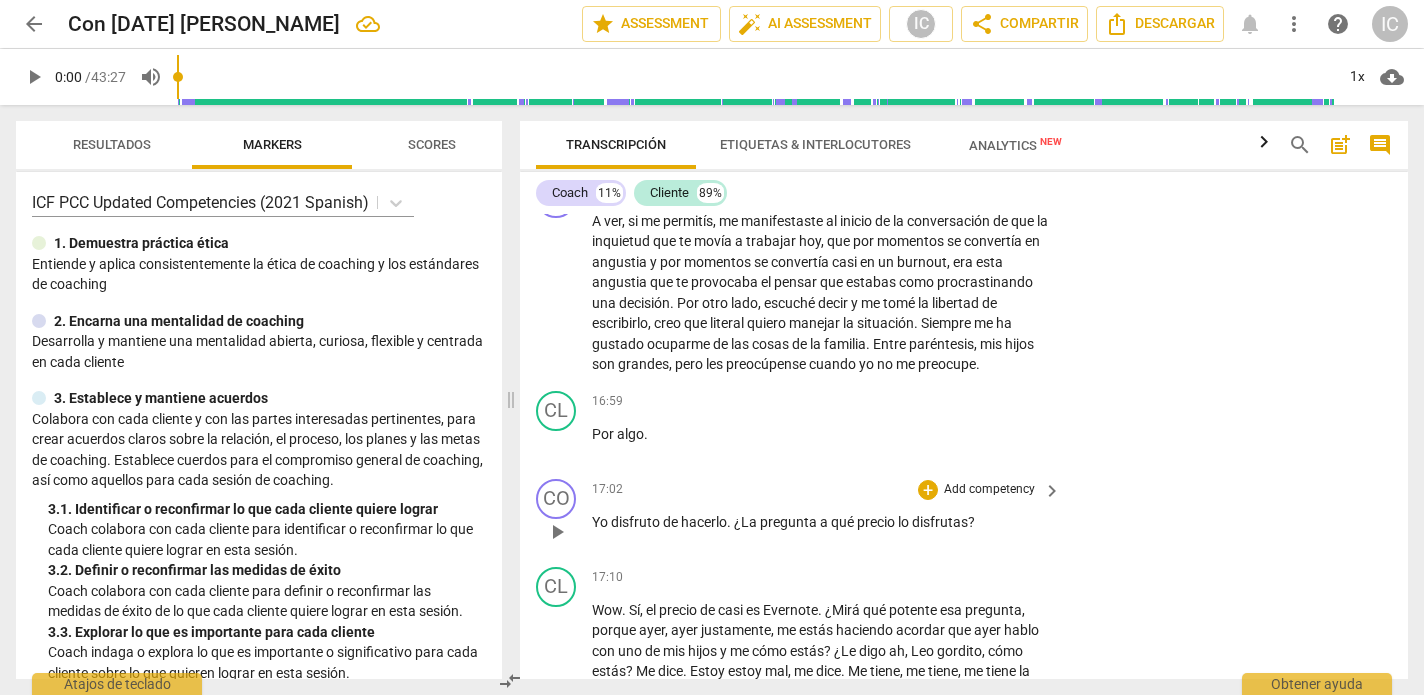 scroll, scrollTop: 3637, scrollLeft: 0, axis: vertical 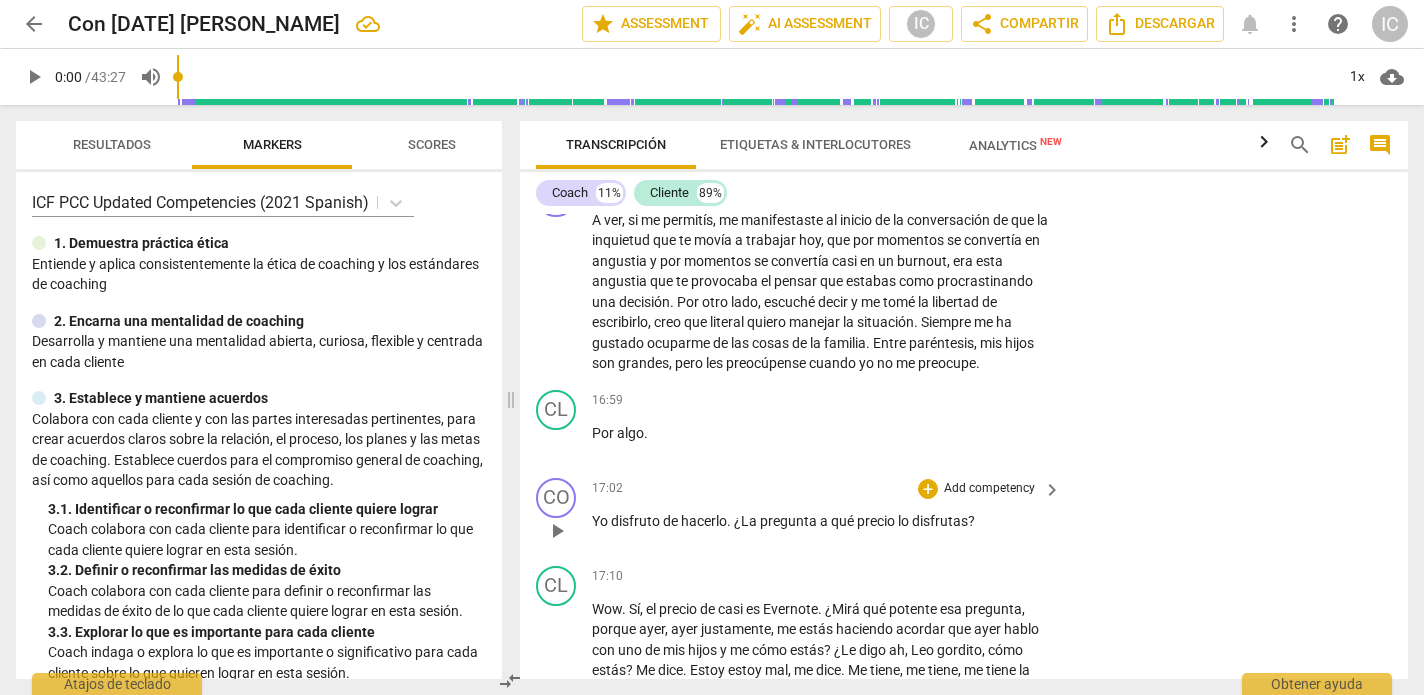 click on "Add competency" at bounding box center [989, 489] 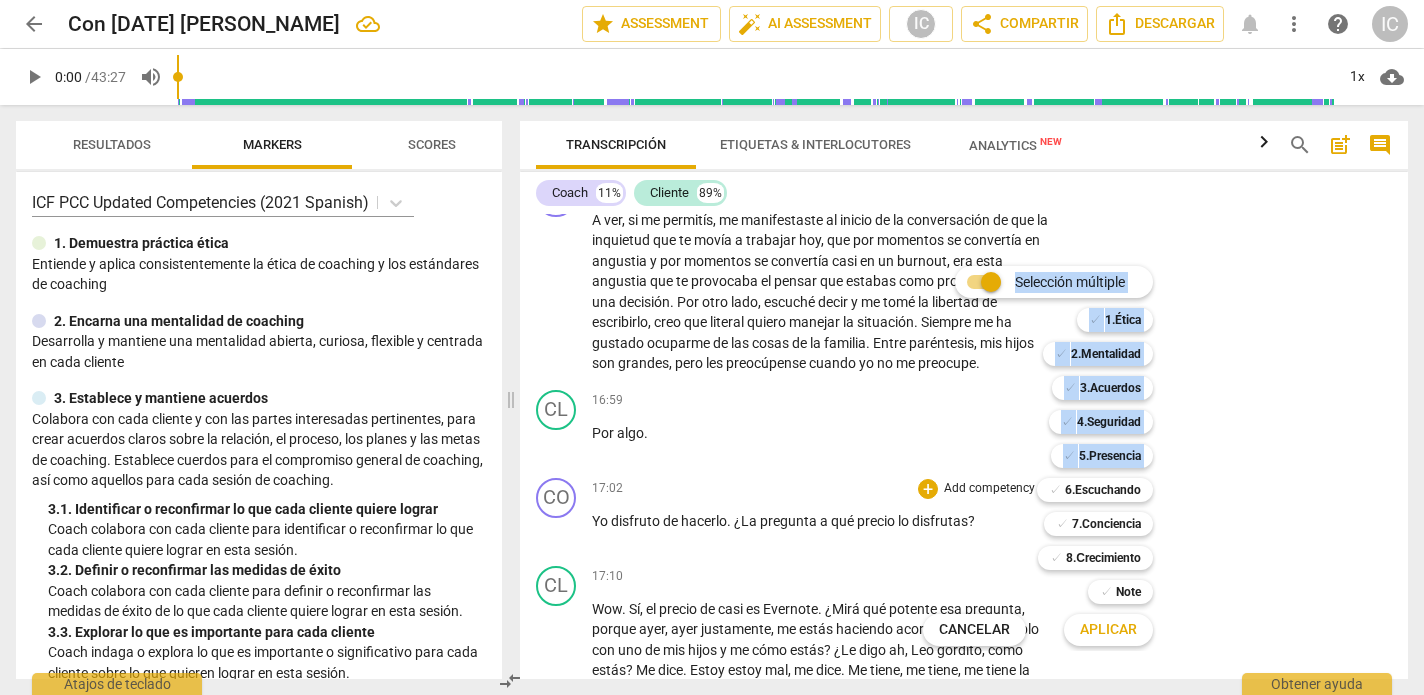 drag, startPoint x: 1007, startPoint y: 486, endPoint x: 625, endPoint y: 481, distance: 382.0327 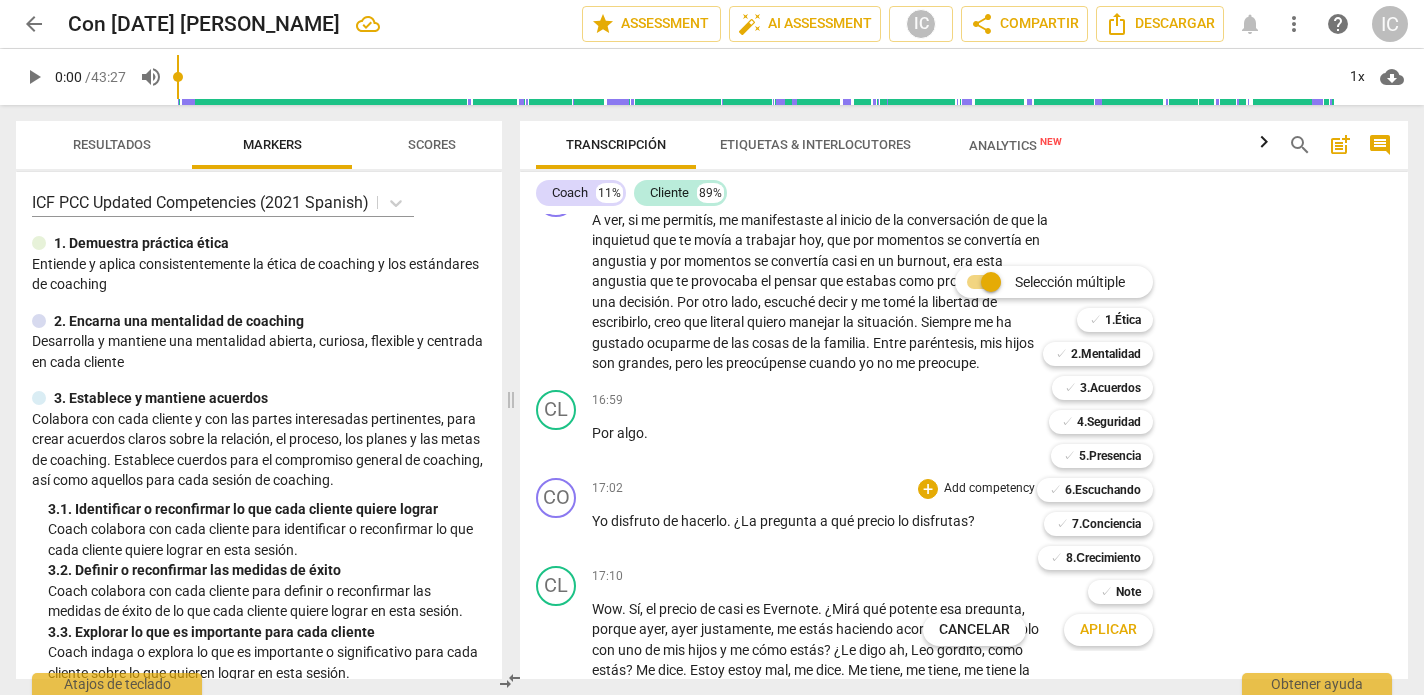 click at bounding box center (712, 347) 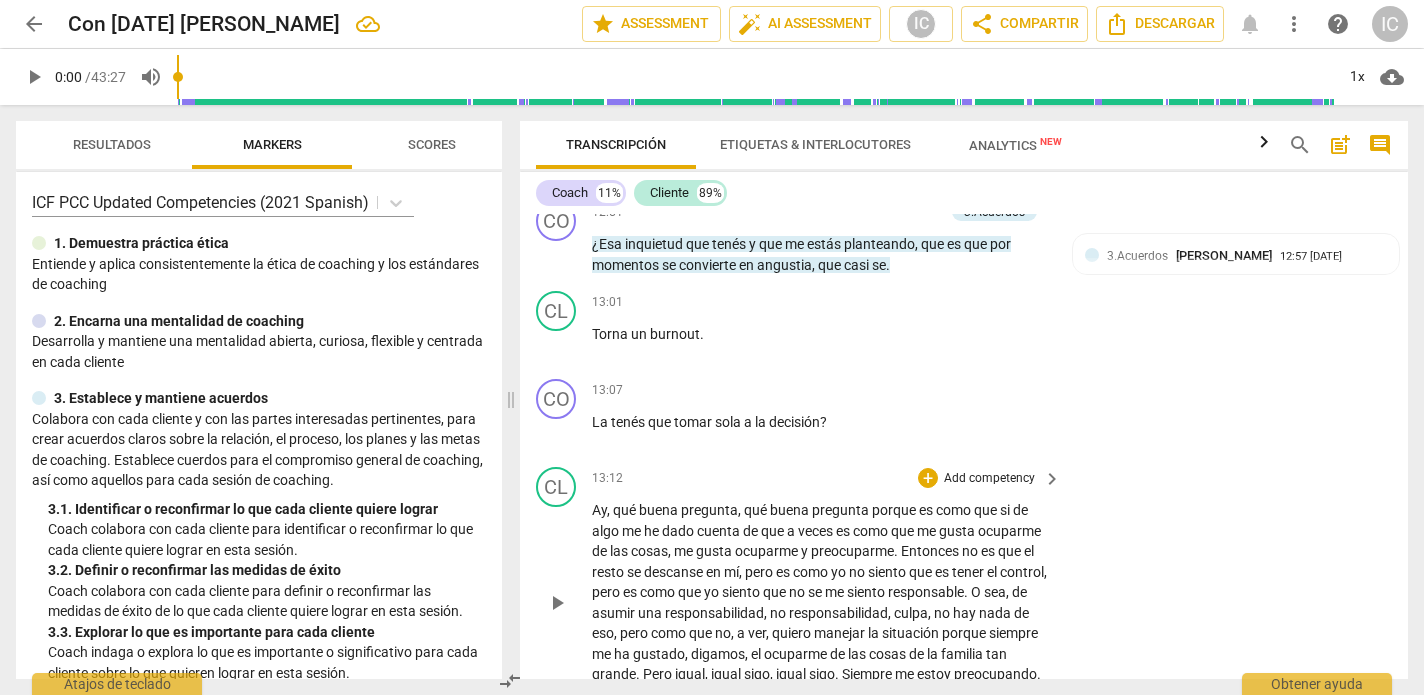 scroll, scrollTop: 2774, scrollLeft: 0, axis: vertical 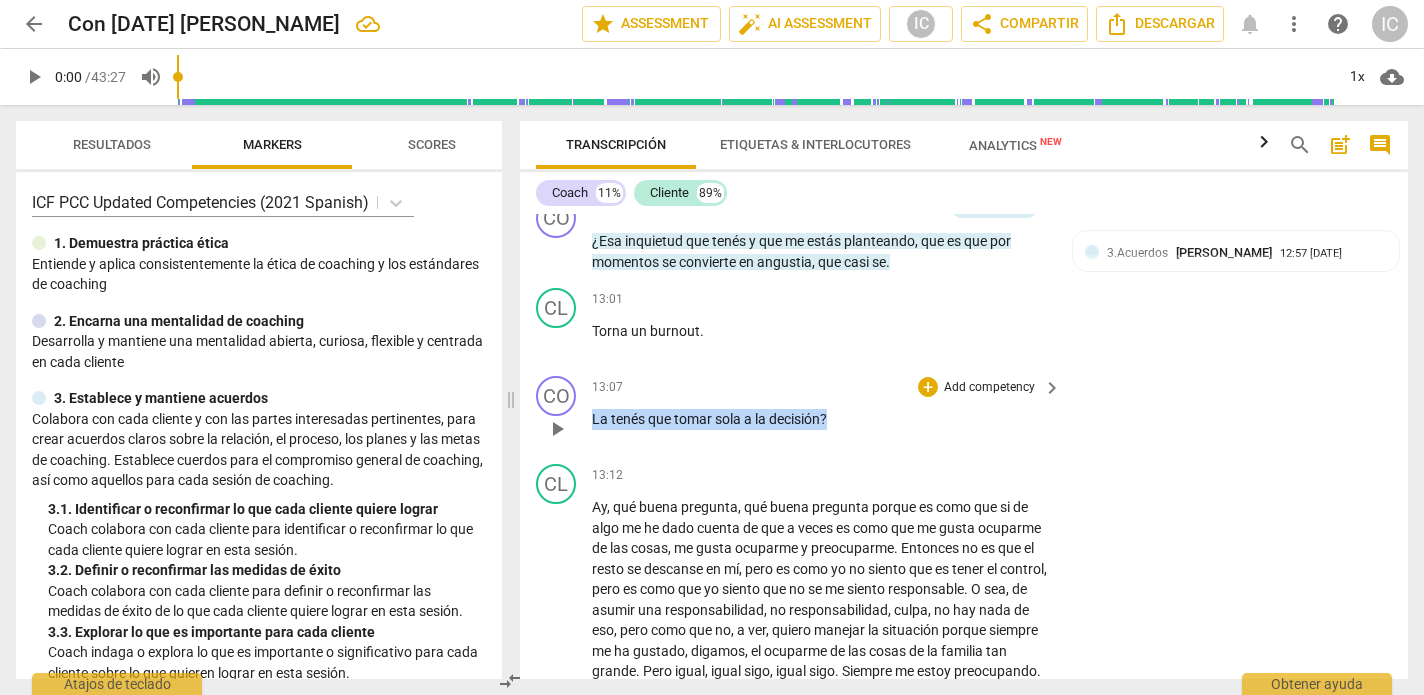 drag, startPoint x: 844, startPoint y: 361, endPoint x: 801, endPoint y: 349, distance: 44.64303 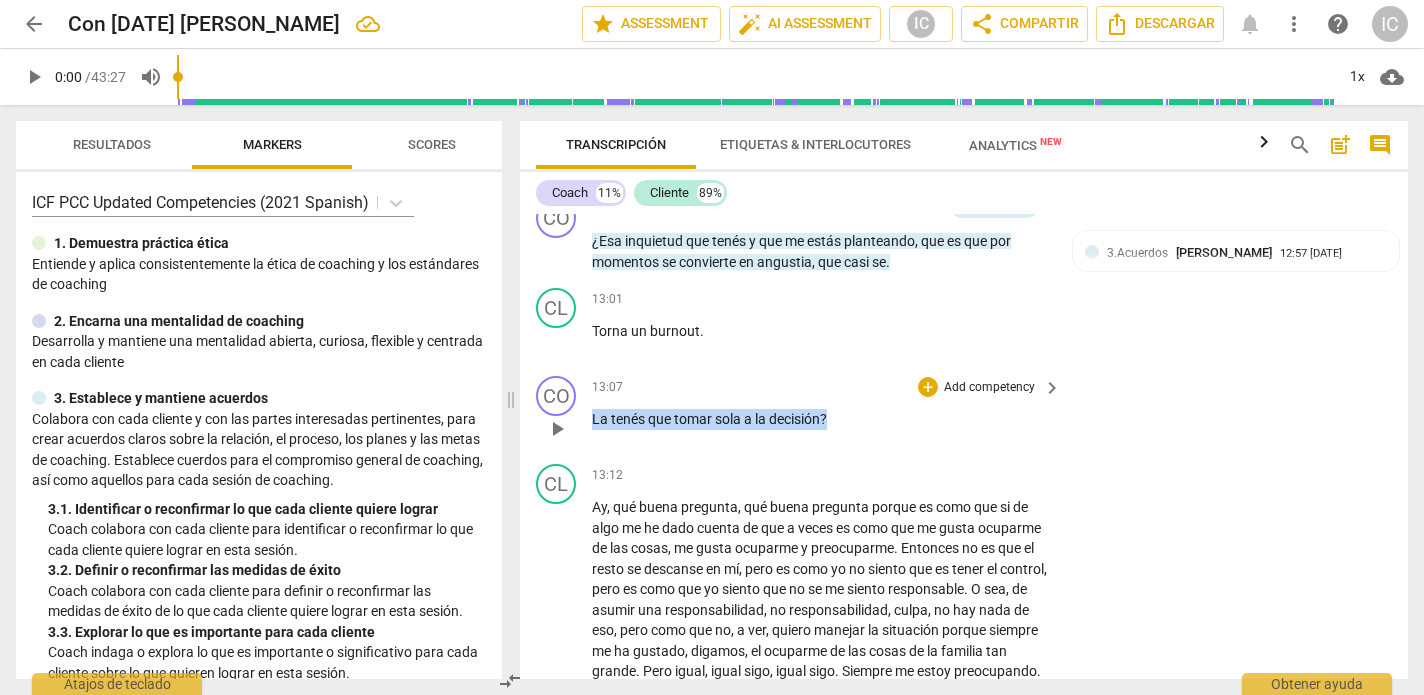 click on "CO play_arrow pause 13:07 + Add competency keyboard_arrow_right La   tenés   que   tomar   sola   a   la   decisión ?" at bounding box center [964, 412] 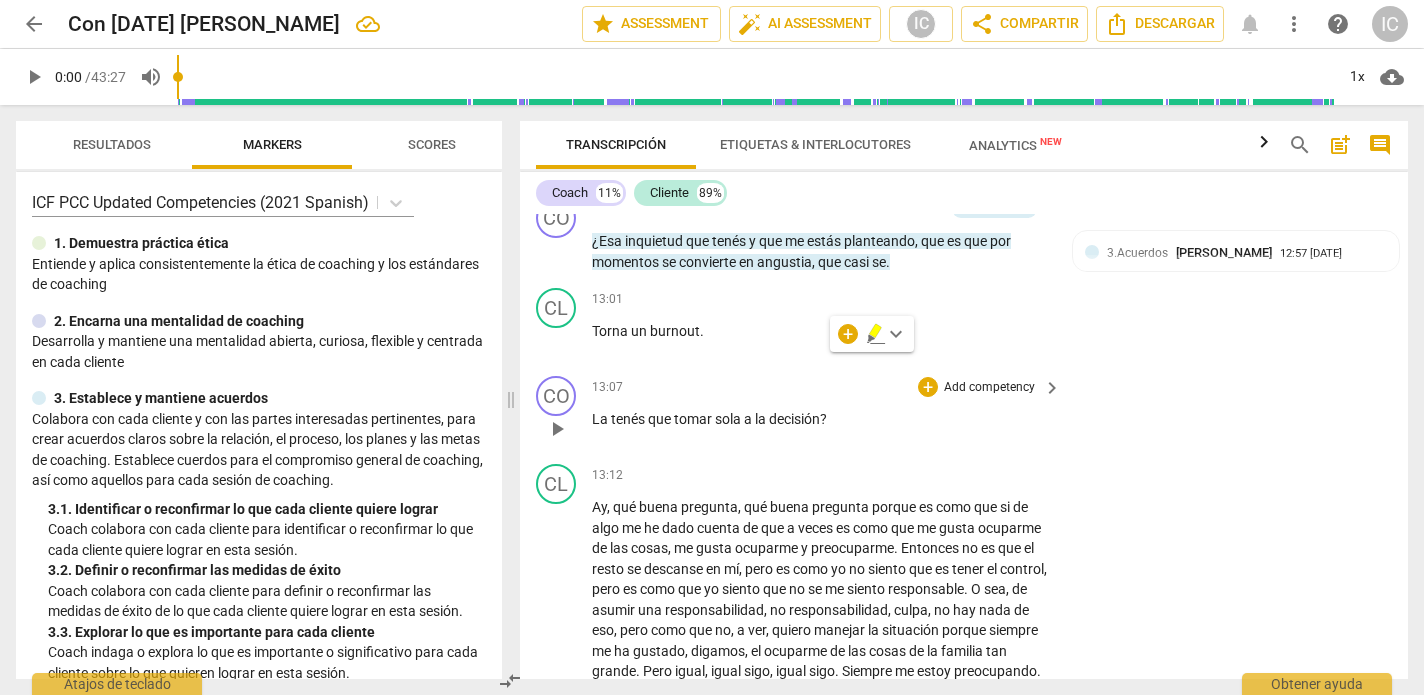 click on "Add competency" at bounding box center [989, 388] 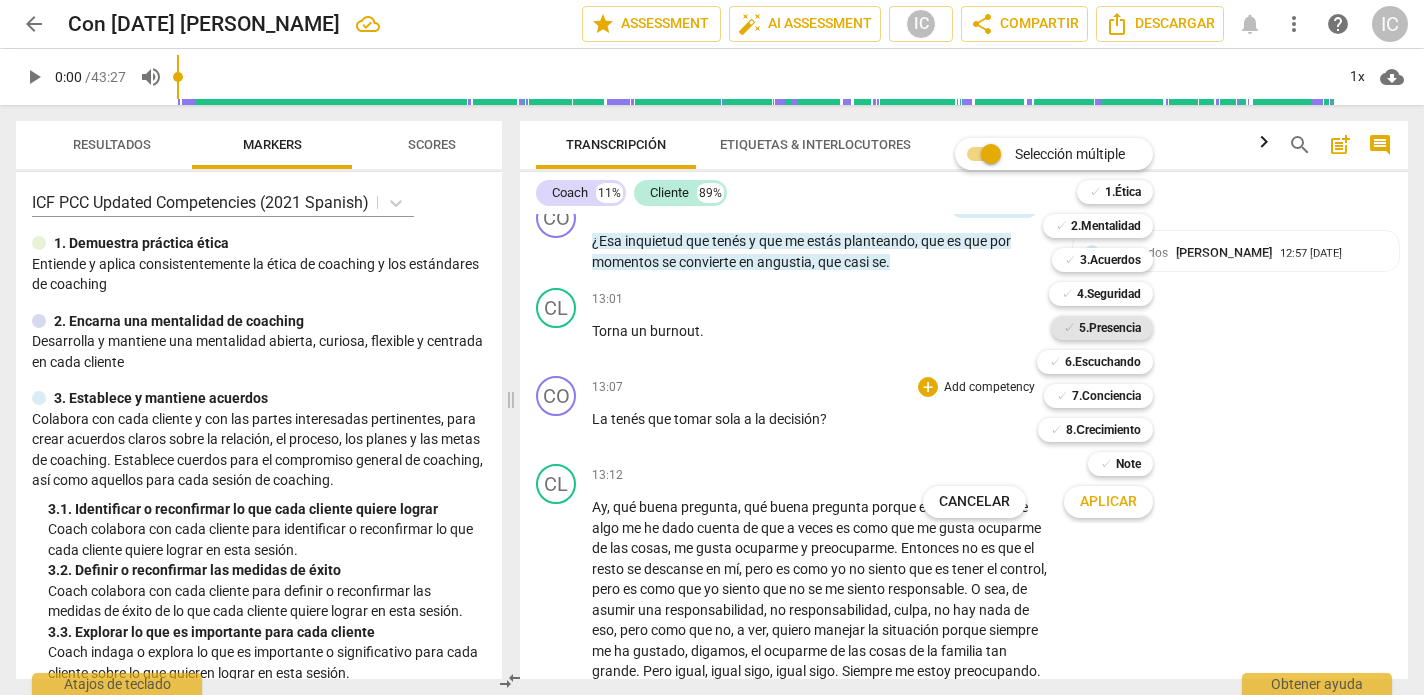 click on "5.Presencia" at bounding box center (1110, 328) 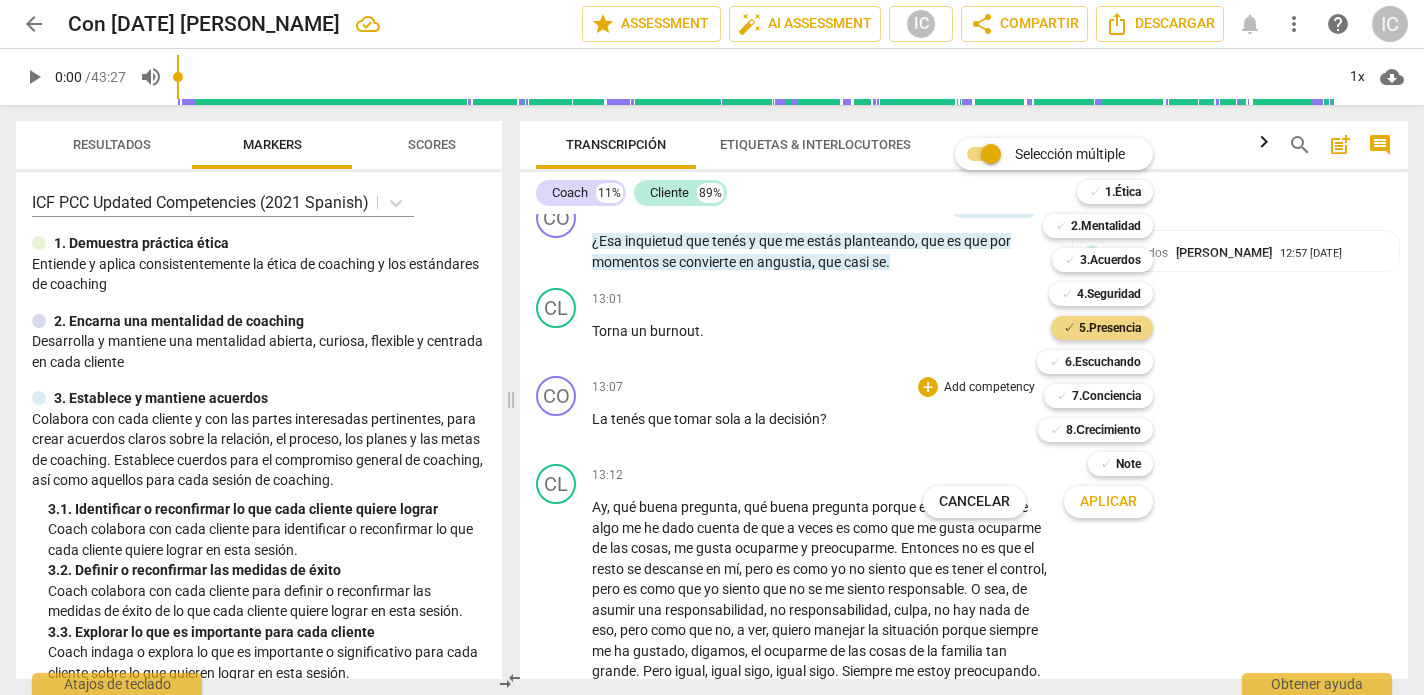 click on "Aplicar" at bounding box center [1108, 502] 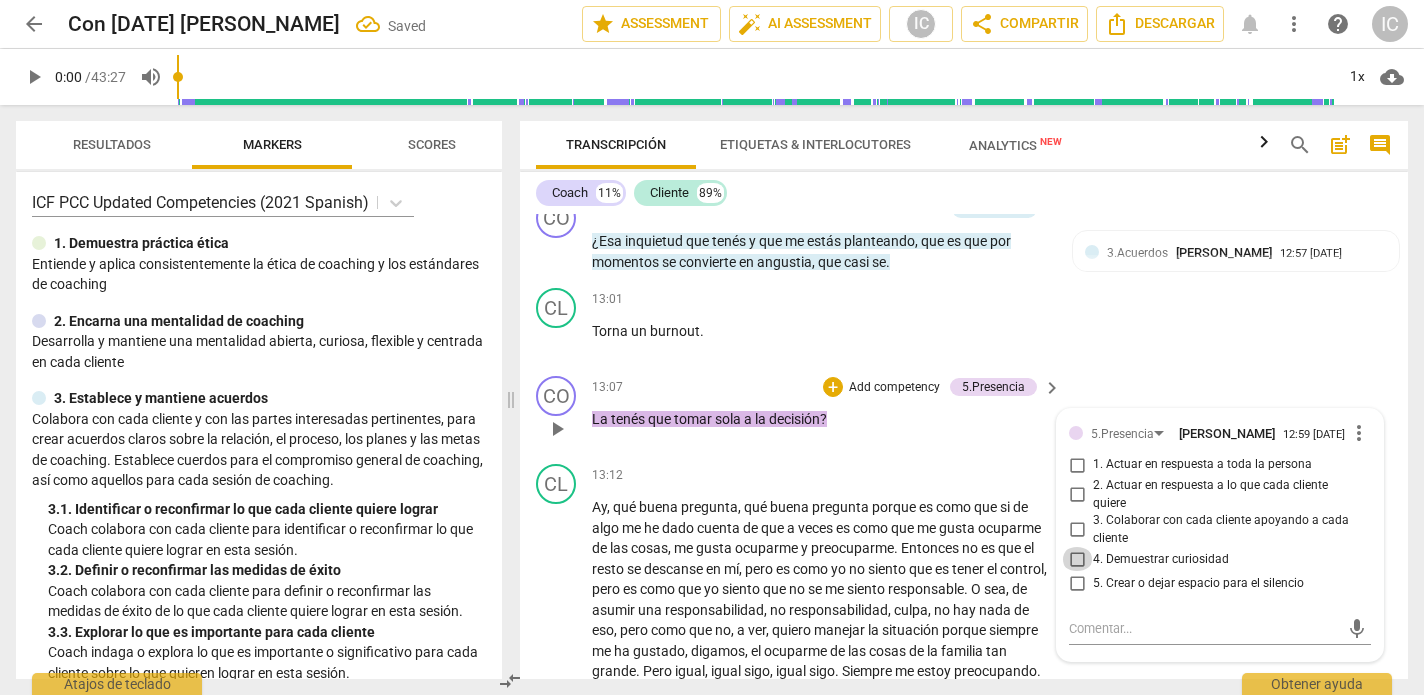 click on "4. Demuestrar curiosidad" at bounding box center (1077, 559) 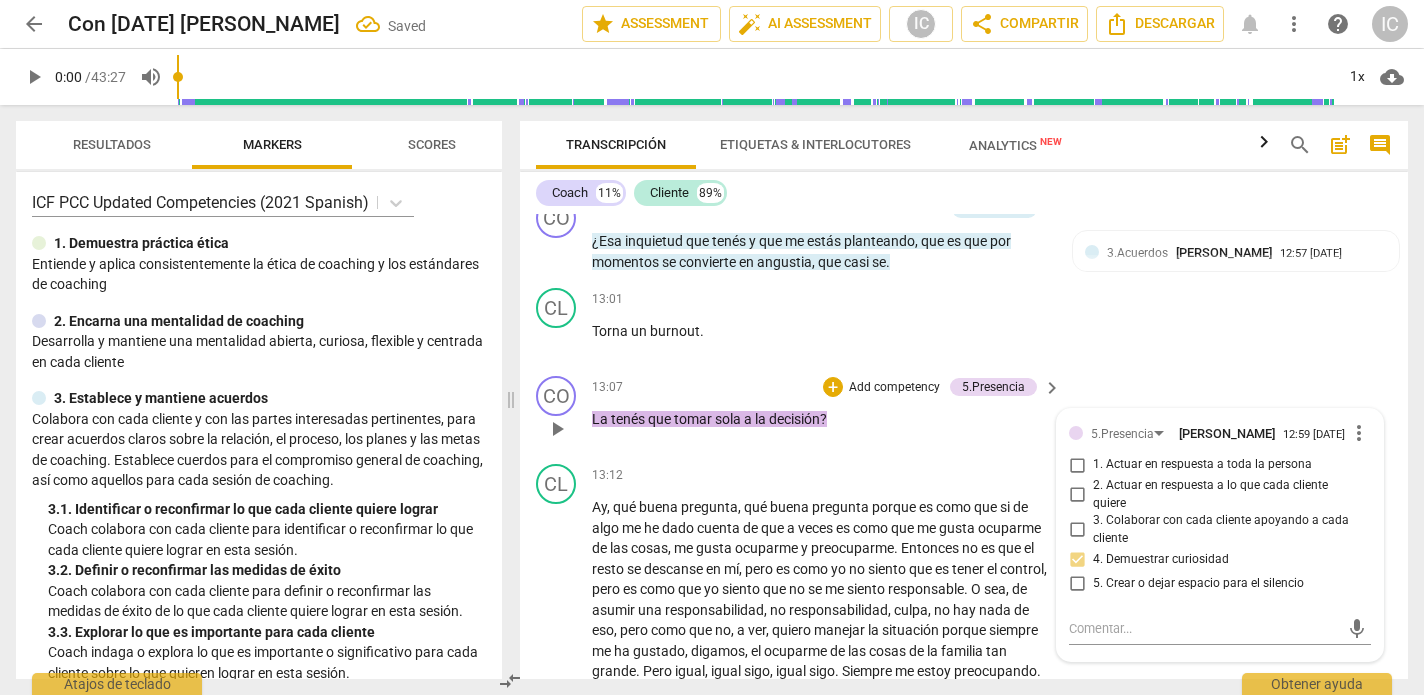 click on "5. Crear o dejar espacio para el silencio" at bounding box center (1077, 583) 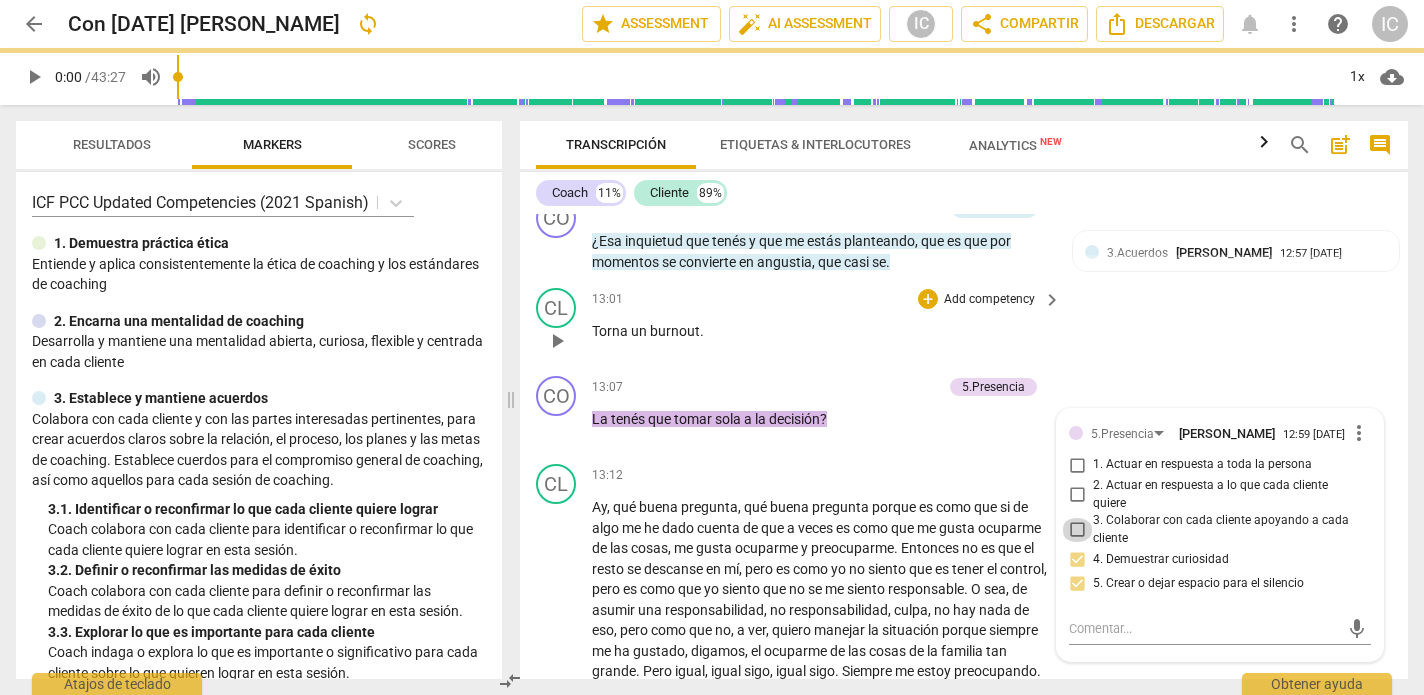 drag, startPoint x: 1075, startPoint y: 471, endPoint x: 1177, endPoint y: 301, distance: 198.25237 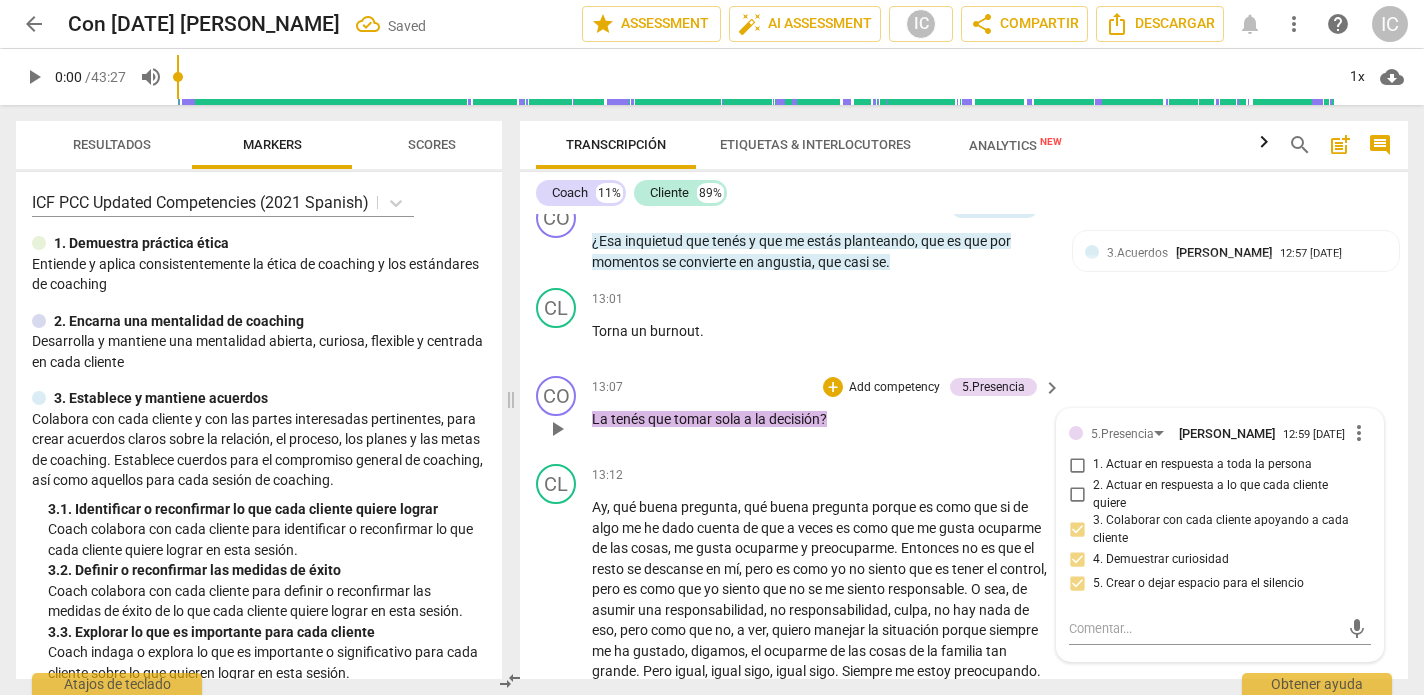 click on "Add competency" at bounding box center (894, 388) 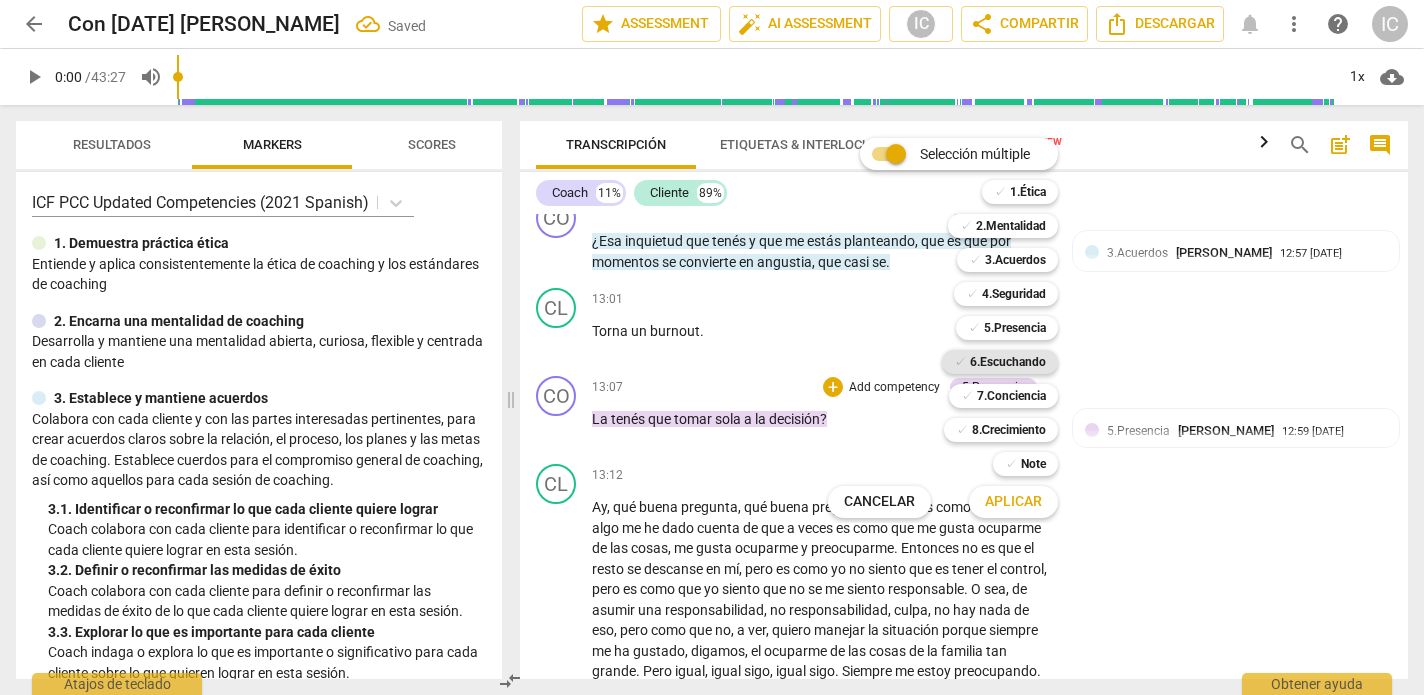 click on "6.Escuchando" at bounding box center [1008, 362] 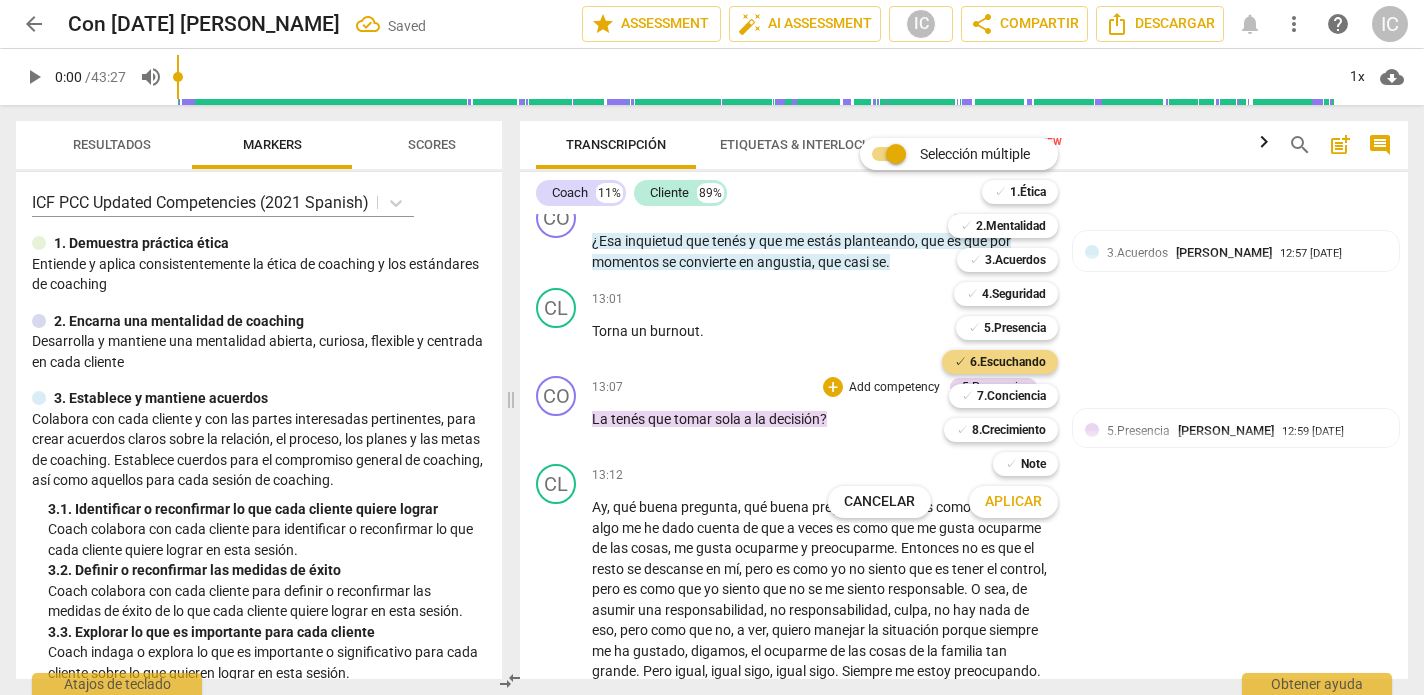 click on "Aplicar" at bounding box center (1013, 502) 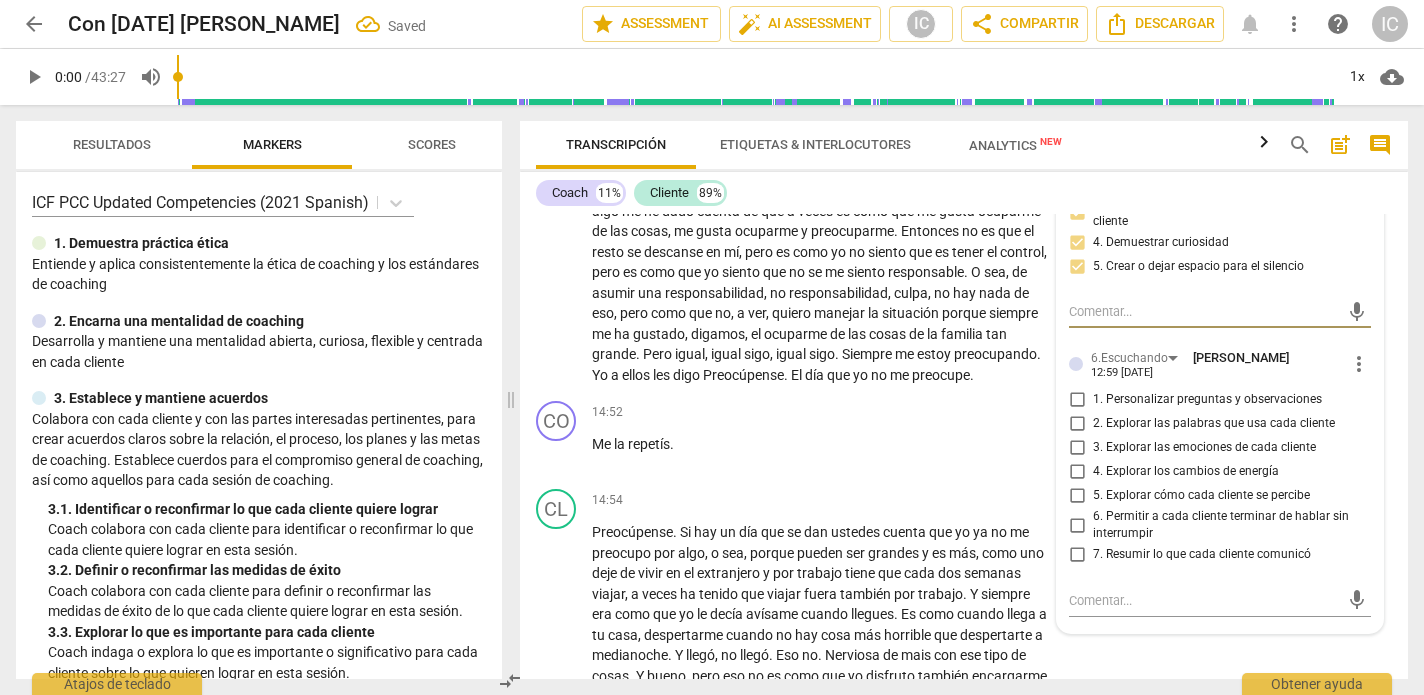 scroll, scrollTop: 3092, scrollLeft: 0, axis: vertical 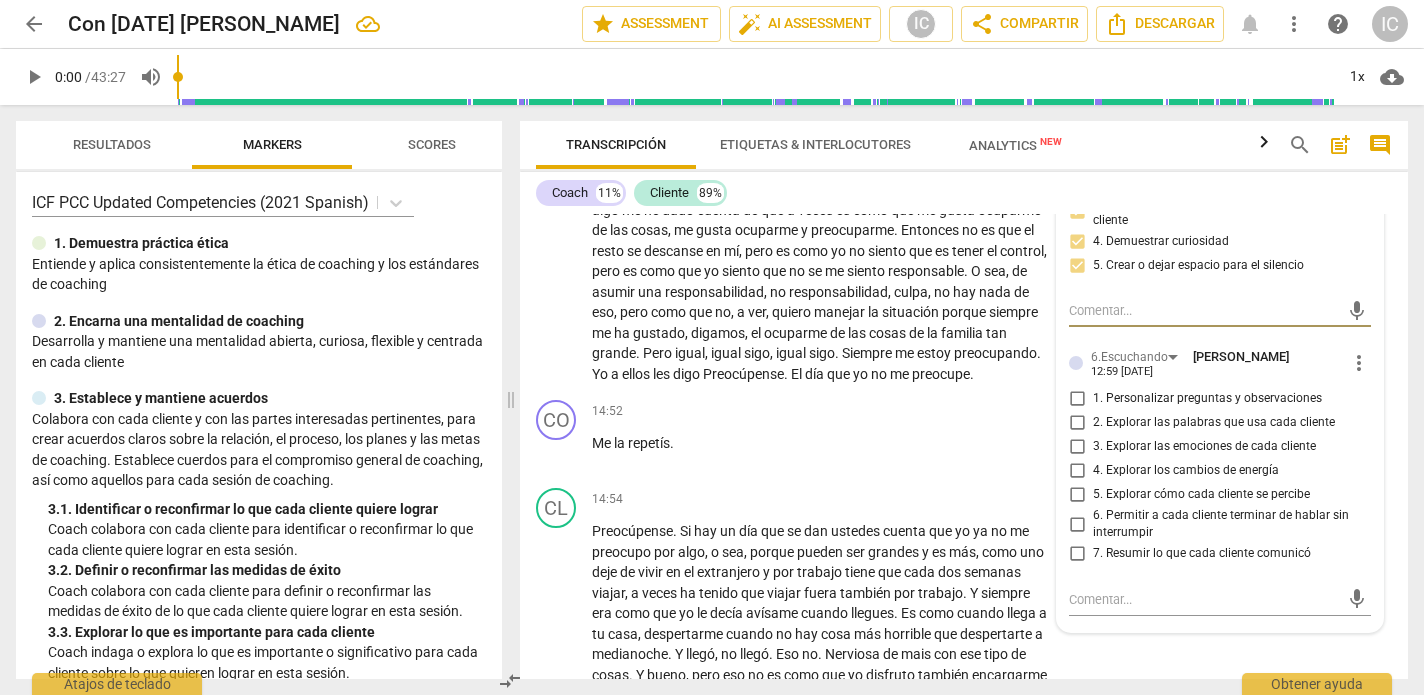 click on "1. Personalizar preguntas y observaciones" at bounding box center [1077, 399] 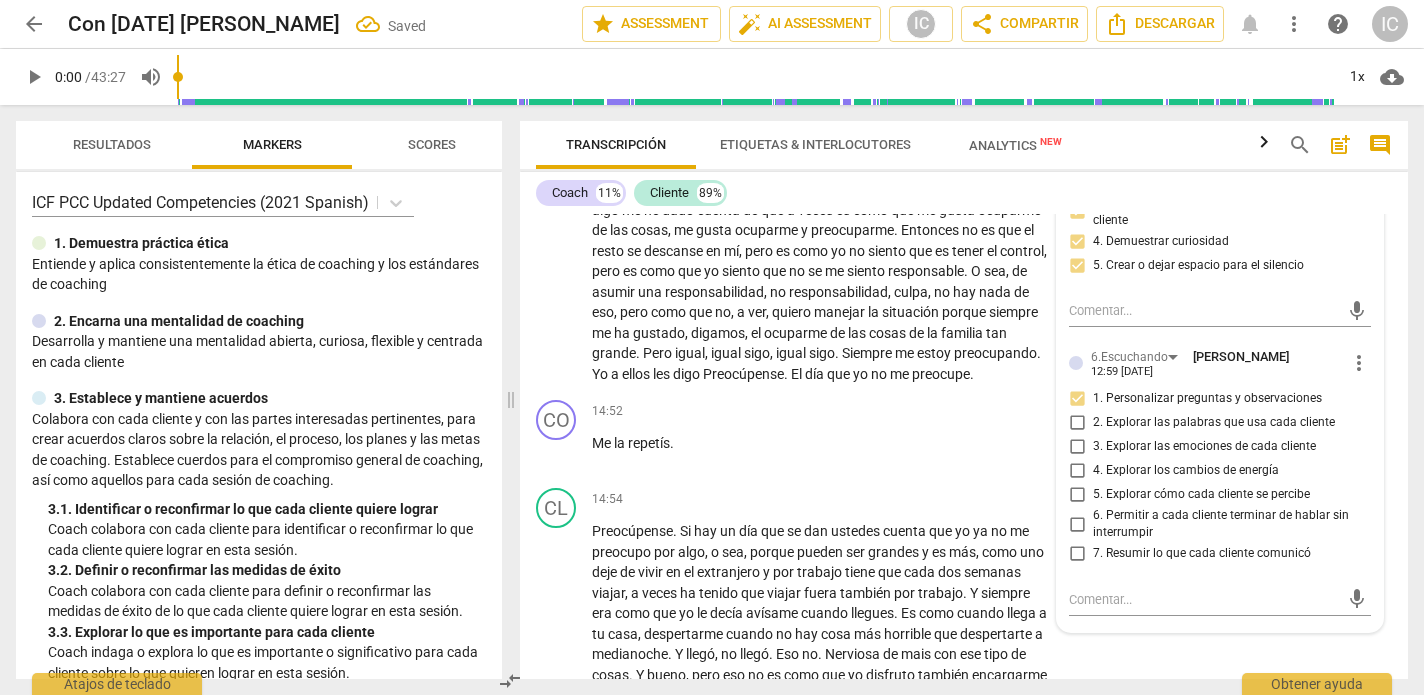 drag, startPoint x: 1070, startPoint y: 434, endPoint x: 1089, endPoint y: 435, distance: 19.026299 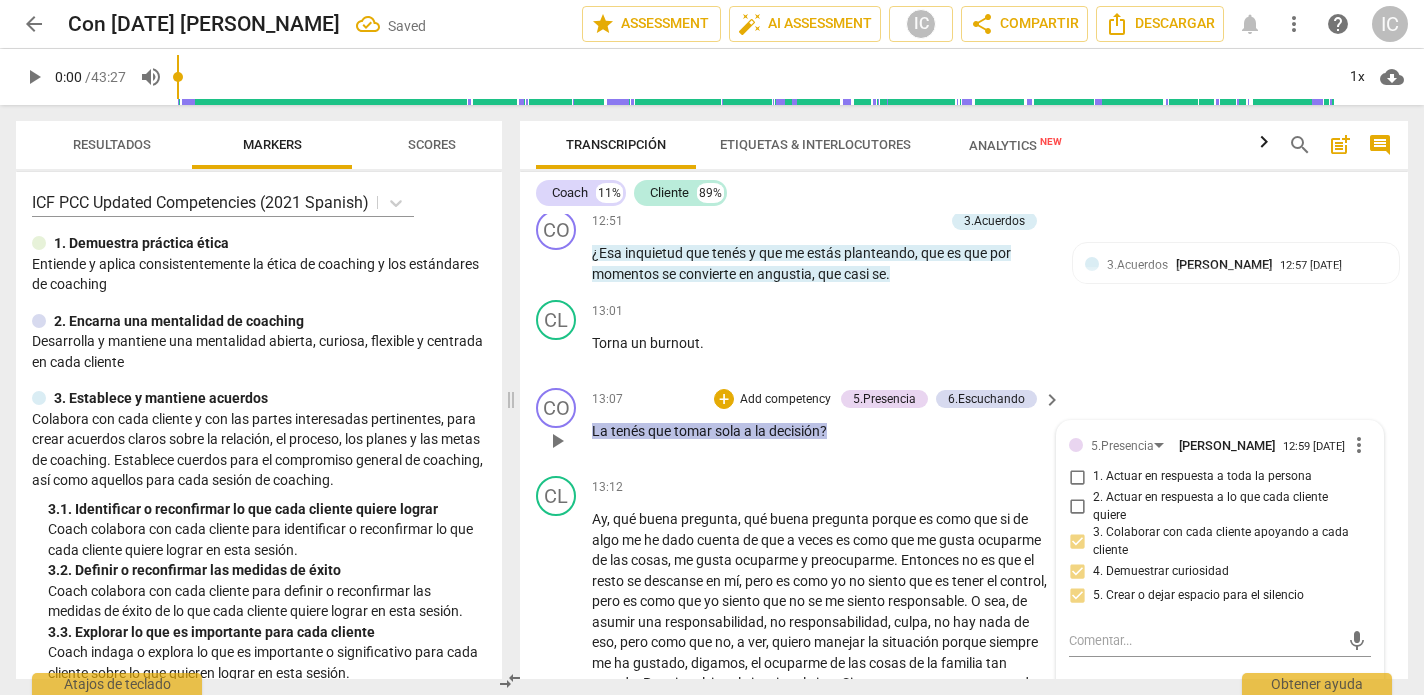 scroll, scrollTop: 2759, scrollLeft: 0, axis: vertical 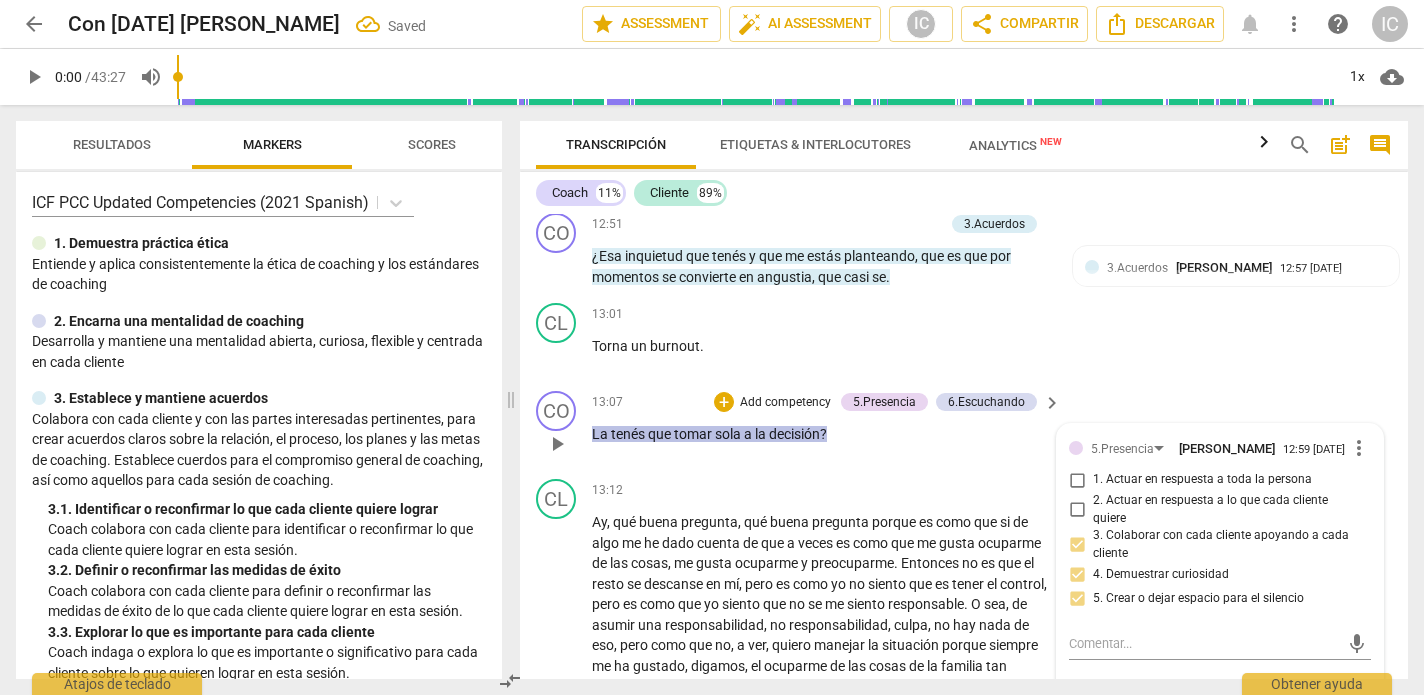 click on "Add competency" at bounding box center [785, 403] 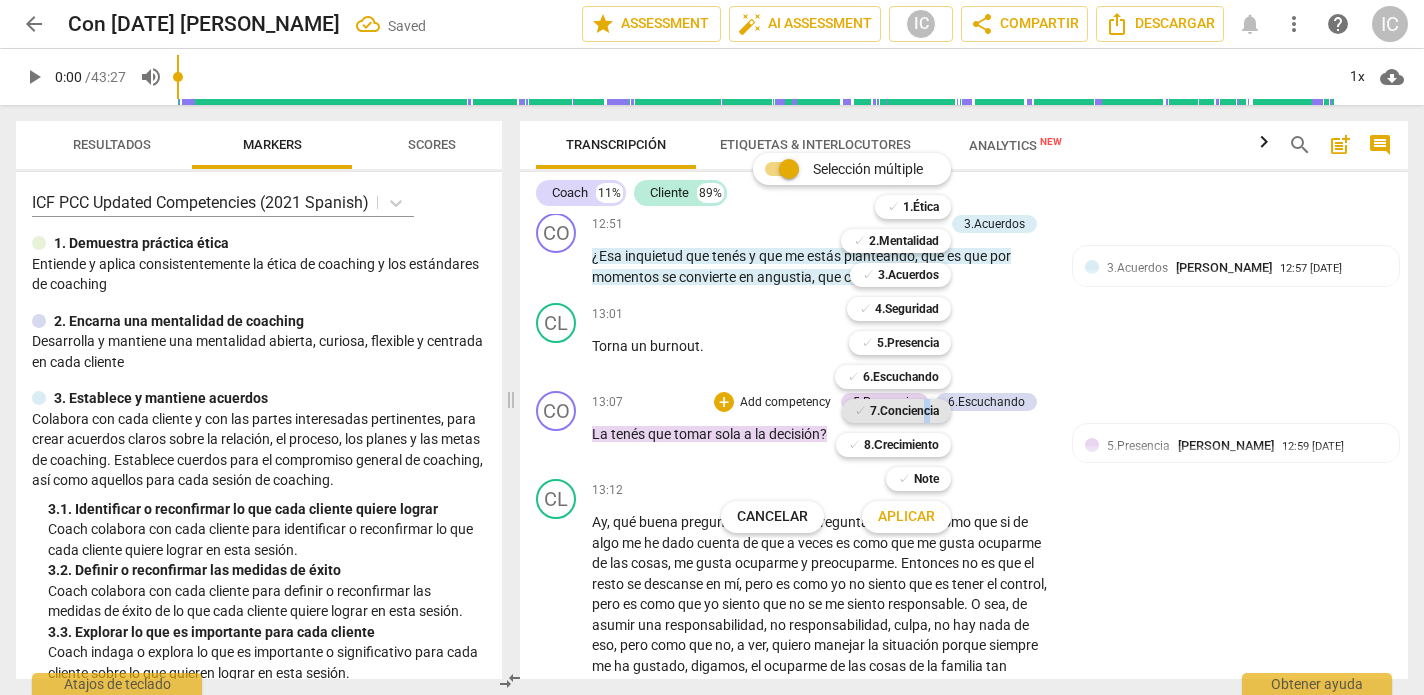 click on "7.Conciencia" at bounding box center [904, 411] 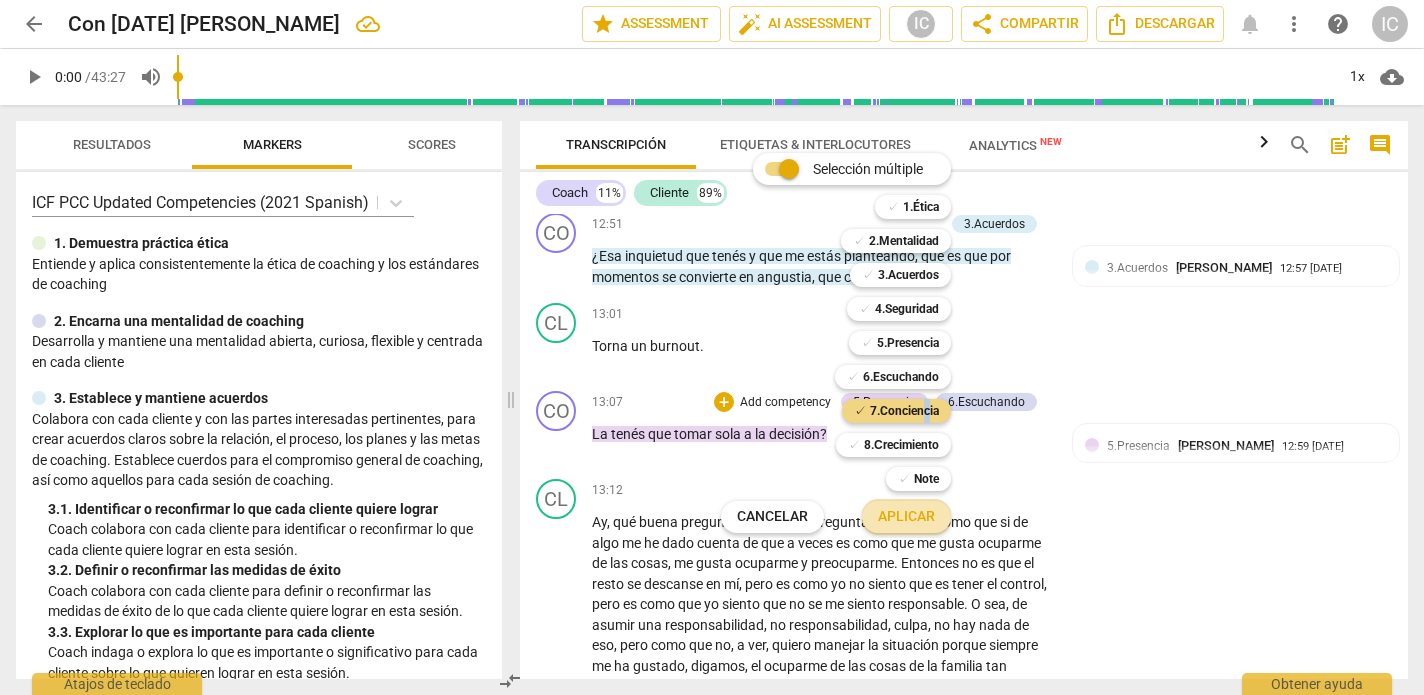 click on "Aplicar" at bounding box center [906, 517] 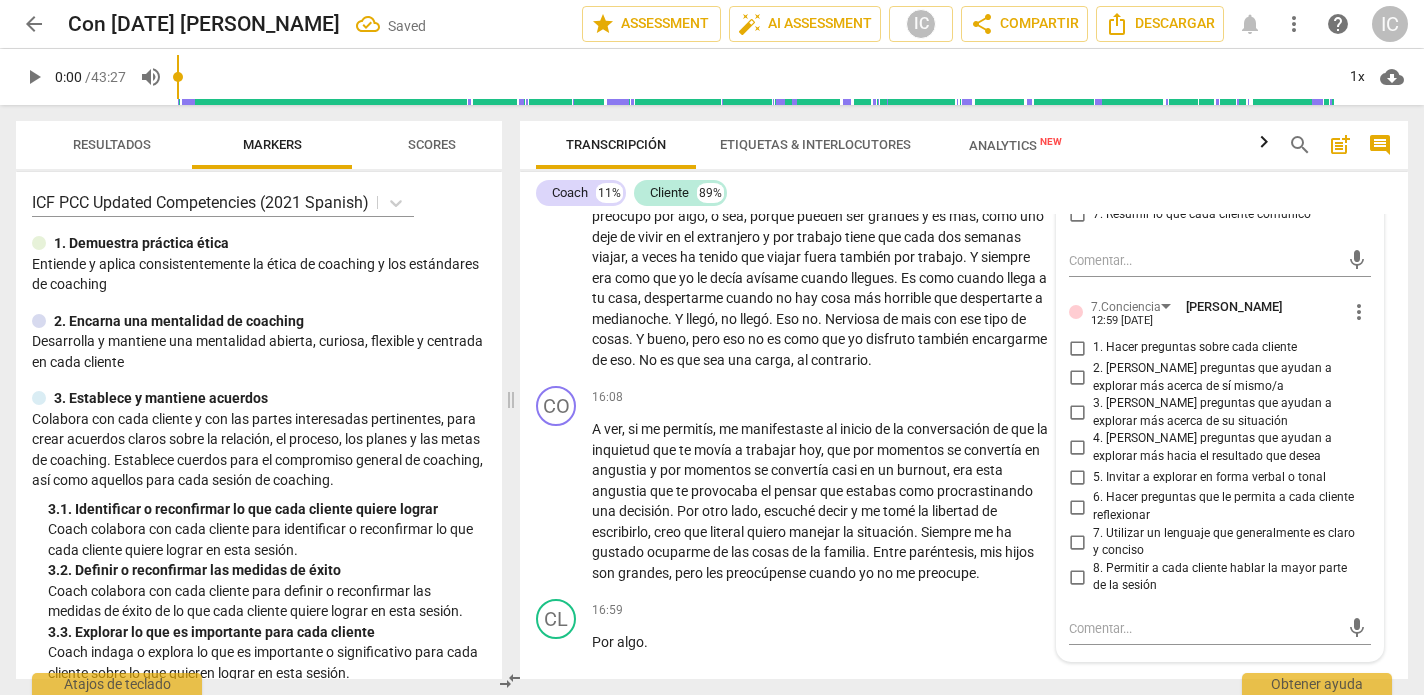 scroll, scrollTop: 3449, scrollLeft: 0, axis: vertical 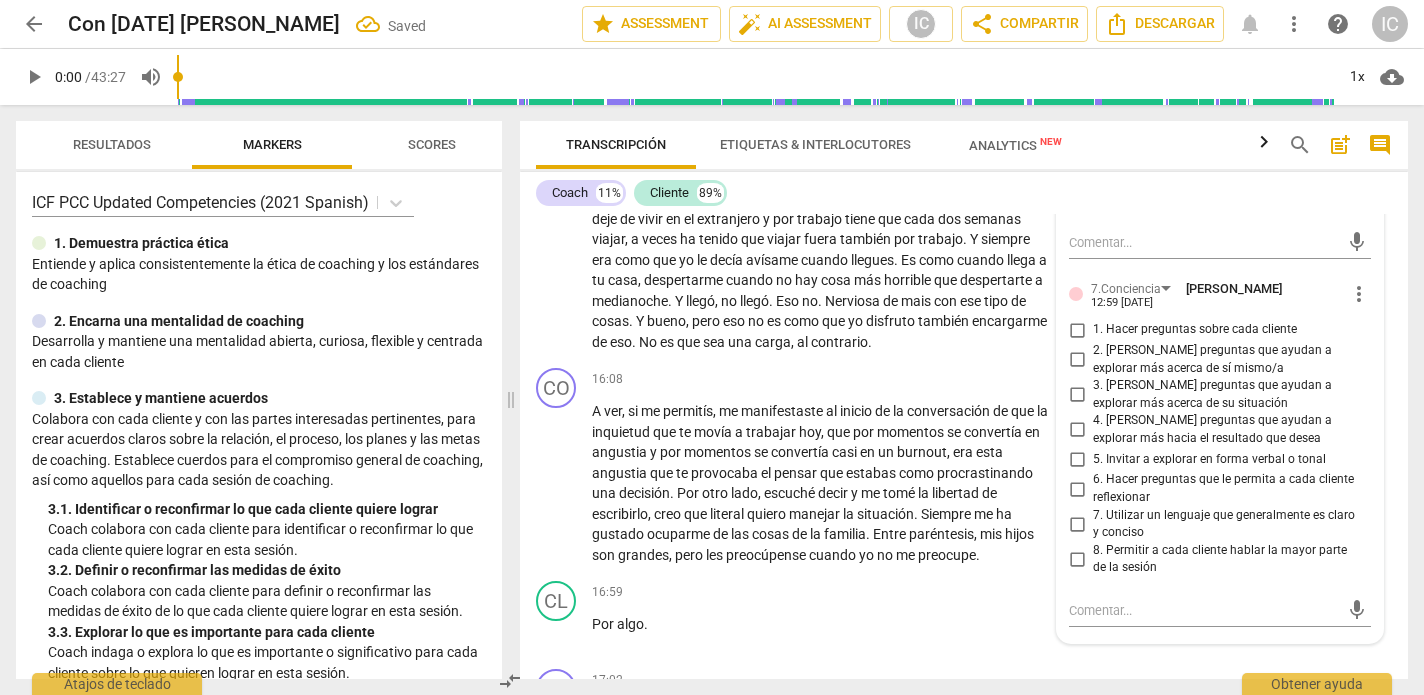 click on "6. Hacer preguntas que le permita a cada cliente reflexionar" at bounding box center [1077, 489] 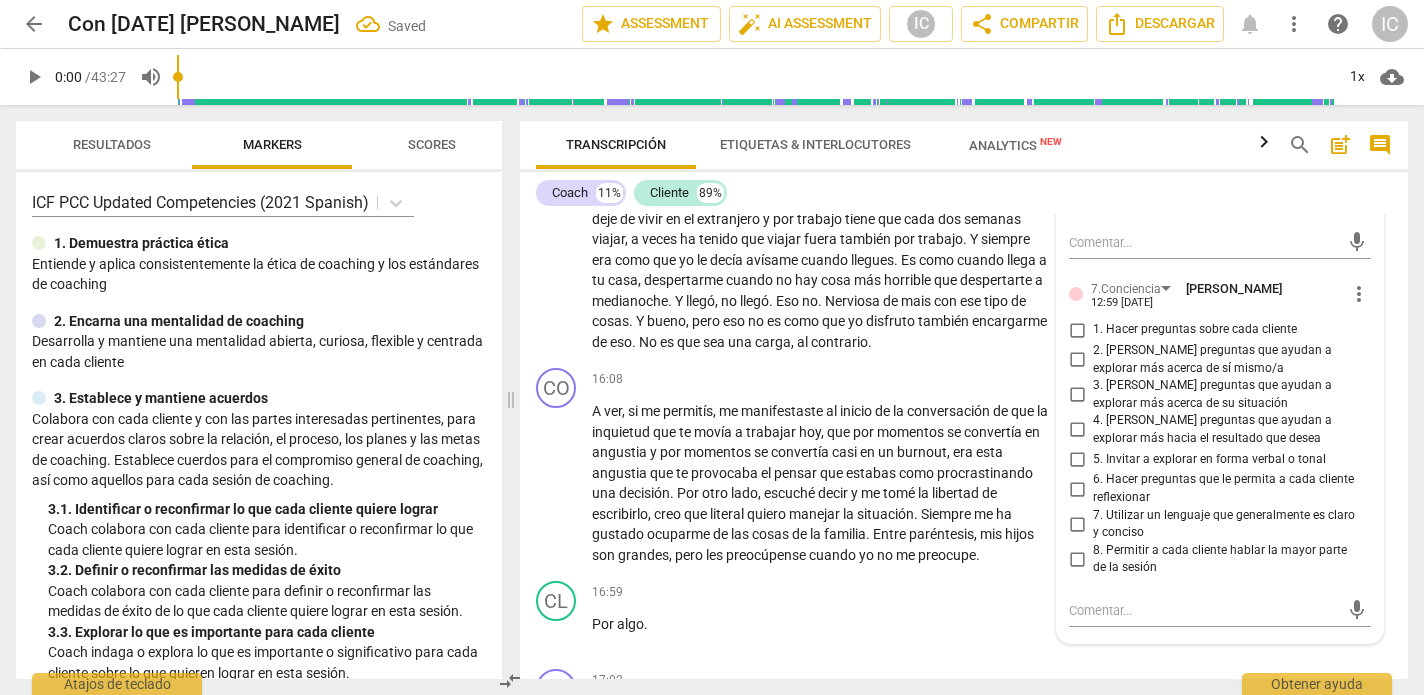 checkbox on "true" 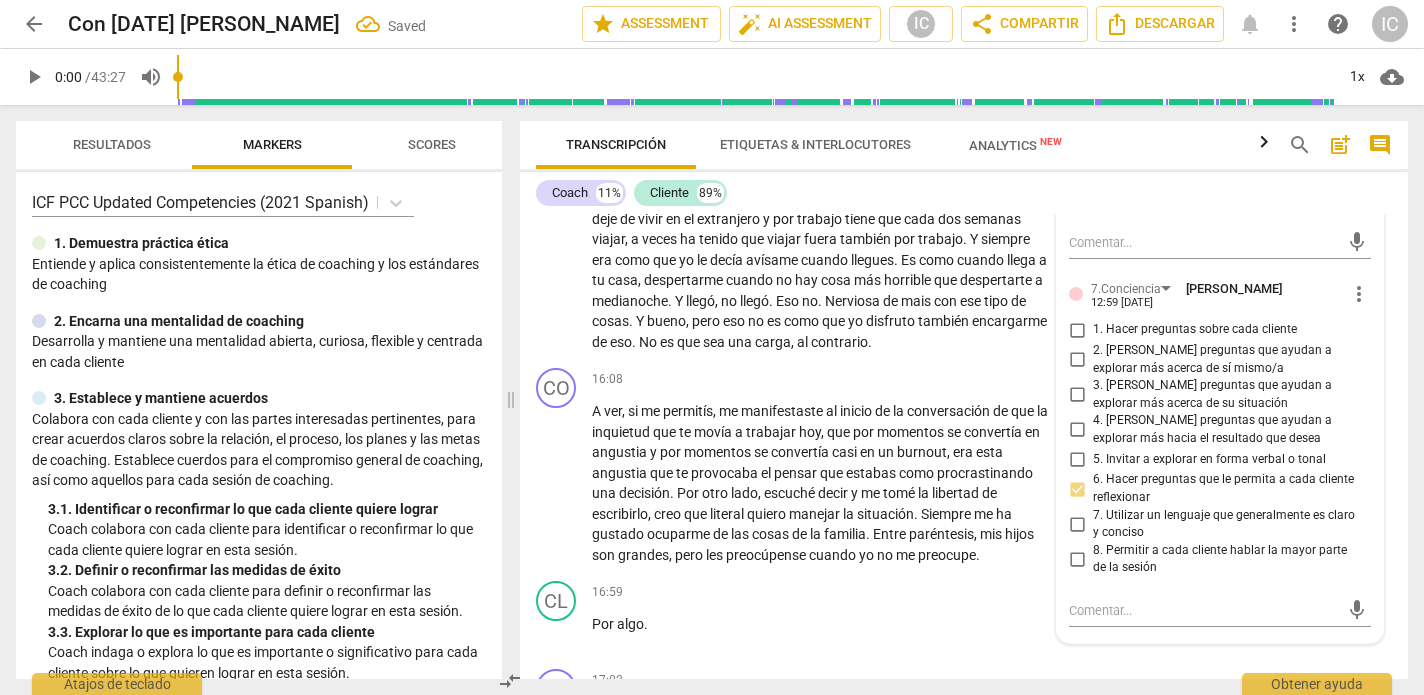 click on "2. [PERSON_NAME] preguntas que ayudan a explorar más acerca de sí mismo/a" at bounding box center [1077, 360] 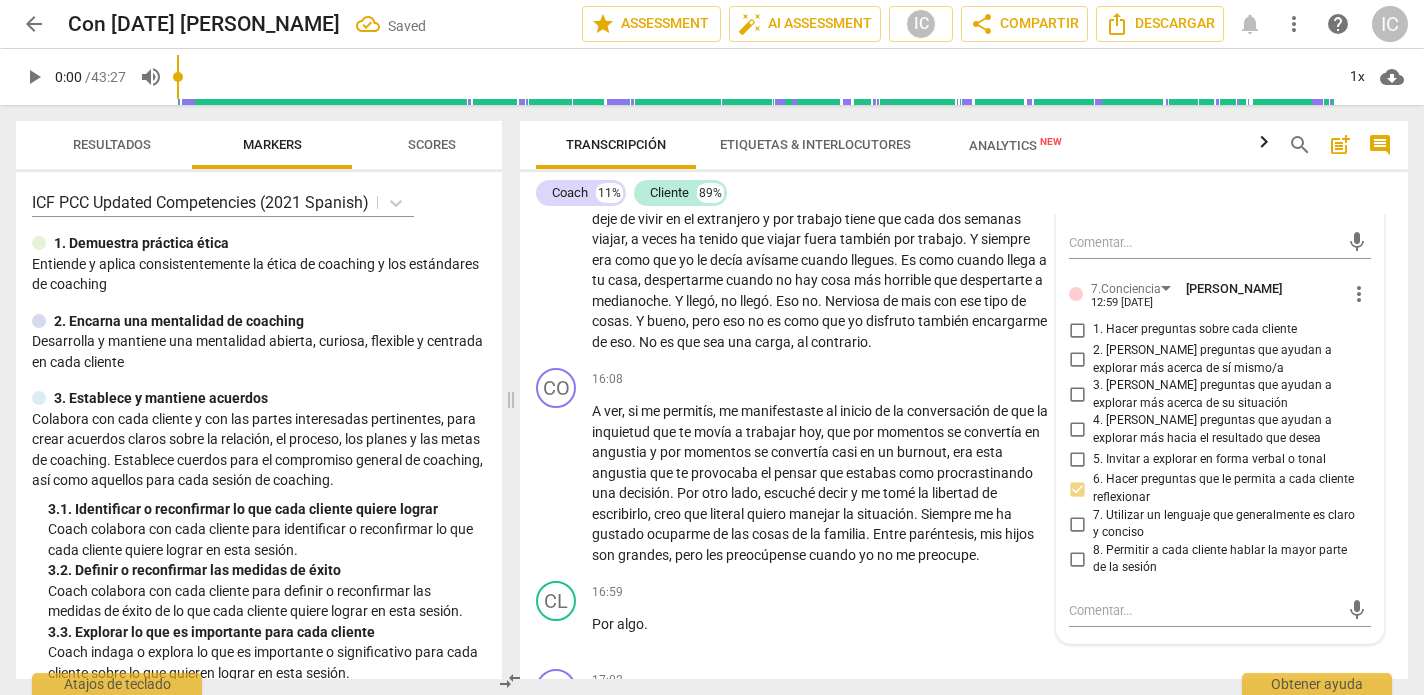 checkbox on "true" 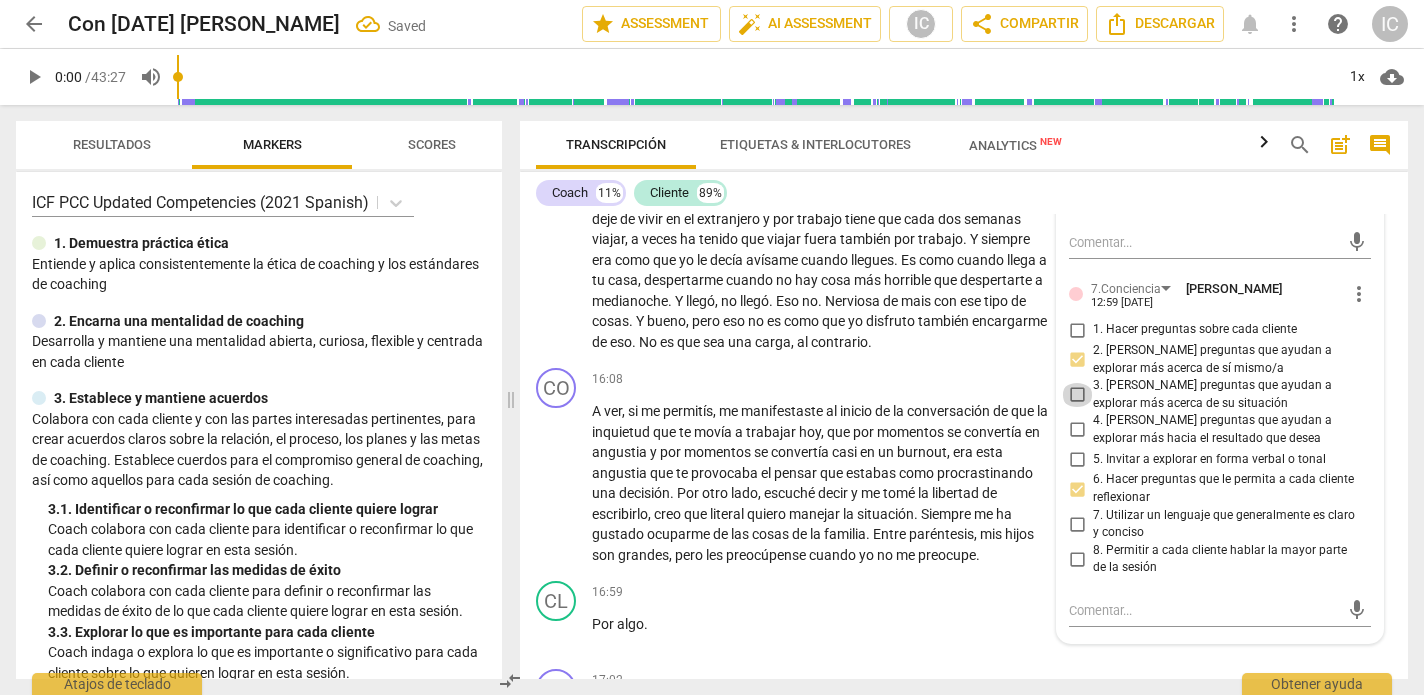 click on "3. [PERSON_NAME] preguntas que ayudan a explorar más acerca de su situación" at bounding box center [1077, 395] 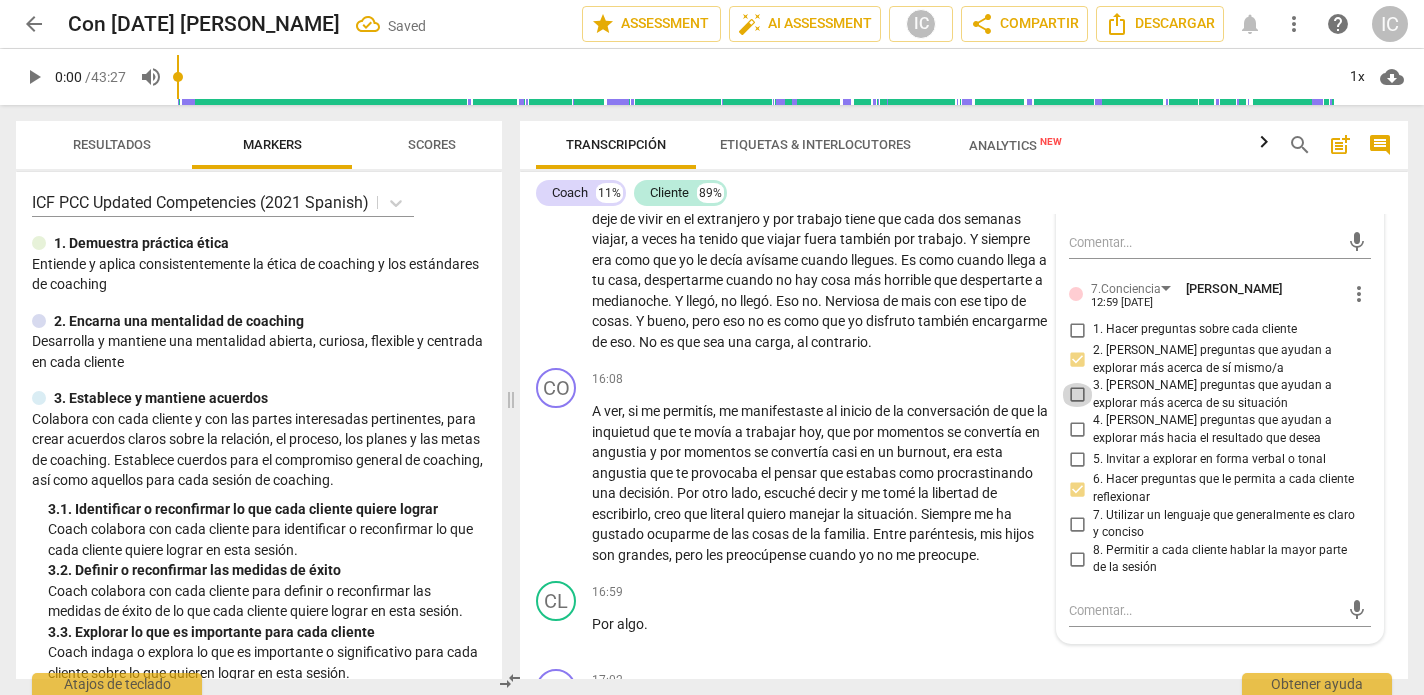 checkbox on "true" 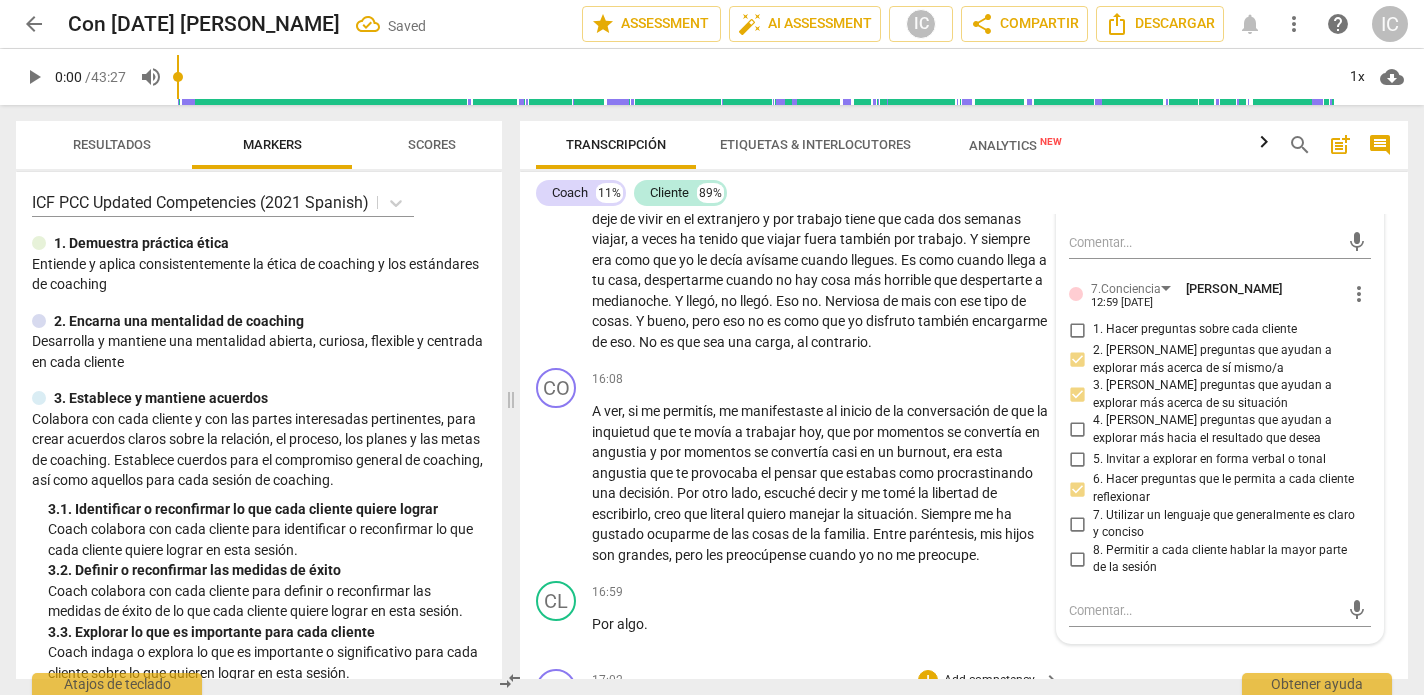 click on "CO play_arrow pause 17:02 + Add competency keyboard_arrow_right Yo   disfruto   de   hacerlo .   ¿La   pregunta   a   qué   precio   lo   disfrutas ?" at bounding box center [964, 705] 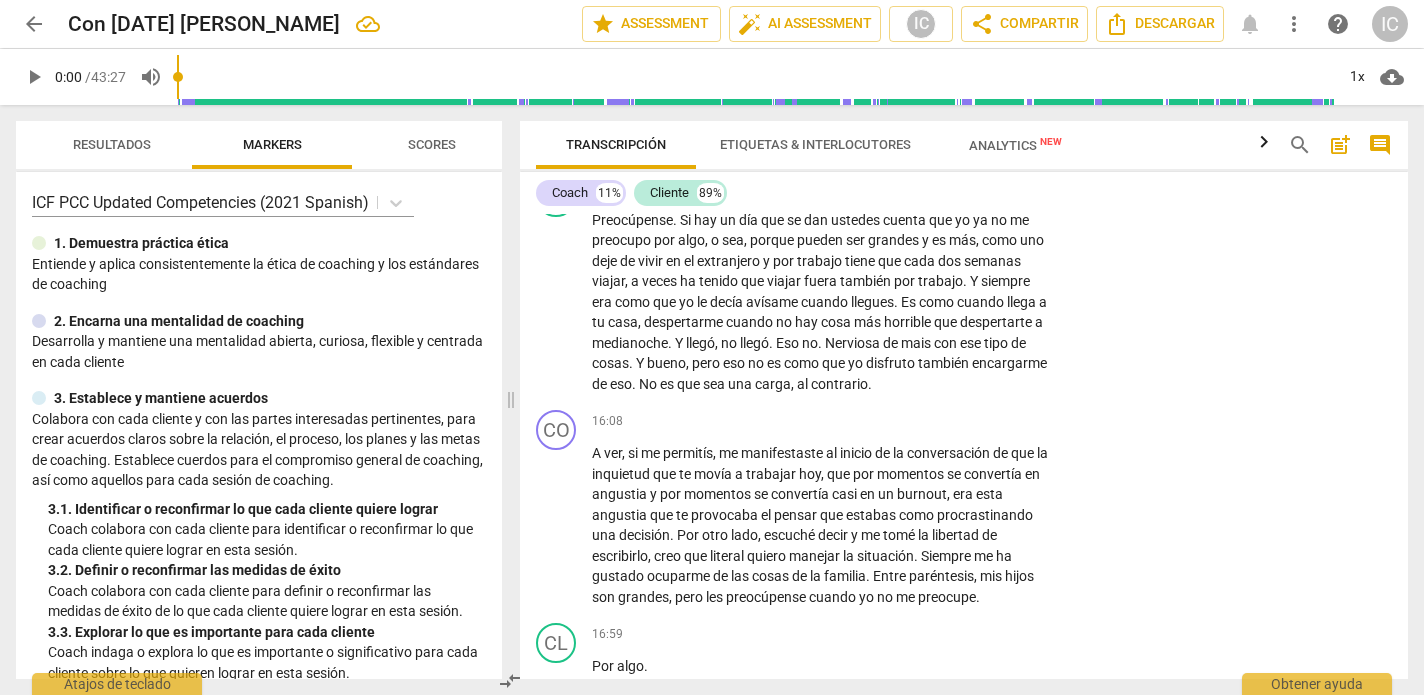 scroll, scrollTop: 3409, scrollLeft: 0, axis: vertical 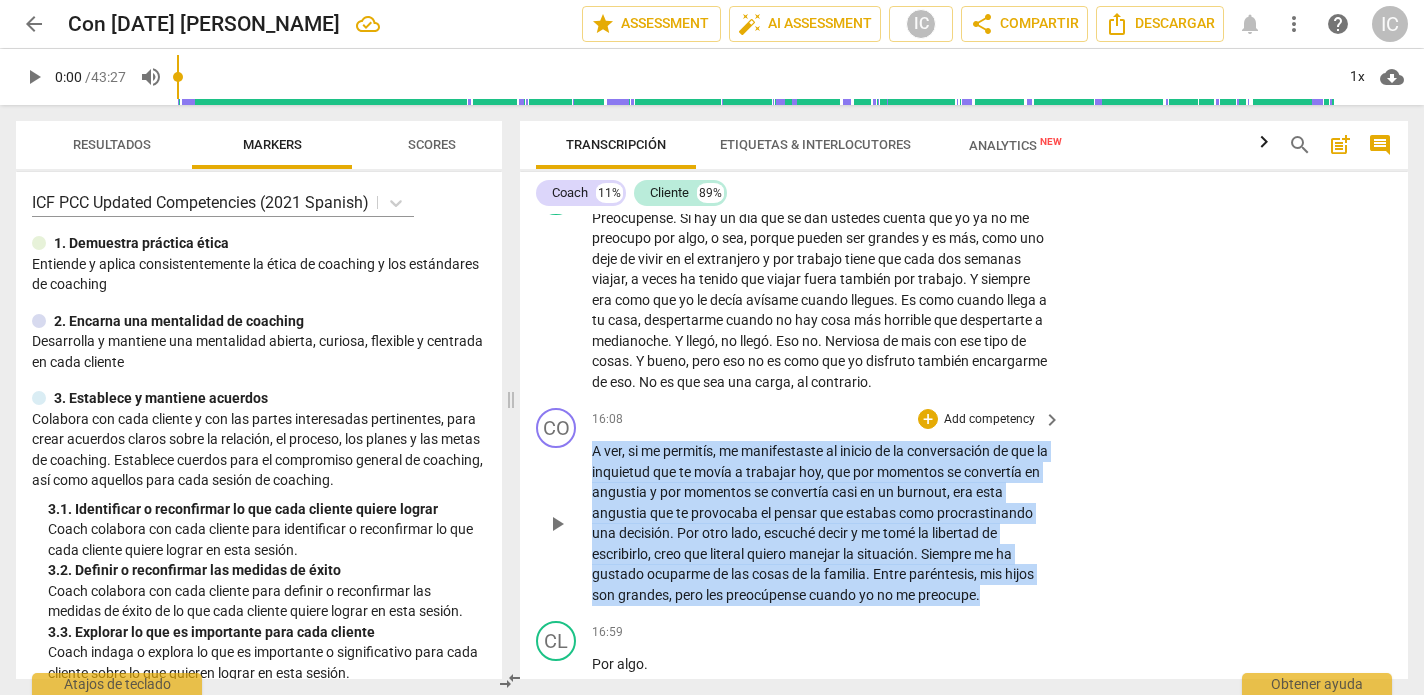 drag, startPoint x: 994, startPoint y: 569, endPoint x: 570, endPoint y: 416, distance: 450.76047 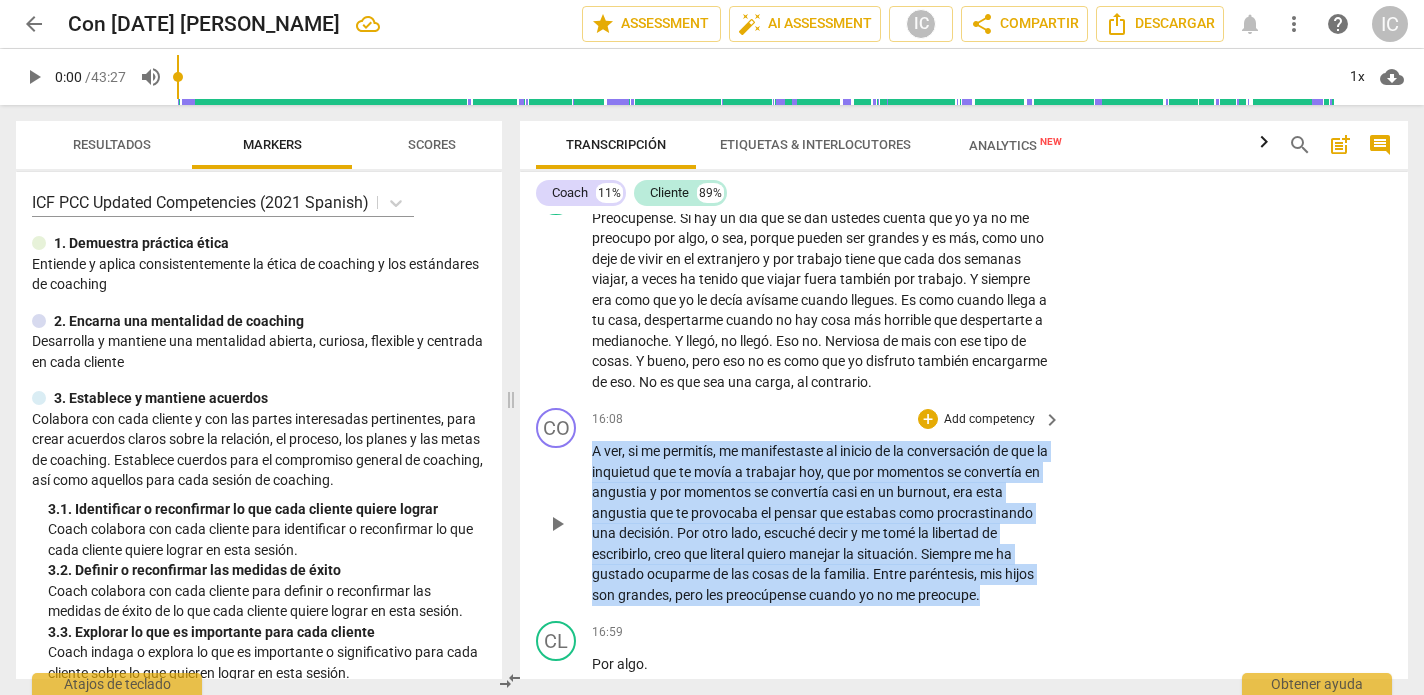 click on "CO play_arrow pause 16:08 + Add competency keyboard_arrow_right A   ver ,   si   me   permitís ,   me   manifestaste   al   inicio   de   la   conversación   de   que   la   inquietud   que   te   movía   a   trabajar   [DATE] ,   que   por   momentos   se   convertía   en   angustia   y   por   momentos   se   convertía   casi   en   un   [MEDICAL_DATA] ,   era   esta   angustia   que   te   provocaba   el   pensar   que   estabas   como   procrastinando   una   decisión .   Por   otro   lado ,   escuché   decir   y   me   tomé   la   libertad   de   escribirlo ,   creo   que   literal   quiero   manejar   la   situación .   Siempre   me   ha   gustado   ocuparme   de   las   cosas   de   la   familia .   Entre   paréntesis ,   mis   hijos   son   grandes ,   pero   les   preocúpense   cuando   yo   no   me   preocupe ." at bounding box center (964, 506) 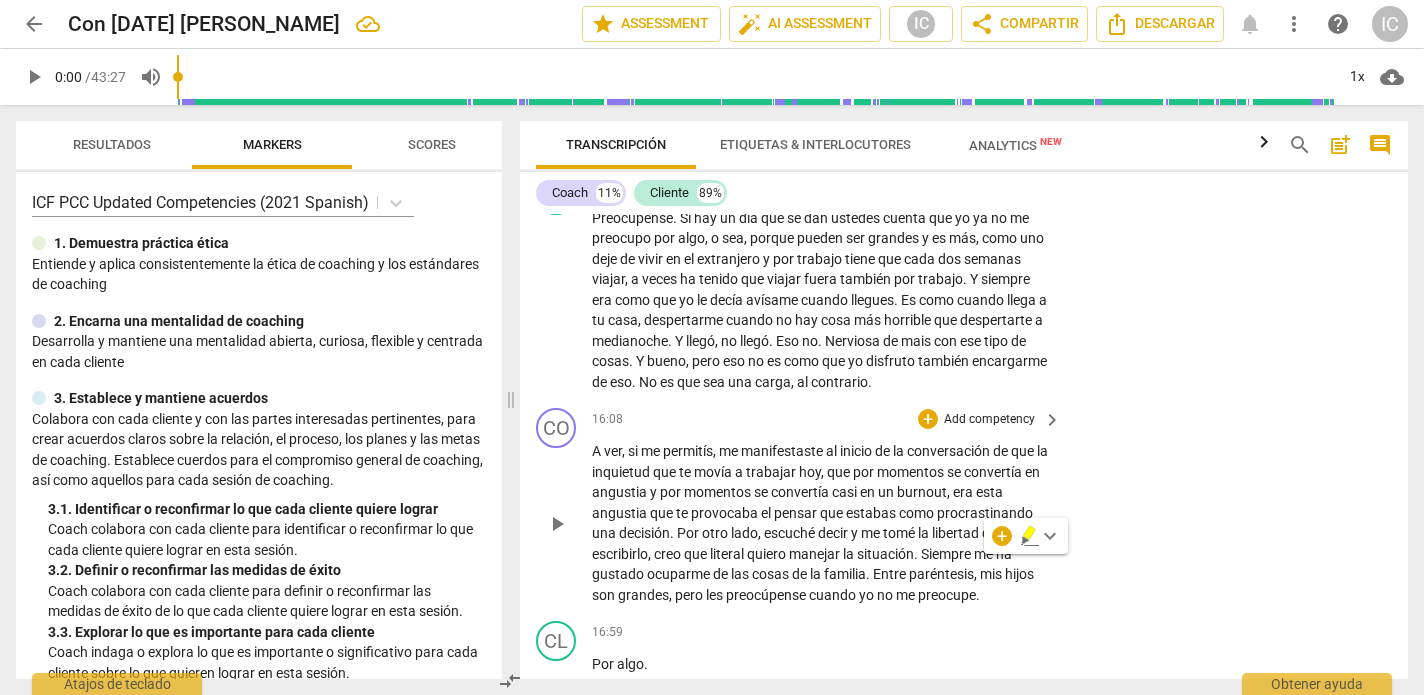 click on "Add competency" at bounding box center [989, 420] 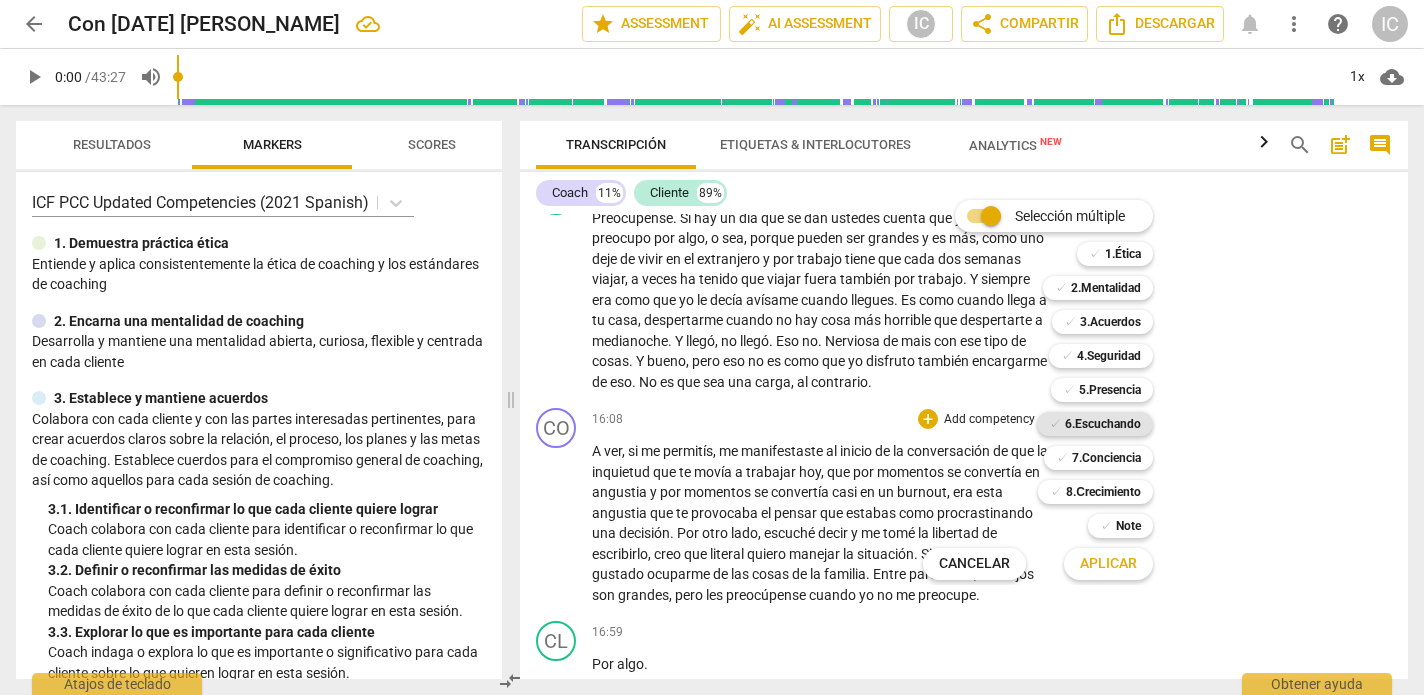 click on "6.Escuchando" at bounding box center [1103, 424] 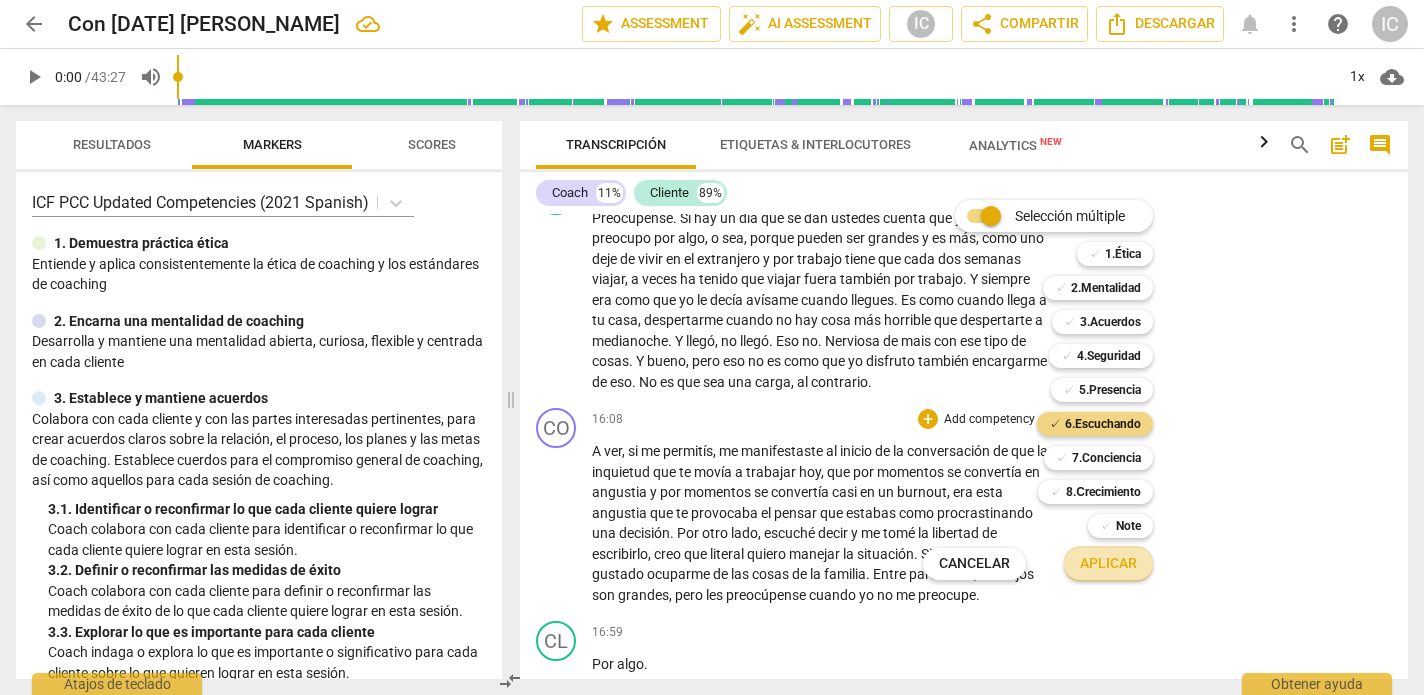 click on "Aplicar" at bounding box center [1108, 564] 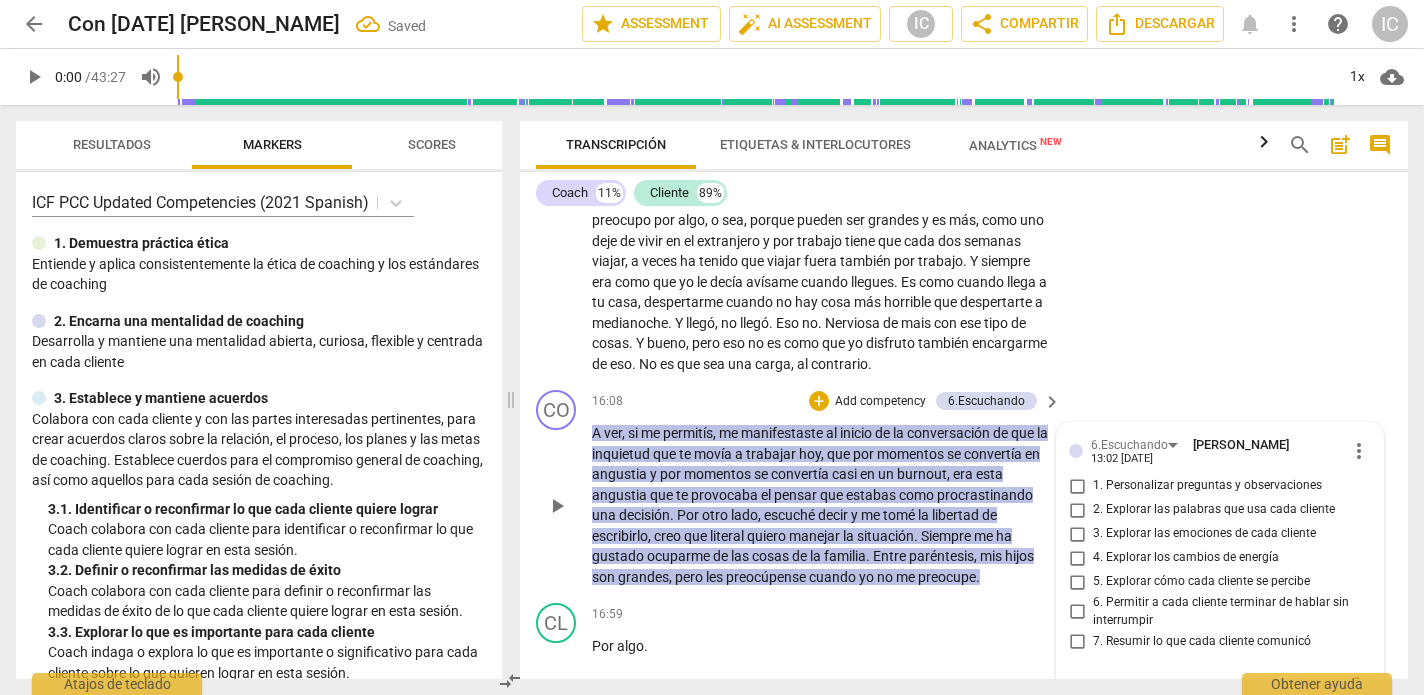 scroll, scrollTop: 3429, scrollLeft: 0, axis: vertical 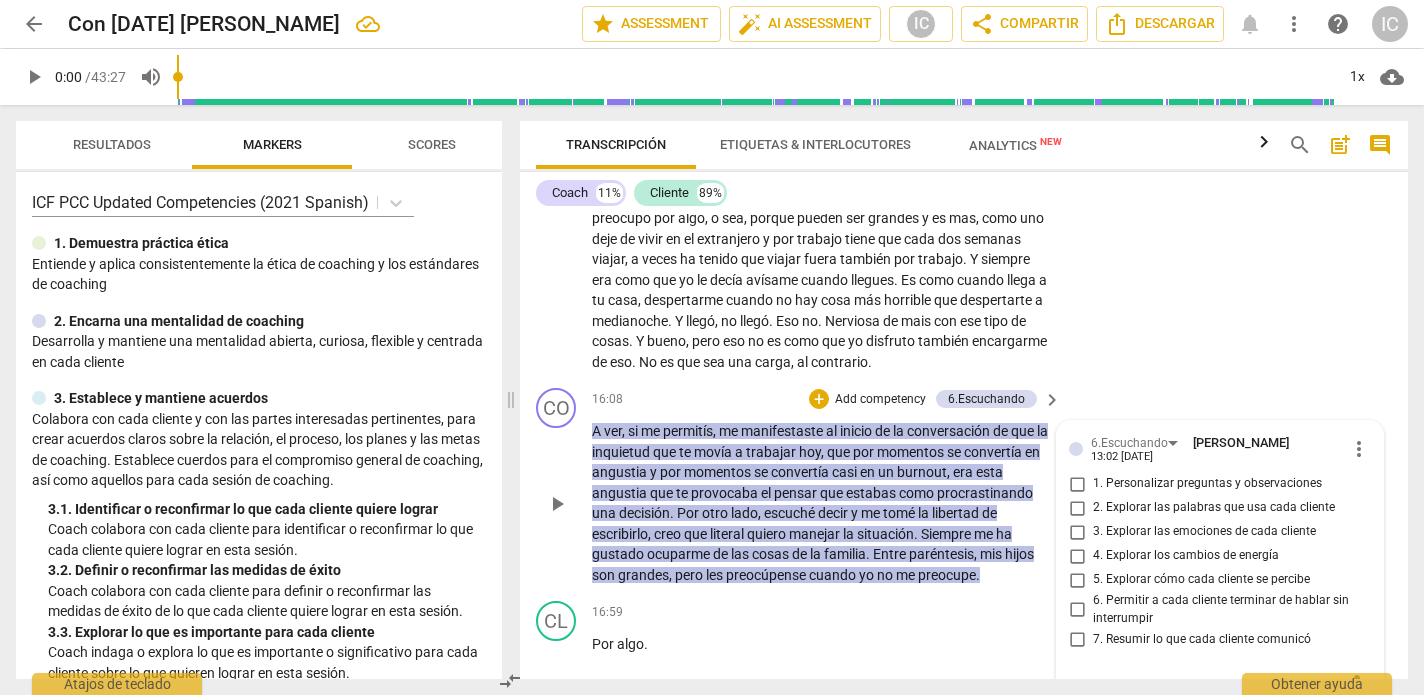 click on "2. Explorar las palabras que usa cada cliente" at bounding box center [1077, 508] 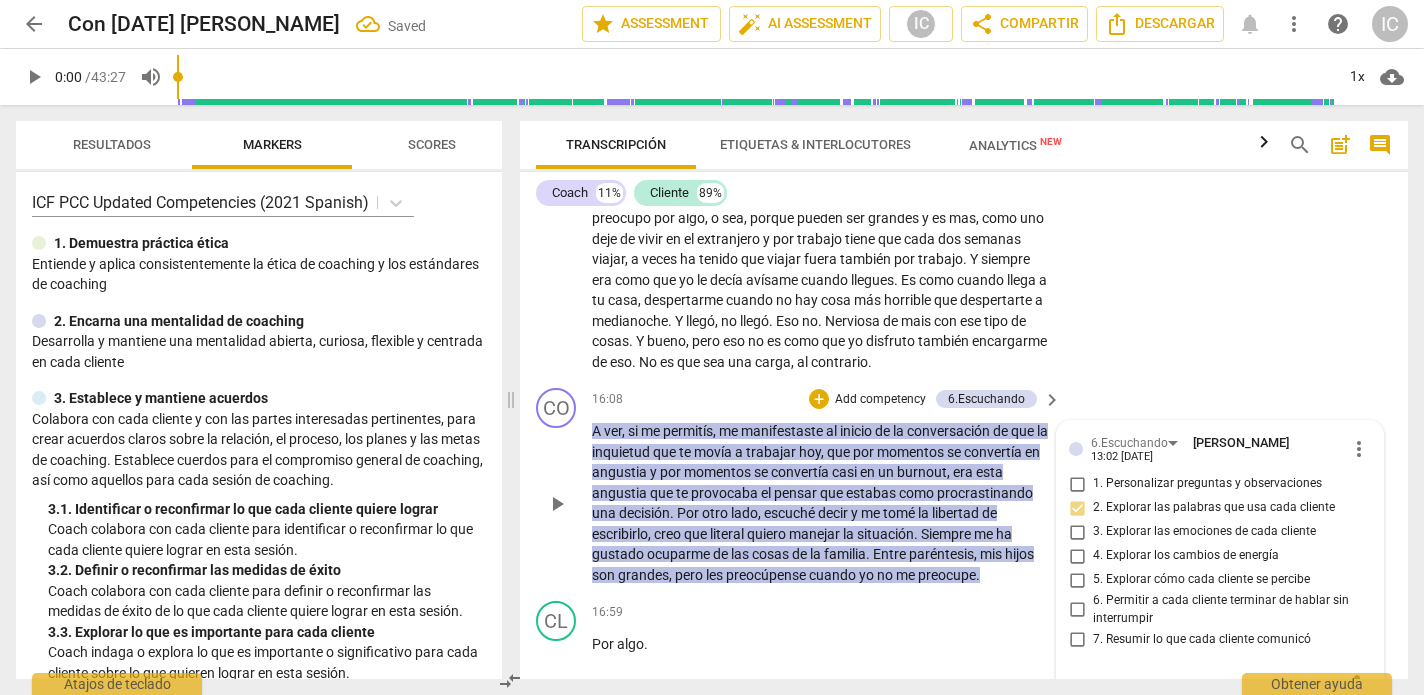 drag, startPoint x: 1073, startPoint y: 506, endPoint x: 1090, endPoint y: 507, distance: 17.029387 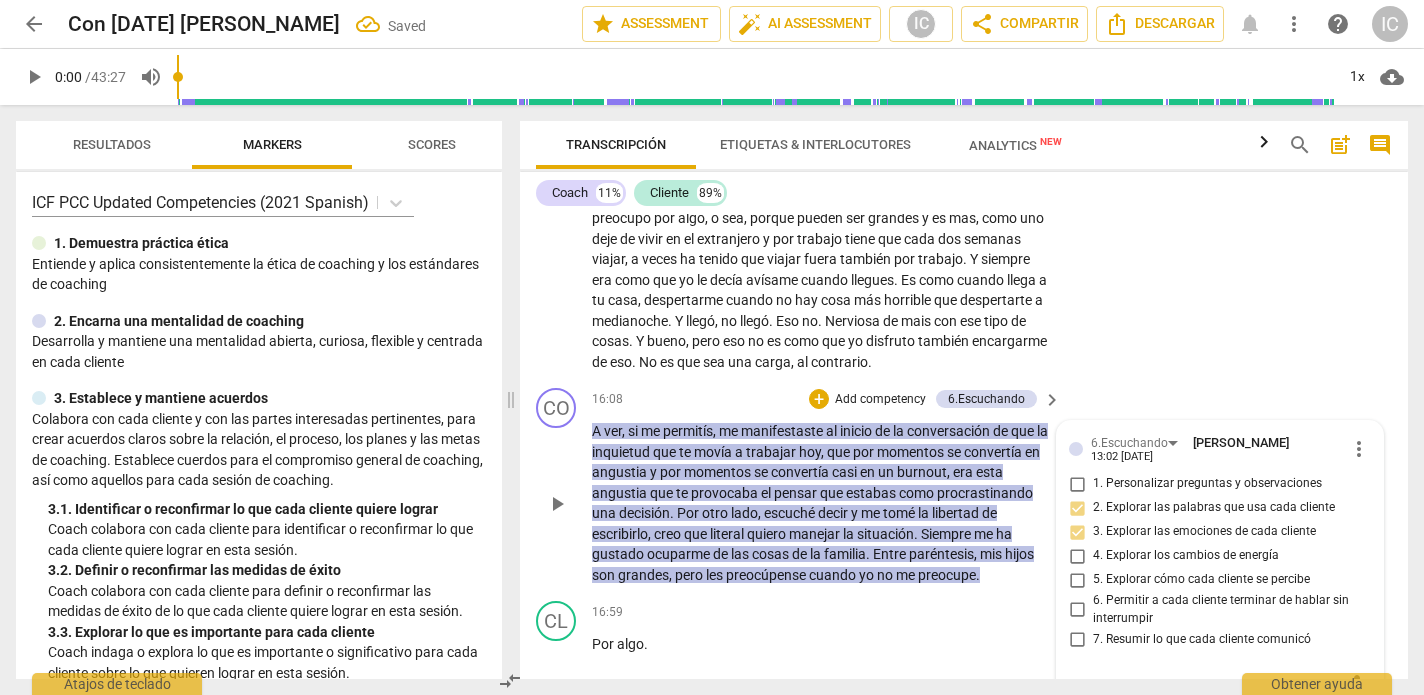 scroll, scrollTop: 3427, scrollLeft: 0, axis: vertical 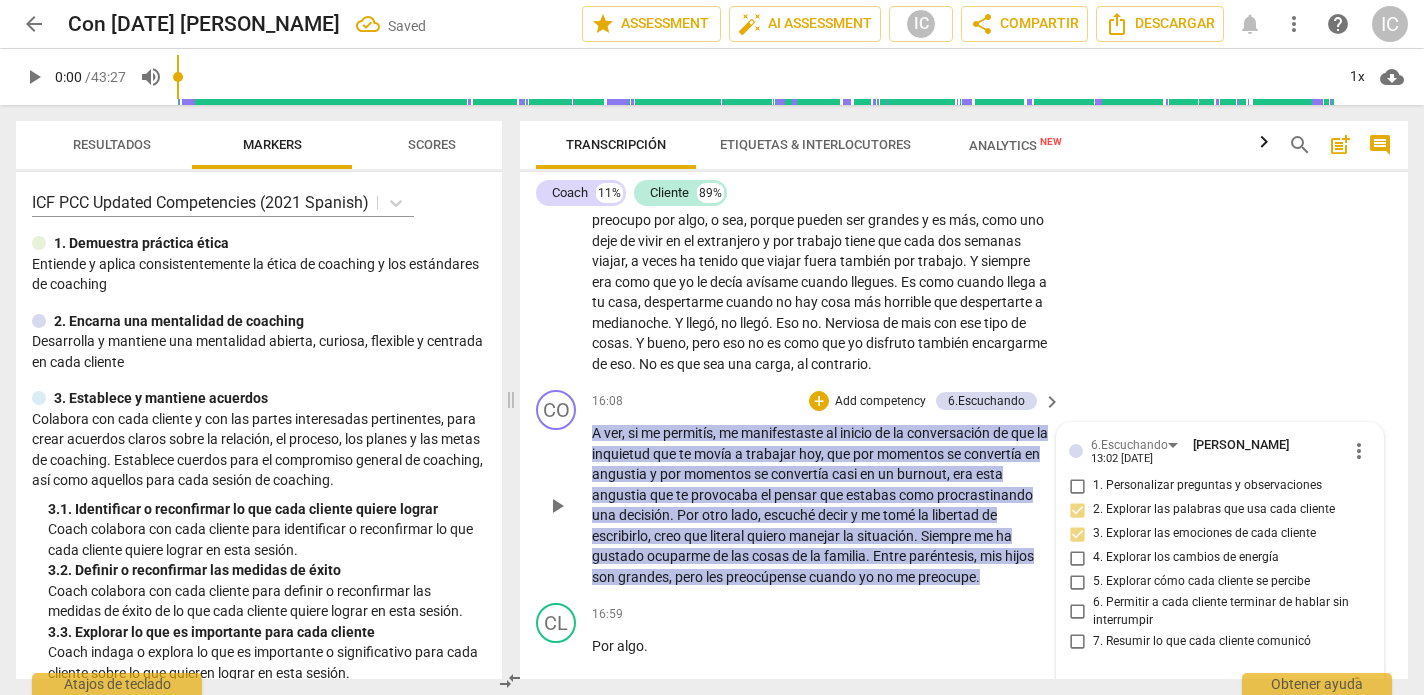 click on "5. Explorar cómo cada cliente se percibe" at bounding box center (1077, 582) 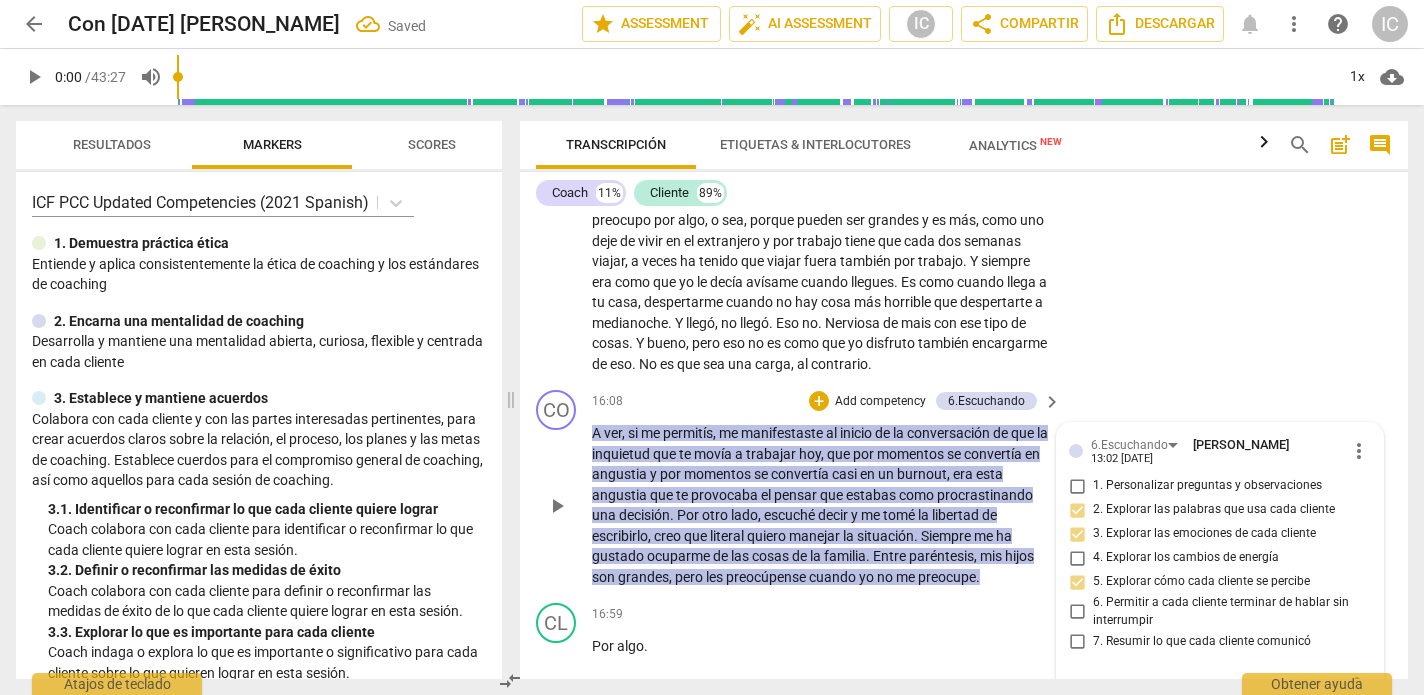 click on "Add competency" at bounding box center (880, 402) 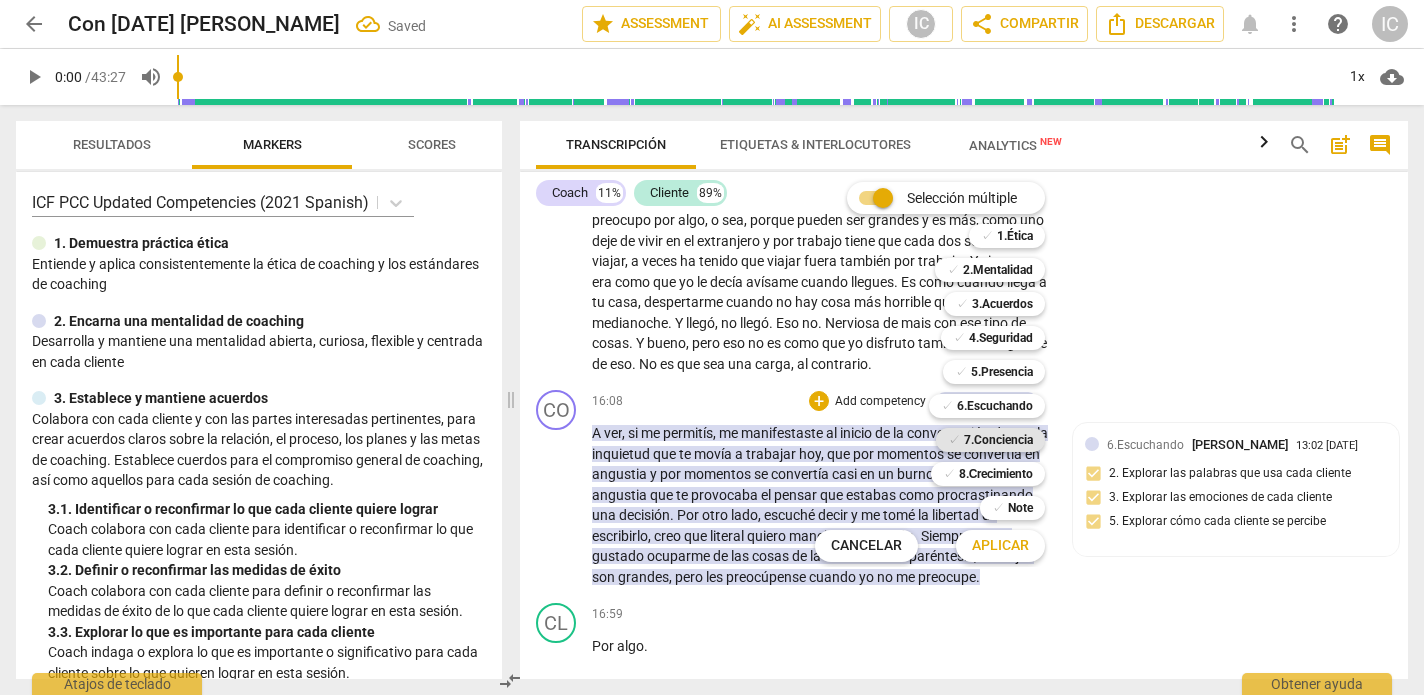 click on "7.Conciencia" at bounding box center [998, 440] 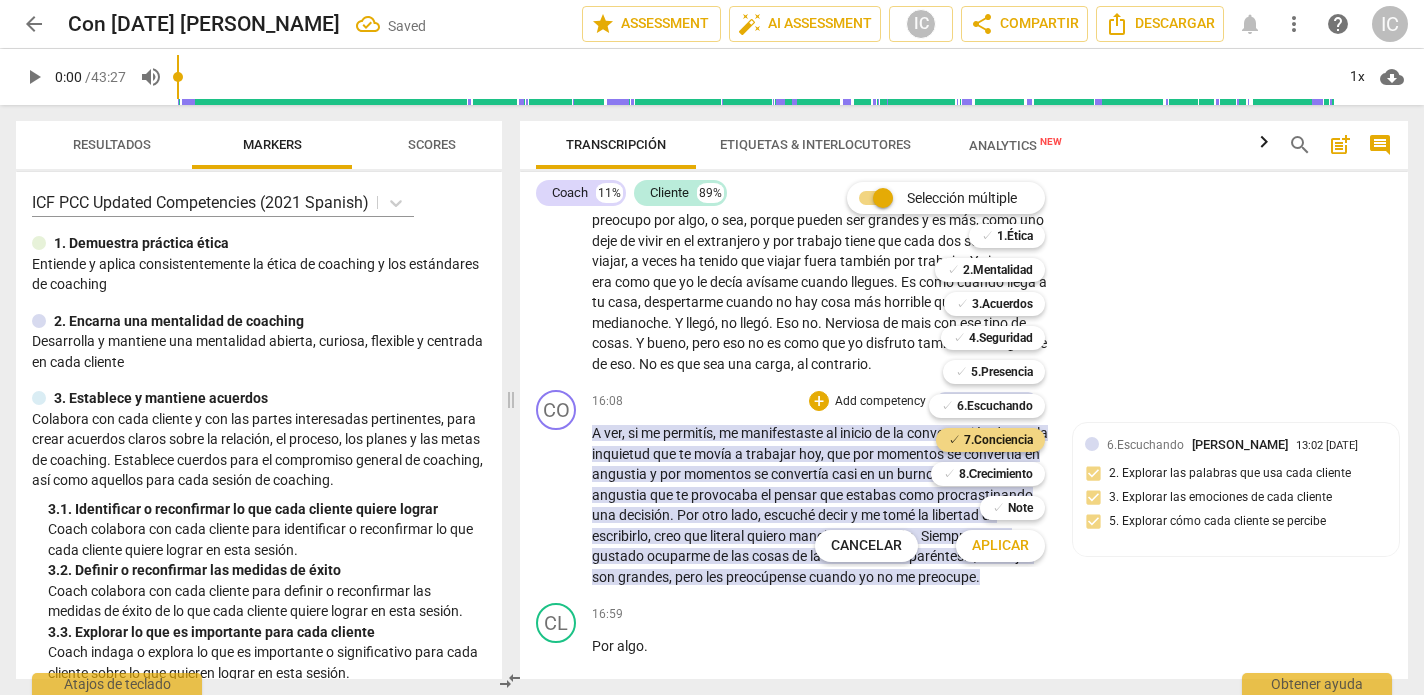 click on "Aplicar" at bounding box center [1000, 546] 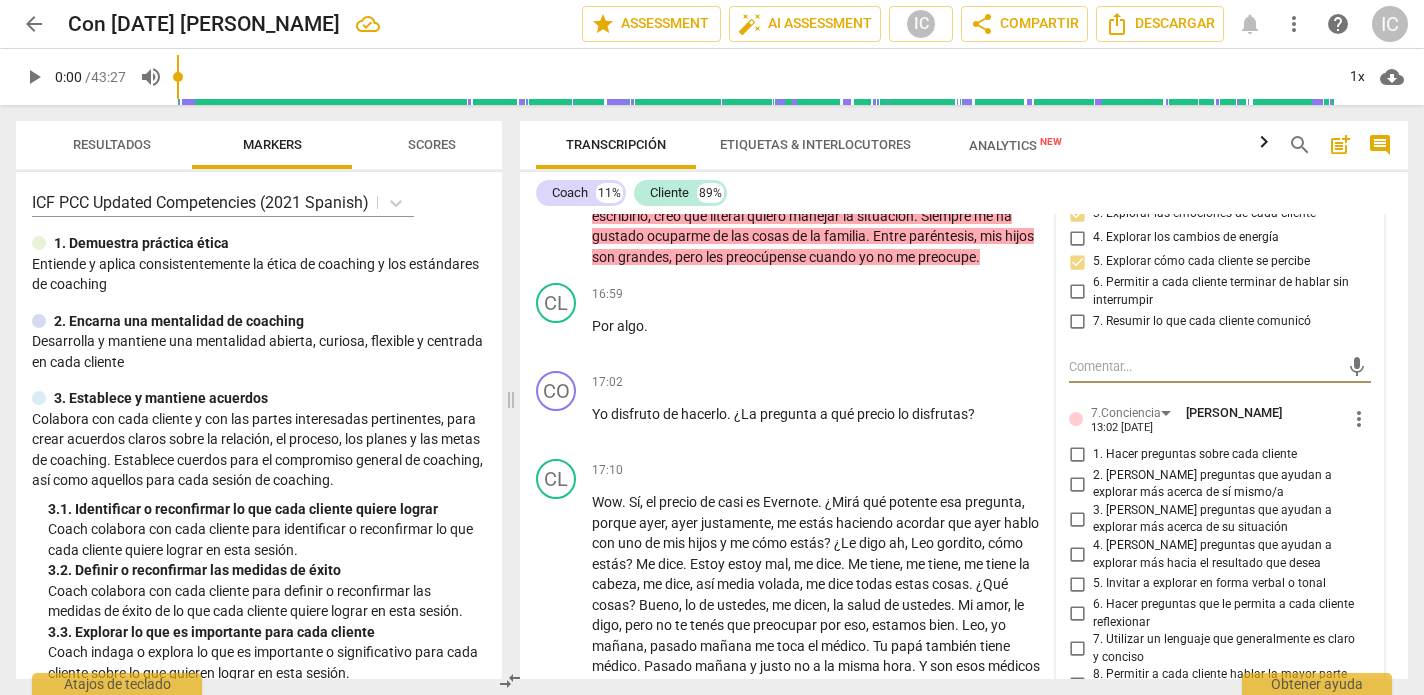scroll, scrollTop: 3753, scrollLeft: 0, axis: vertical 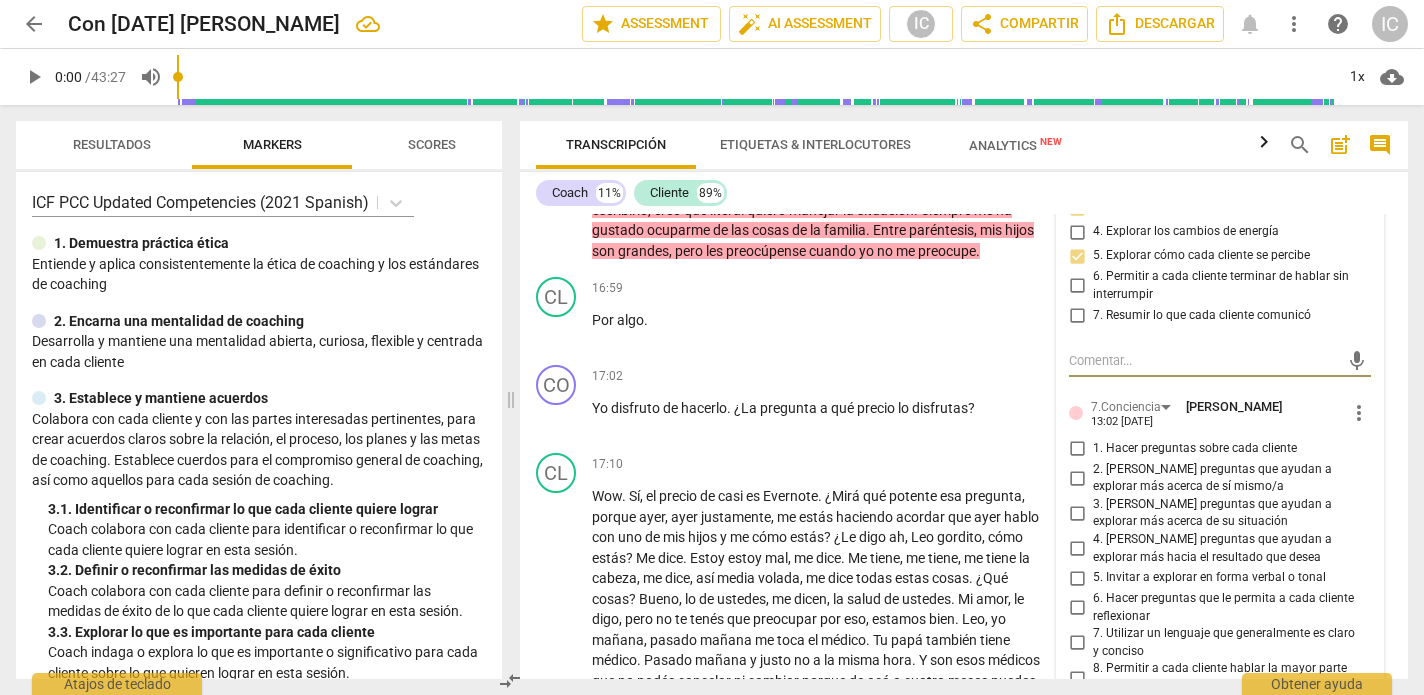 click on "2. [PERSON_NAME] preguntas que ayudan a explorar más acerca de sí mismo/a" at bounding box center (1077, 478) 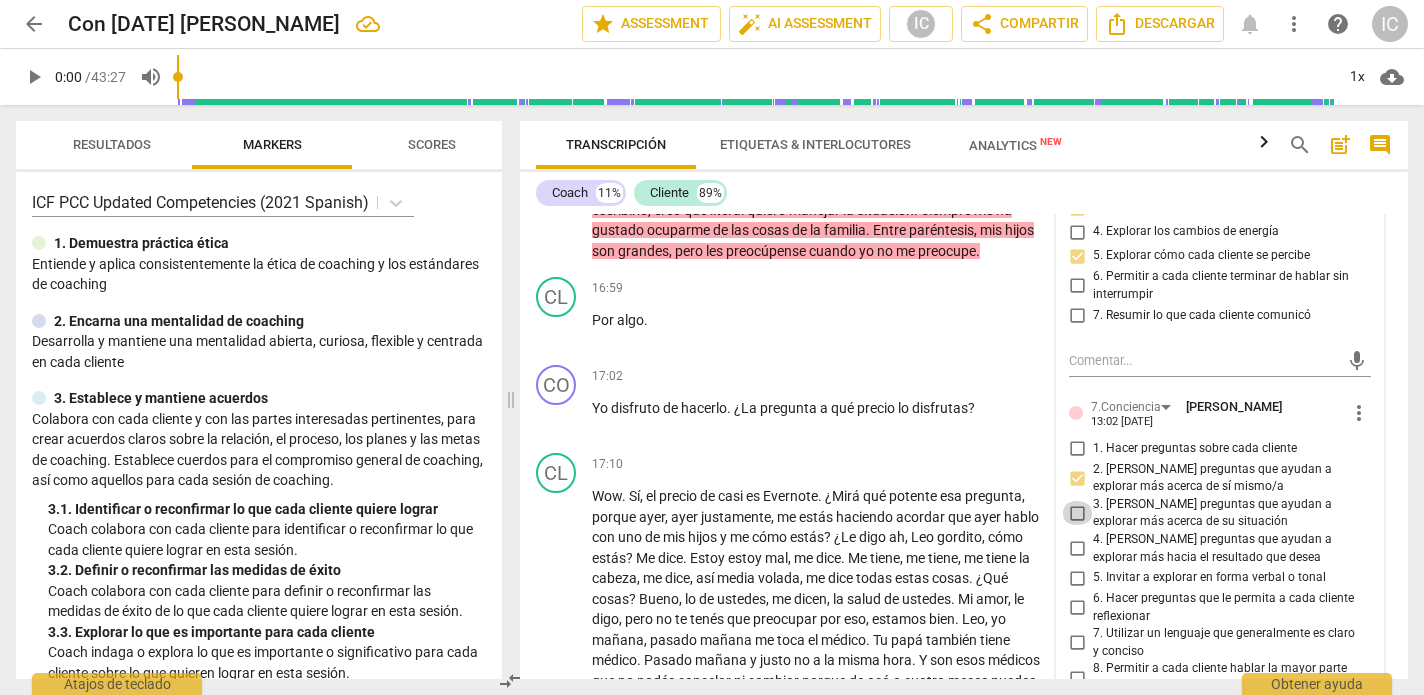 click on "3. [PERSON_NAME] preguntas que ayudan a explorar más acerca de su situación" at bounding box center [1077, 513] 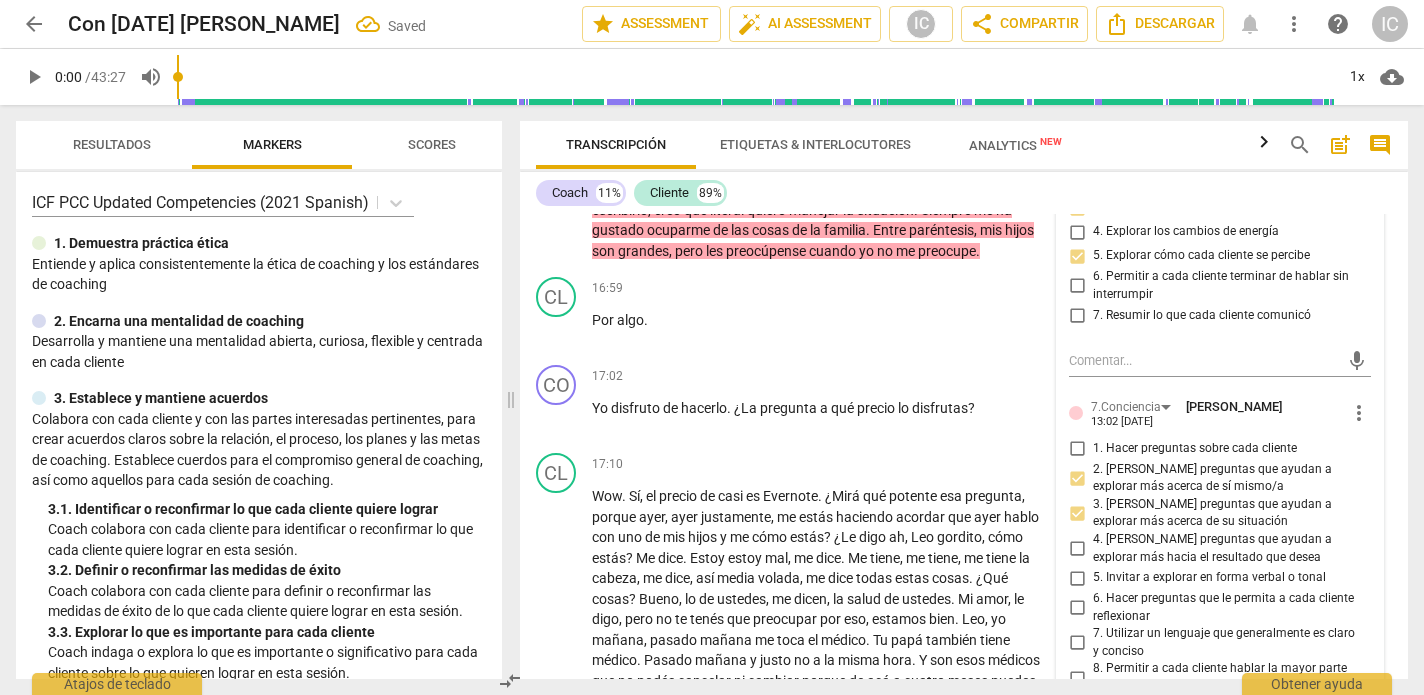 click on "6. Hacer preguntas que le permita a cada cliente reflexionar" at bounding box center [1077, 608] 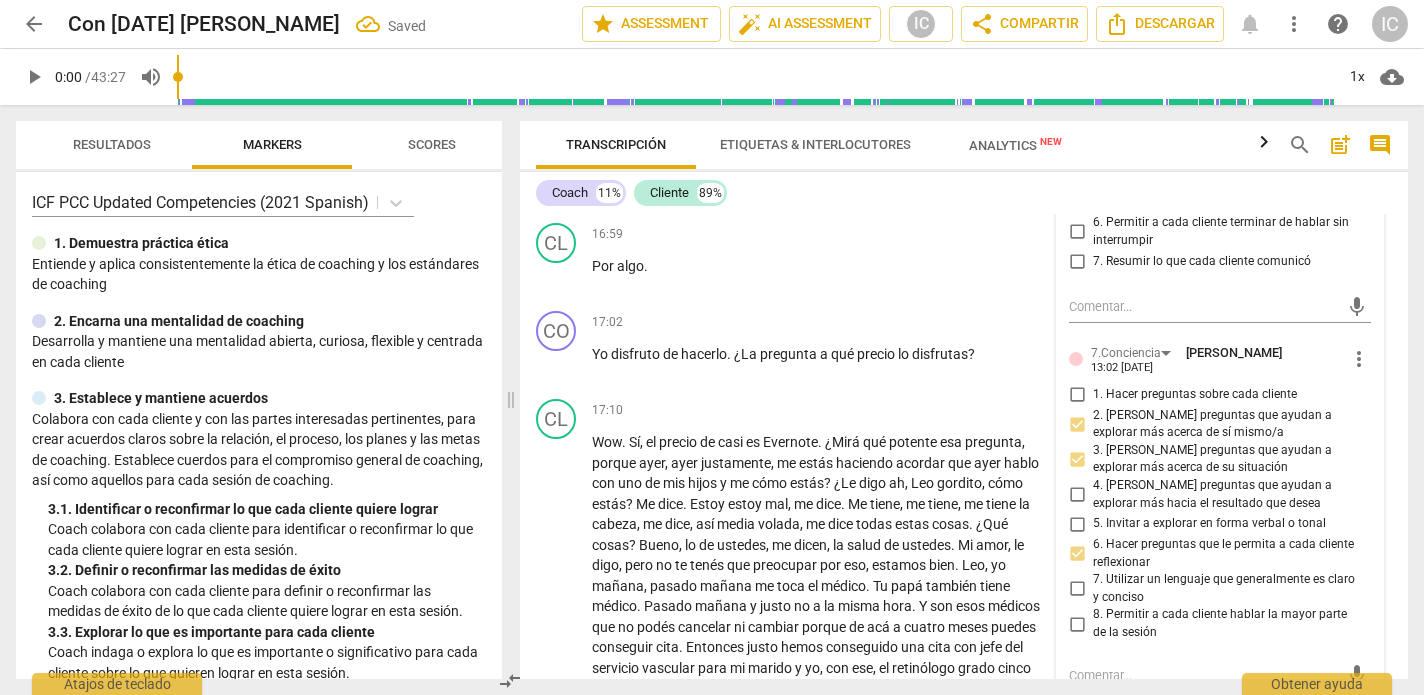 scroll, scrollTop: 3819, scrollLeft: 0, axis: vertical 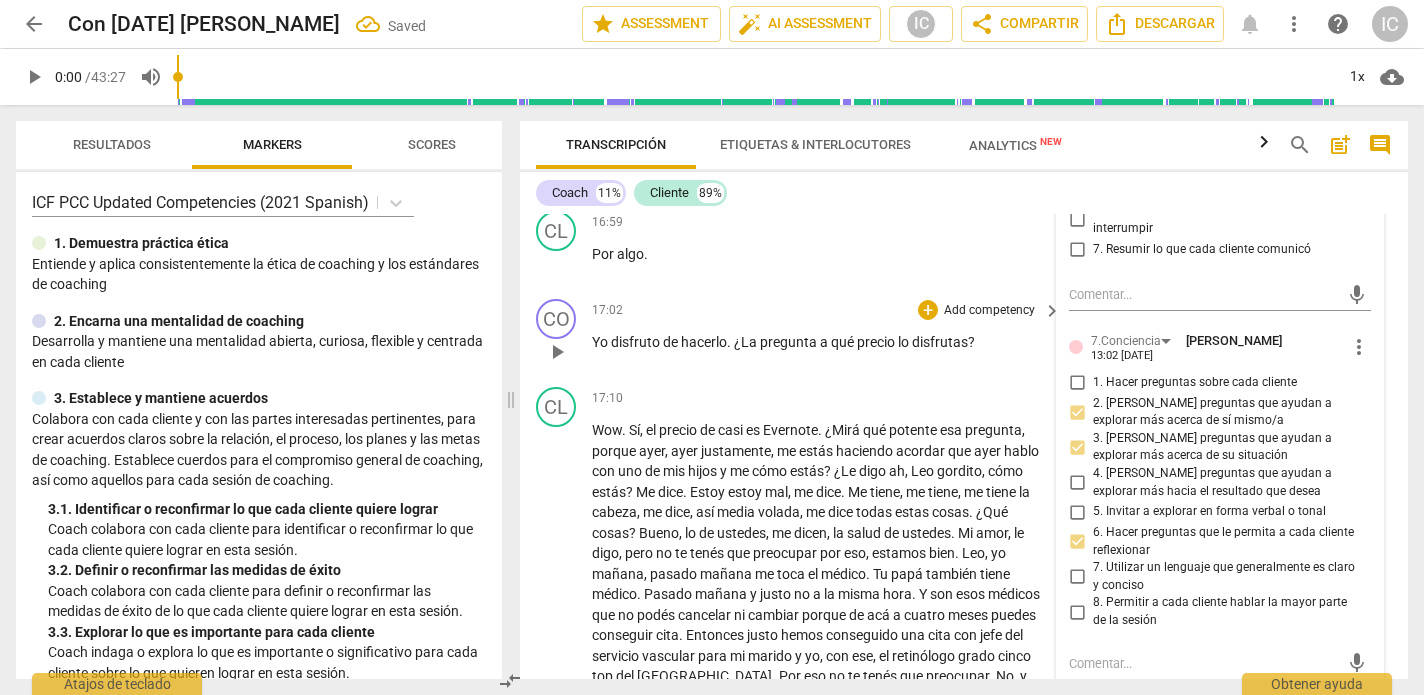 click on "17:02 + Add competency keyboard_arrow_right Yo   disfruto   de   hacerlo .   ¿La   pregunta   a   qué   precio   lo   disfrutas ?" at bounding box center [827, 335] 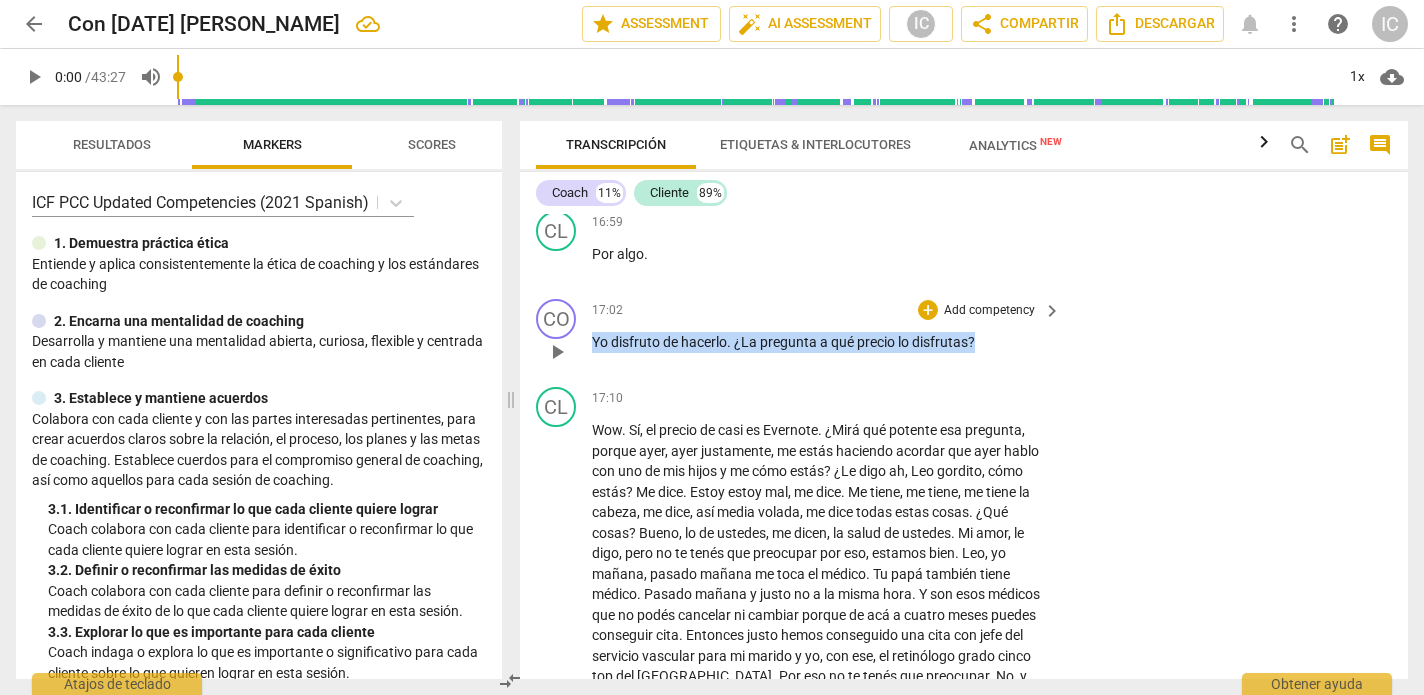 drag, startPoint x: 982, startPoint y: 314, endPoint x: 684, endPoint y: 319, distance: 298.04193 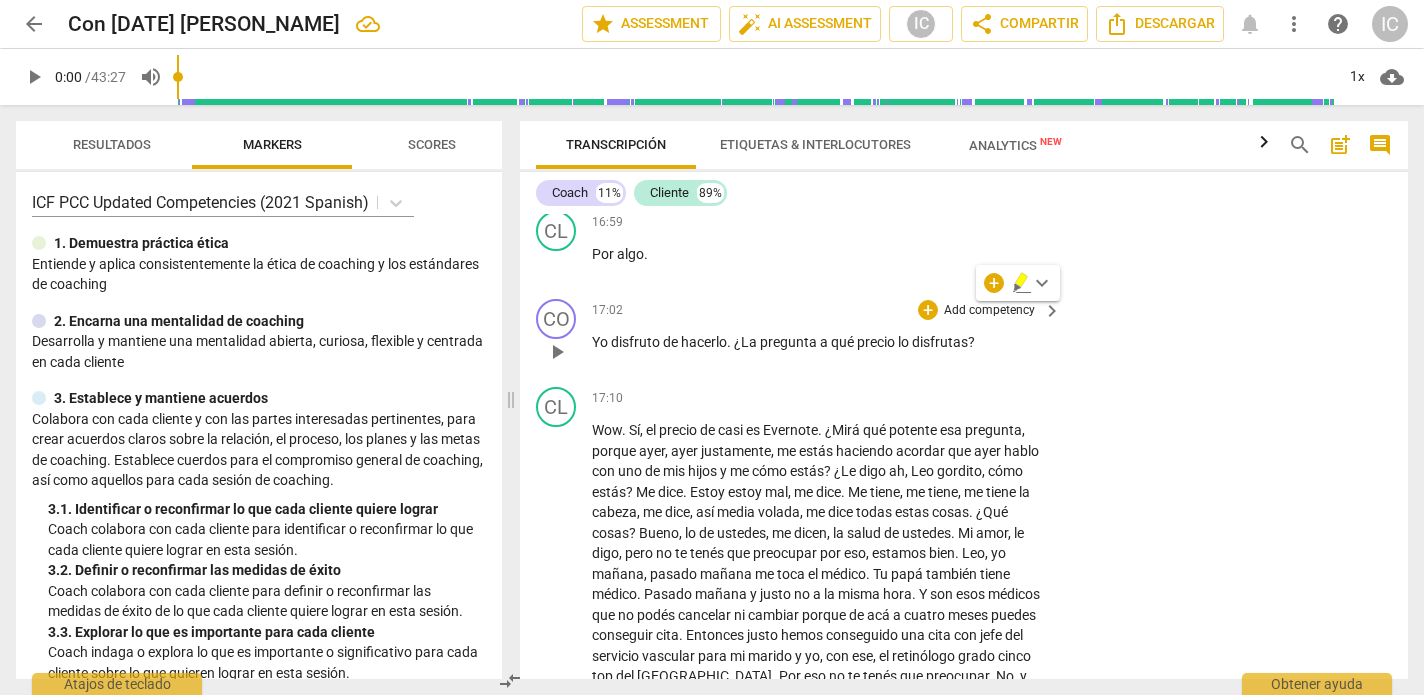 click on "Add competency" at bounding box center [989, 311] 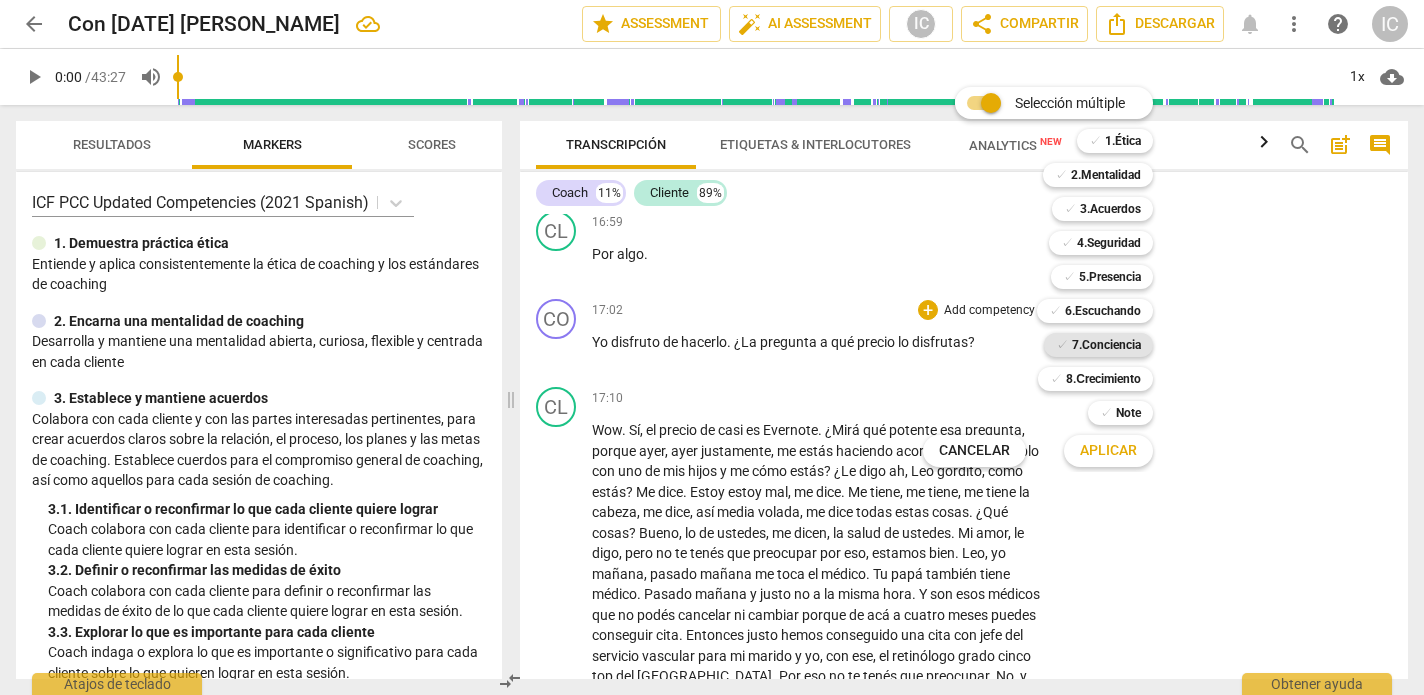 click on "7.Conciencia" at bounding box center [1106, 345] 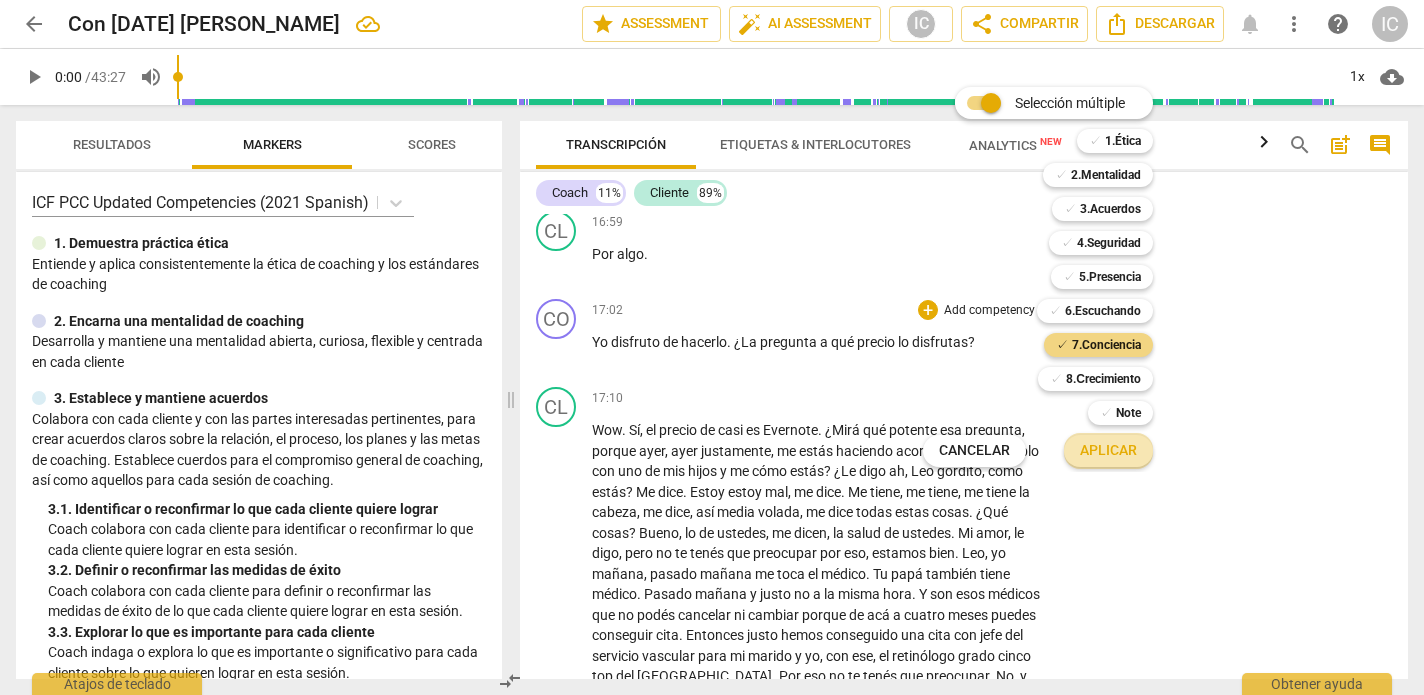 click on "Aplicar" at bounding box center [1108, 451] 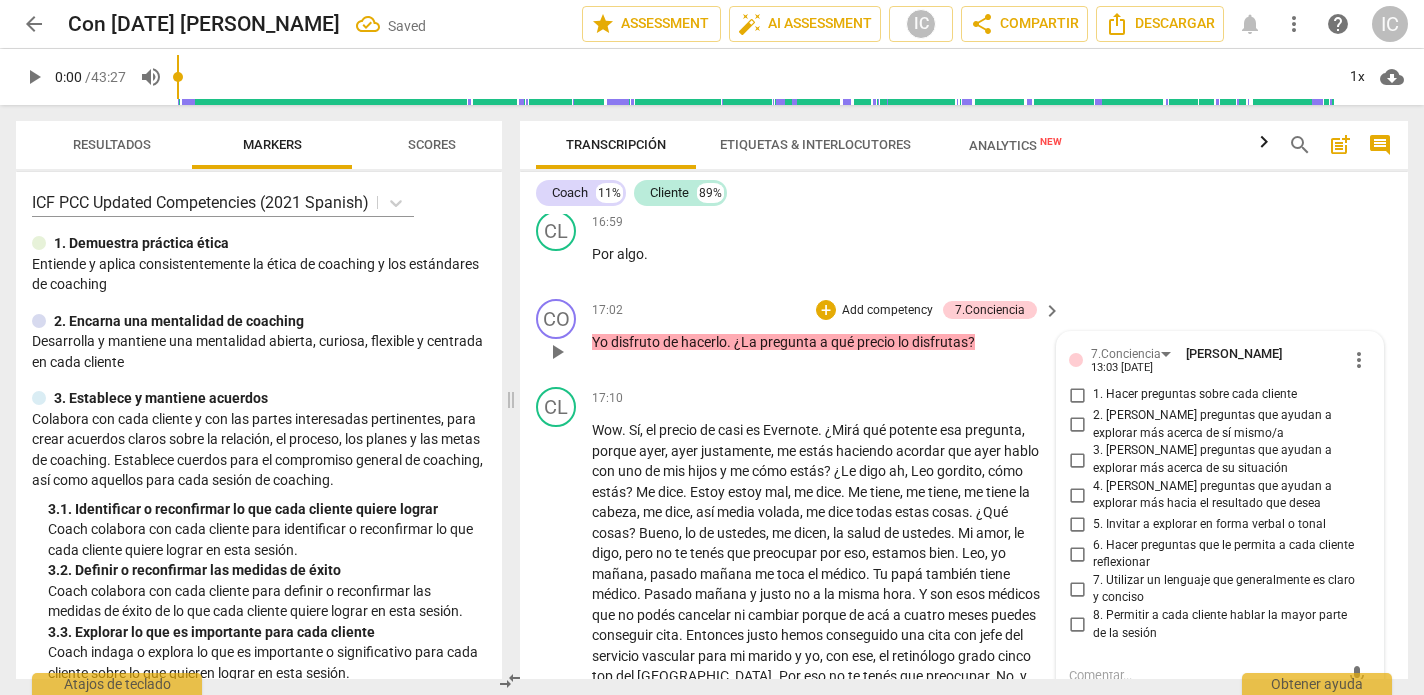 click on "7. Utilizar un lenguaje que generalmente es claro y conciso" at bounding box center (1077, 589) 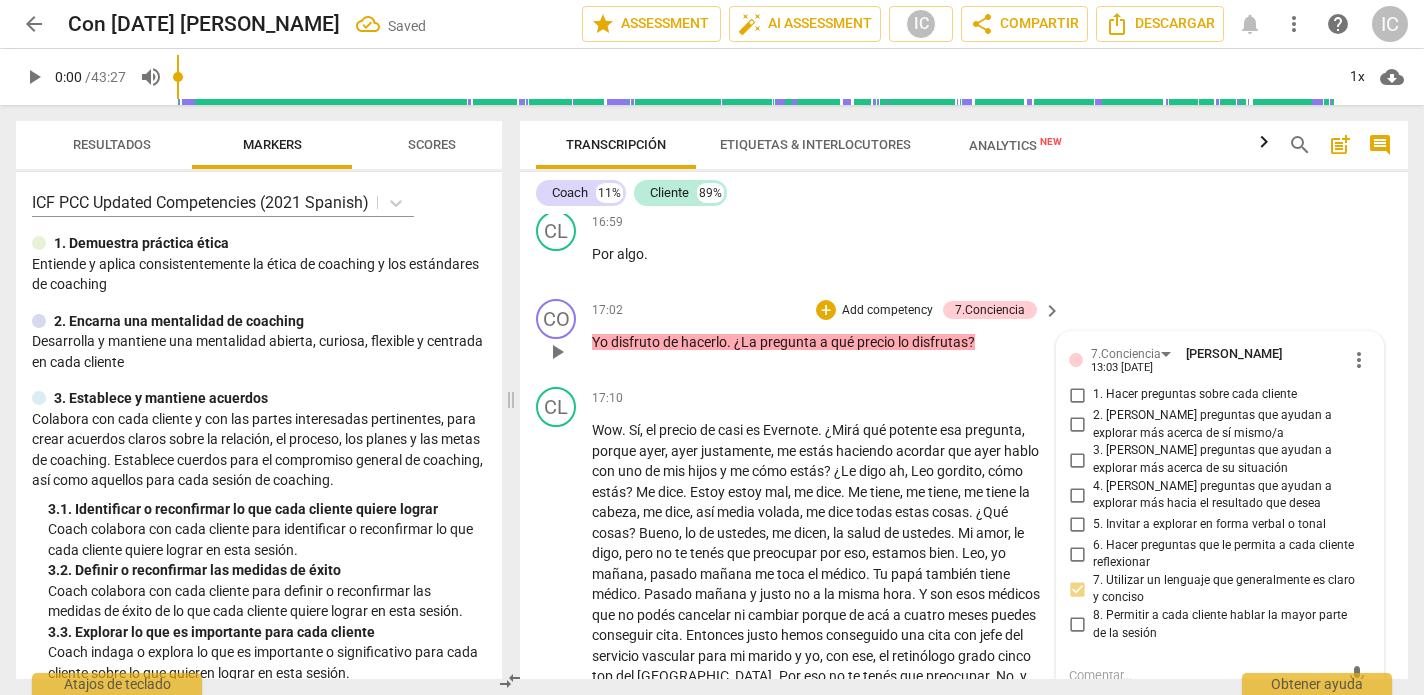scroll, scrollTop: 0, scrollLeft: 2, axis: horizontal 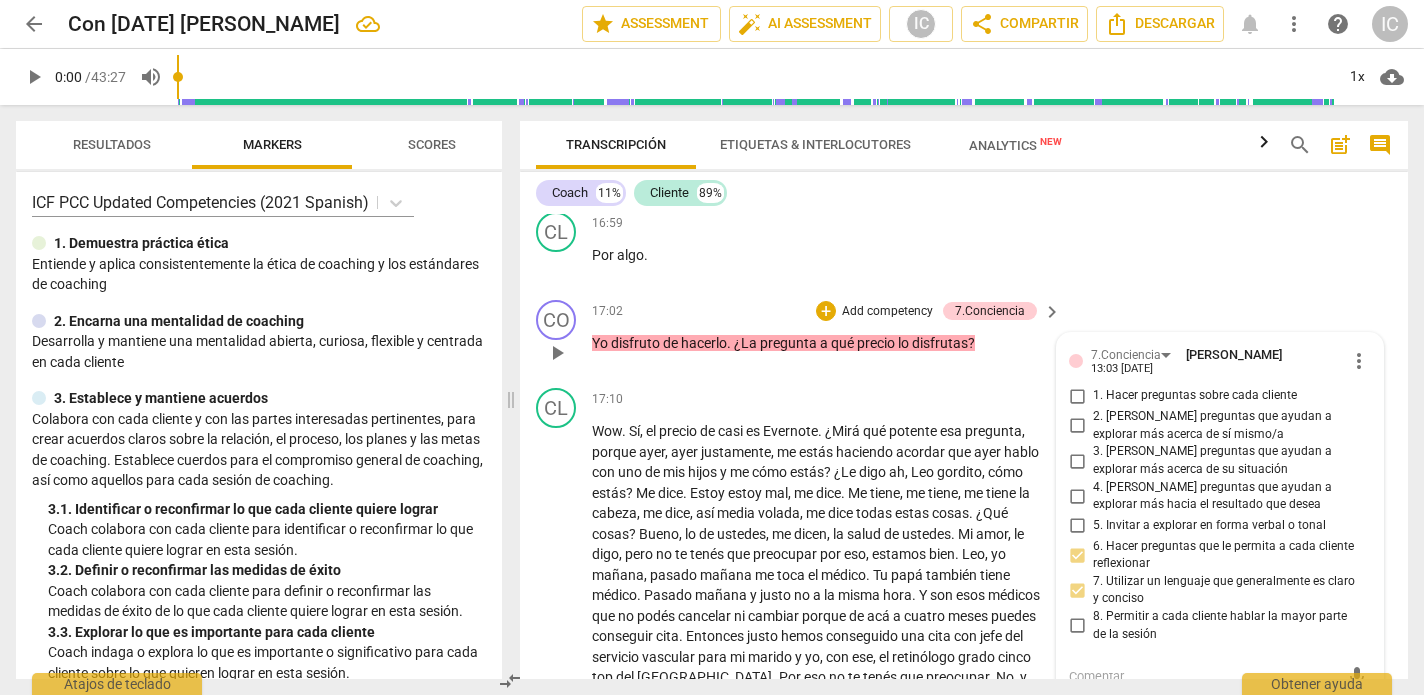 click on "3. [PERSON_NAME] preguntas que ayudan a explorar más acerca de su situación" at bounding box center (1077, 461) 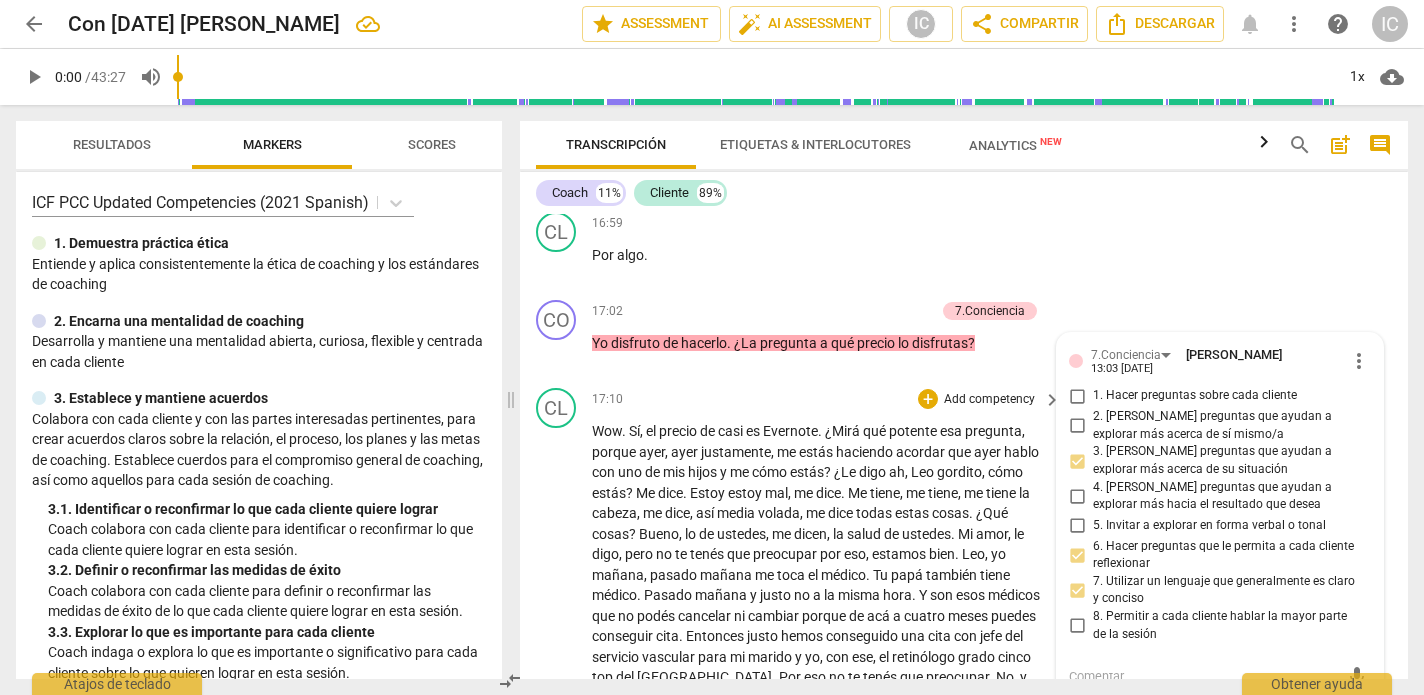 scroll, scrollTop: 3823, scrollLeft: 0, axis: vertical 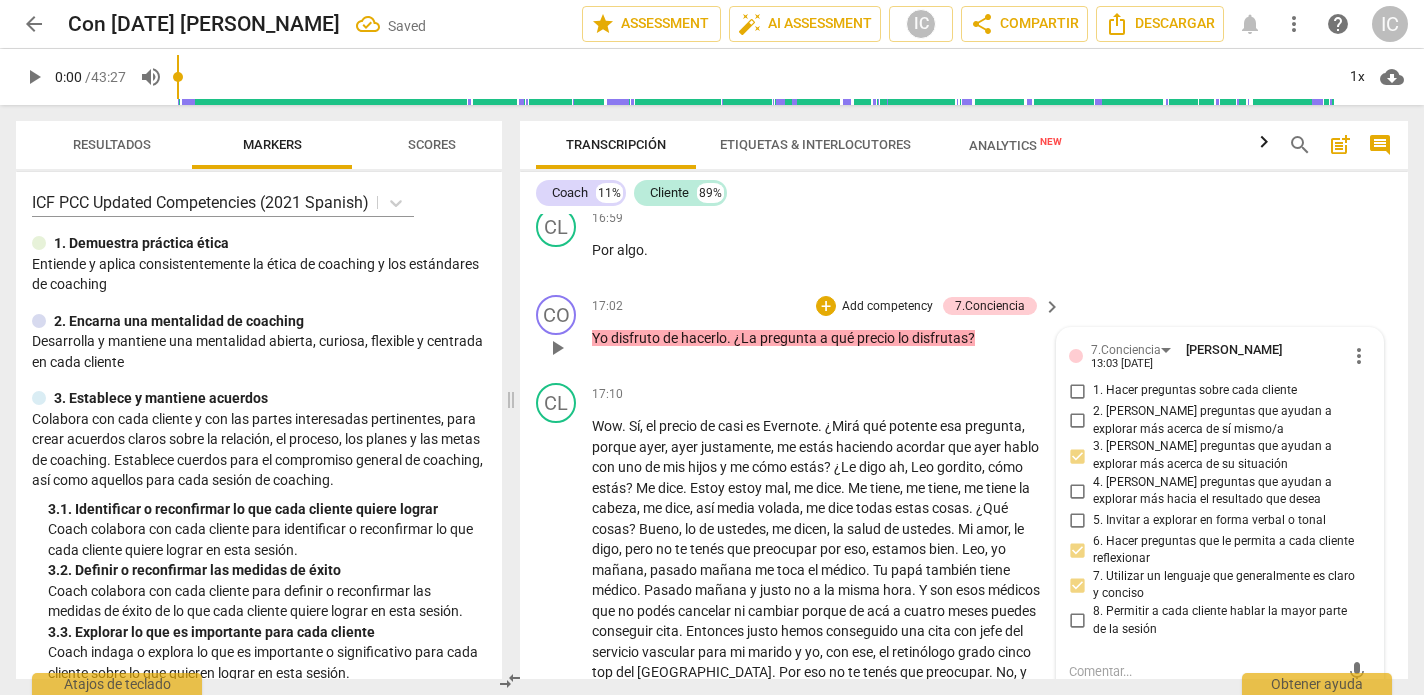 click on "Add competency" at bounding box center [887, 307] 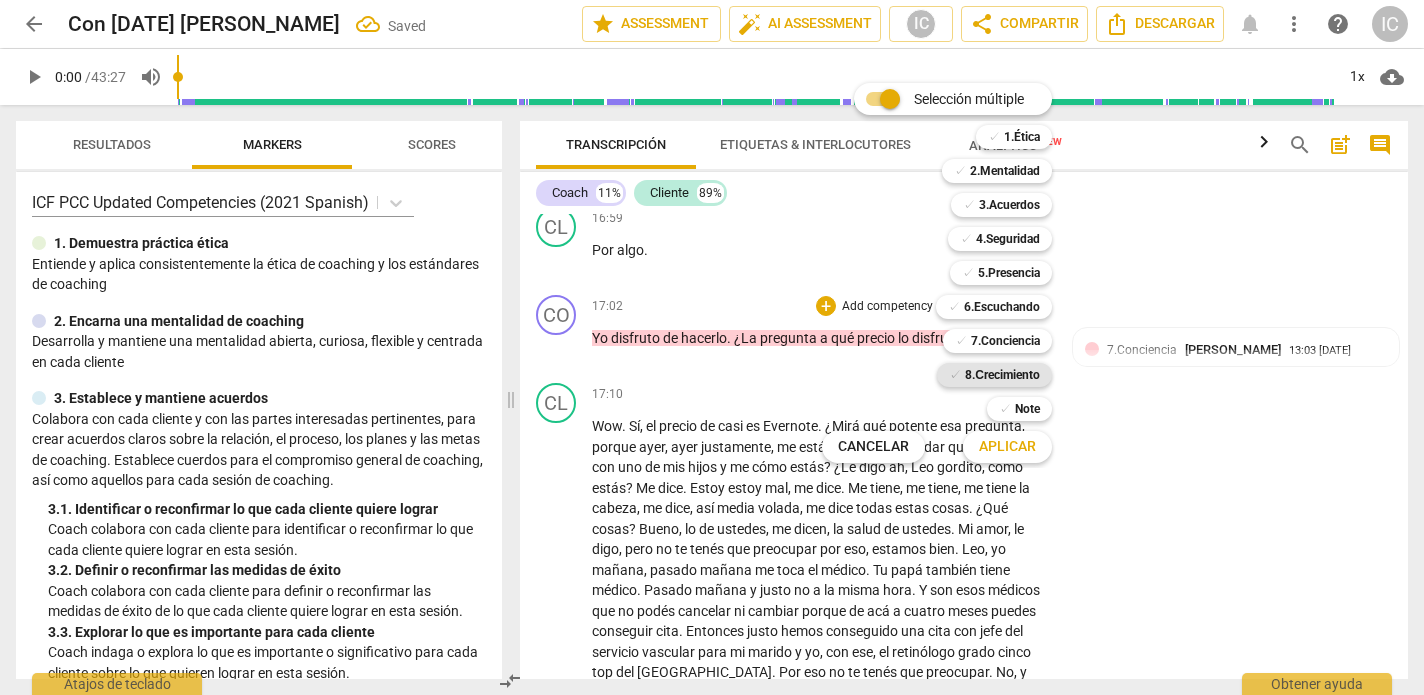 click on "8.Сrecimiento" at bounding box center [1002, 375] 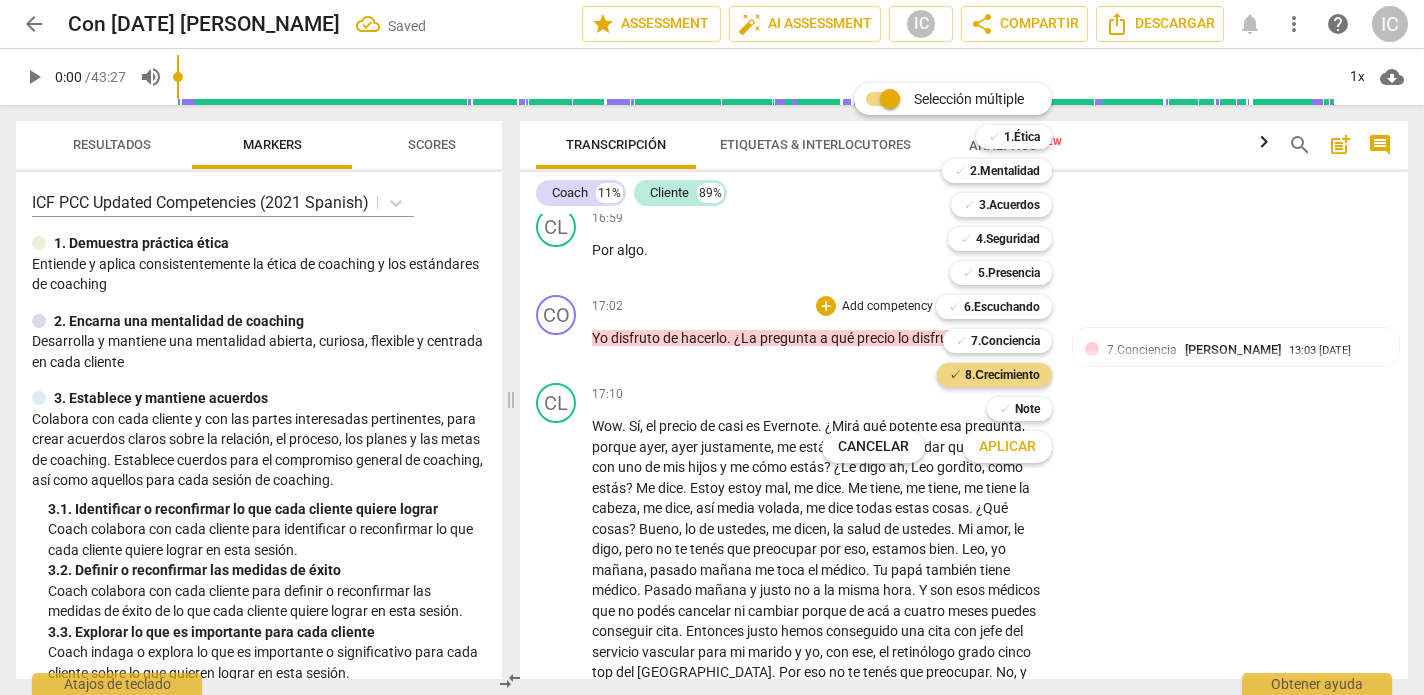 click on "Aplicar" at bounding box center (1007, 447) 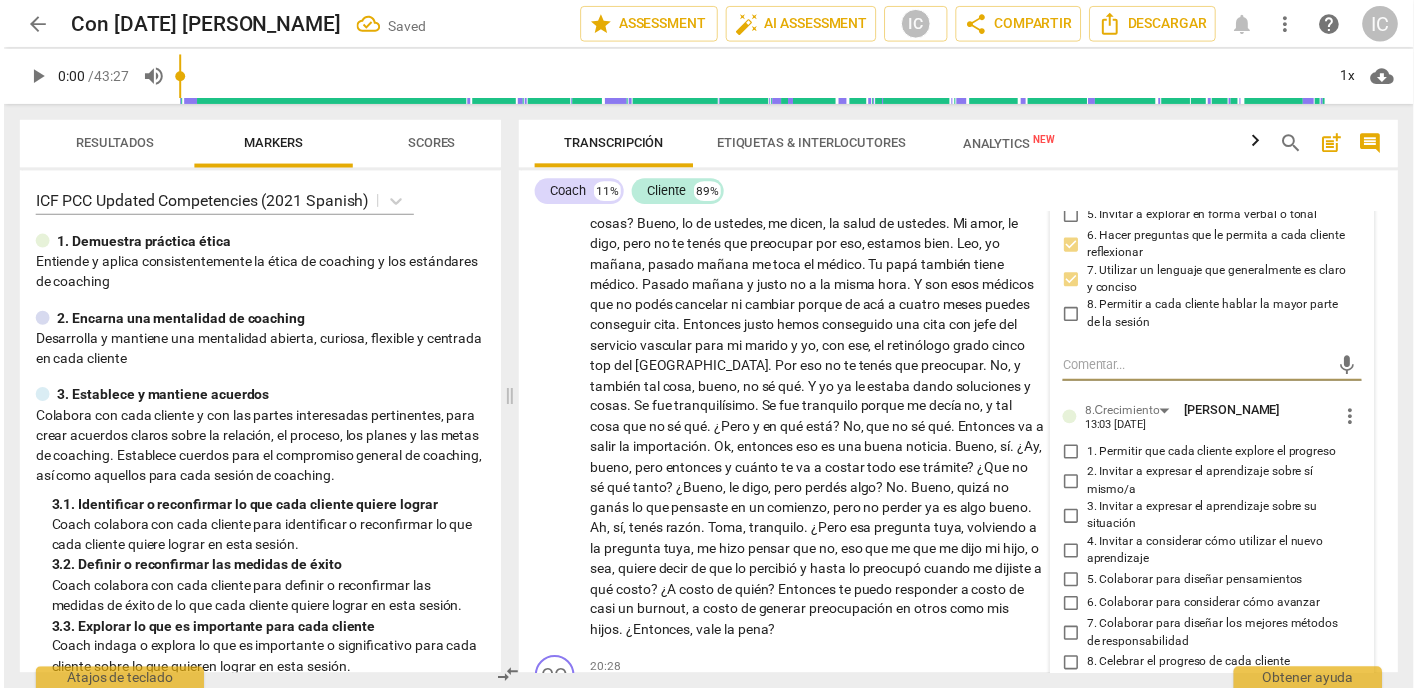 scroll, scrollTop: 4128, scrollLeft: 0, axis: vertical 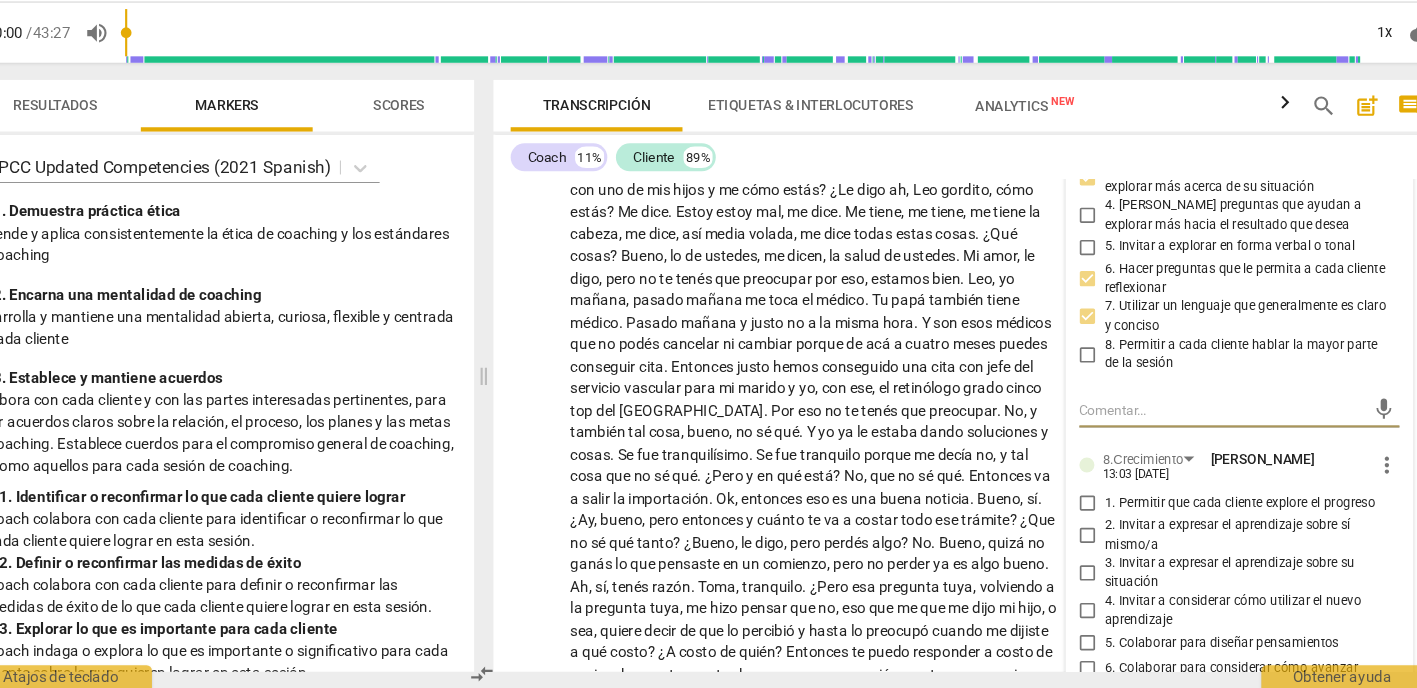 click on "more_vert" at bounding box center (1352, 480) 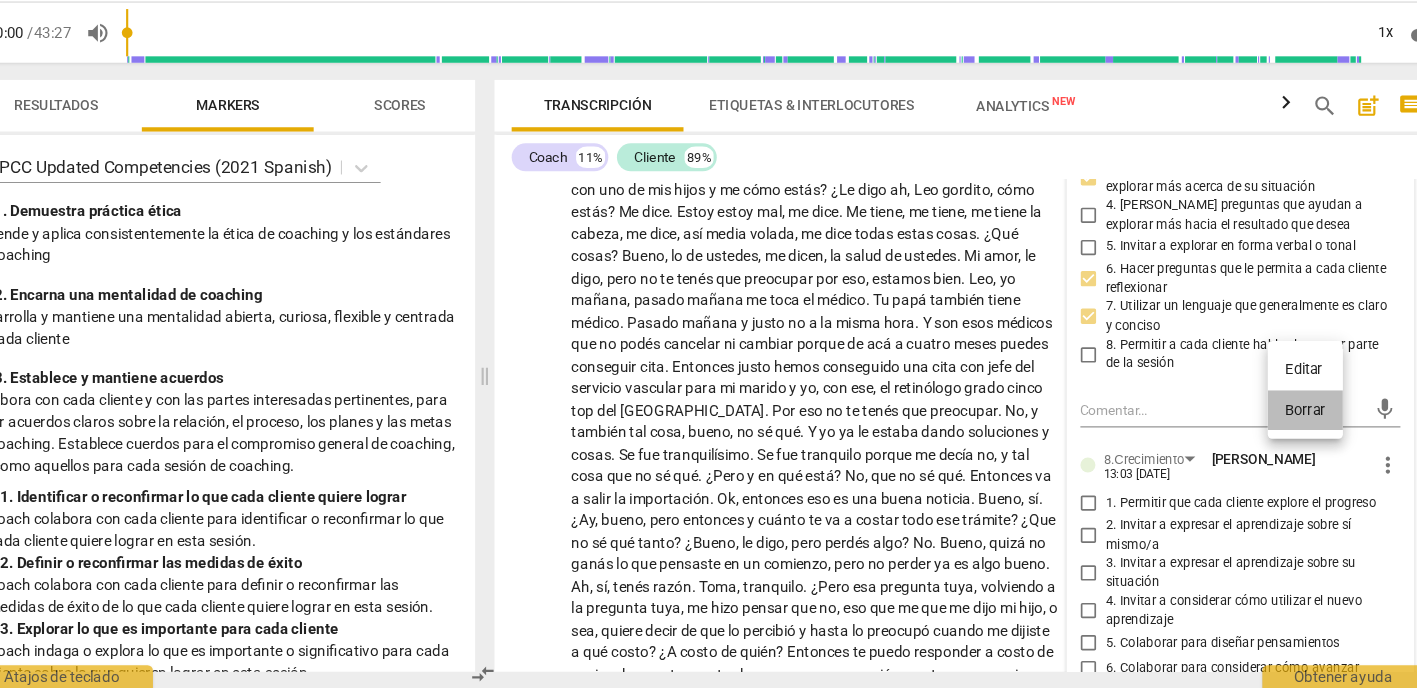 click on "Borrar" at bounding box center [1275, 429] 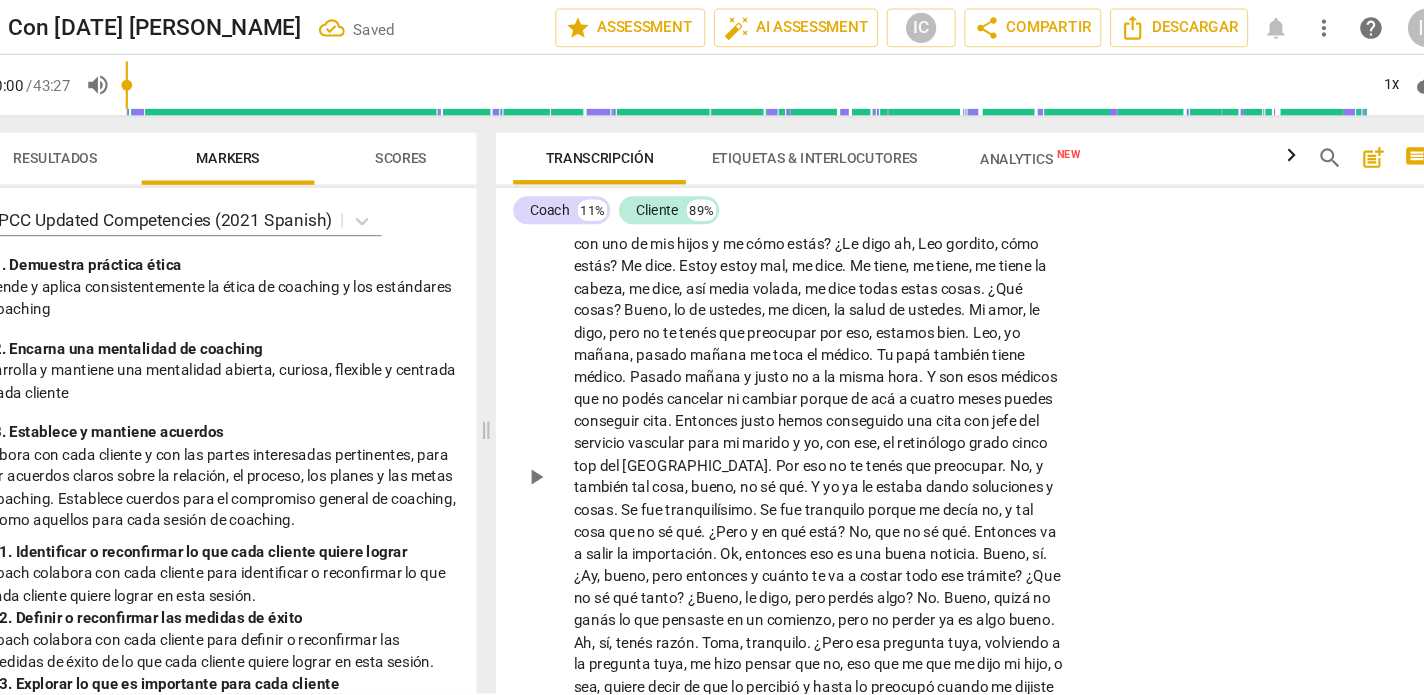 scroll, scrollTop: 0, scrollLeft: 0, axis: both 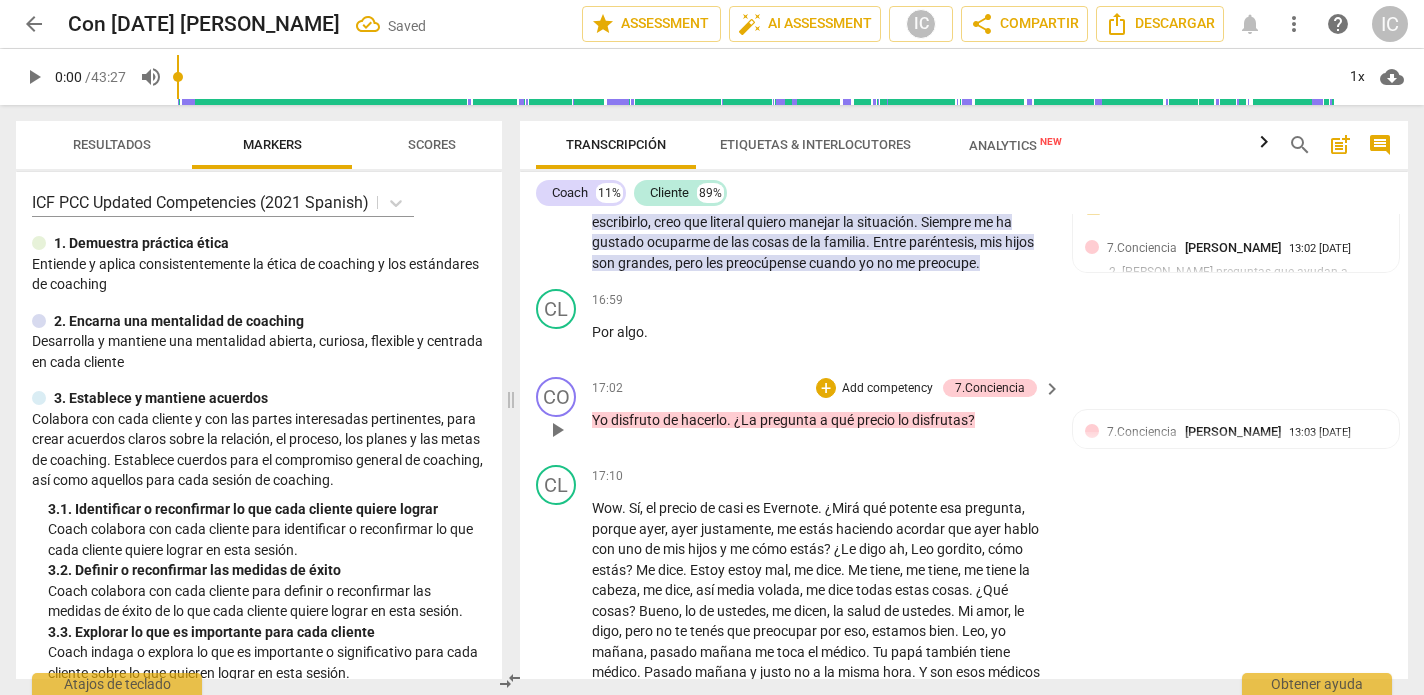 click on "Add competency" at bounding box center (887, 389) 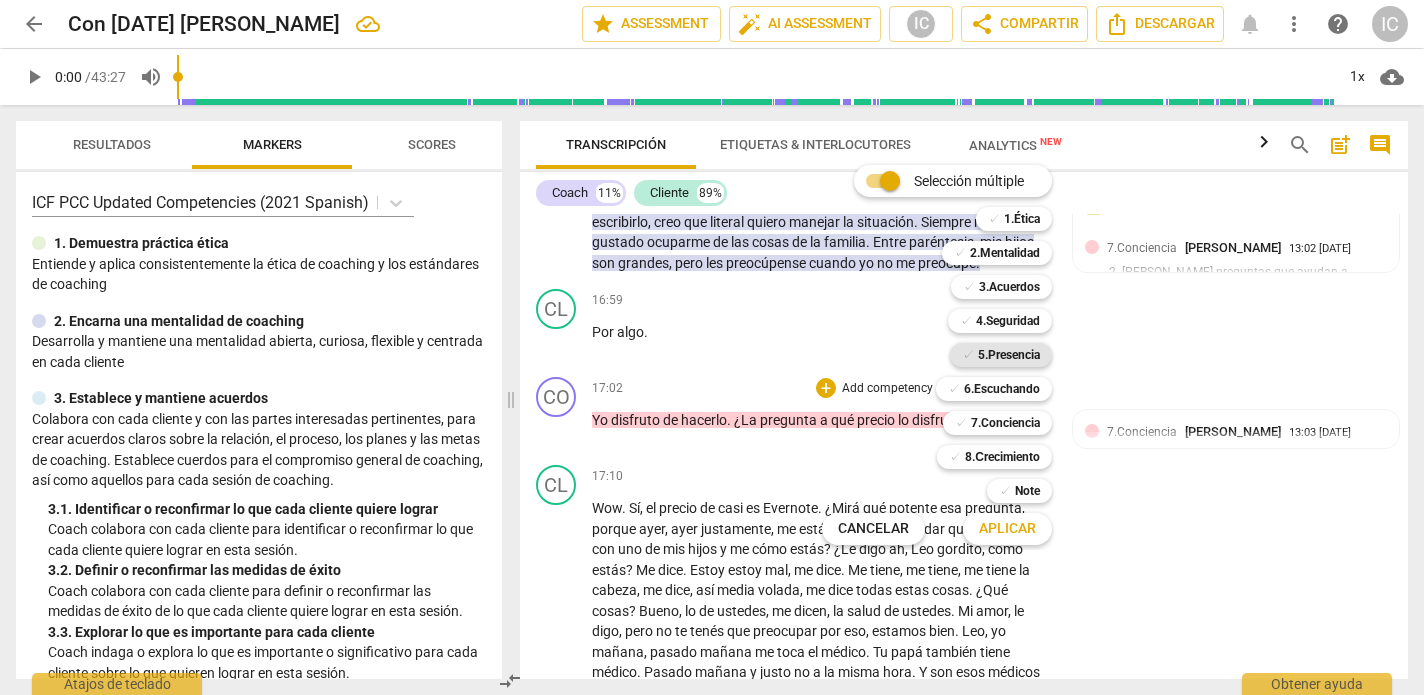 click on "5.Presencia" at bounding box center [1009, 355] 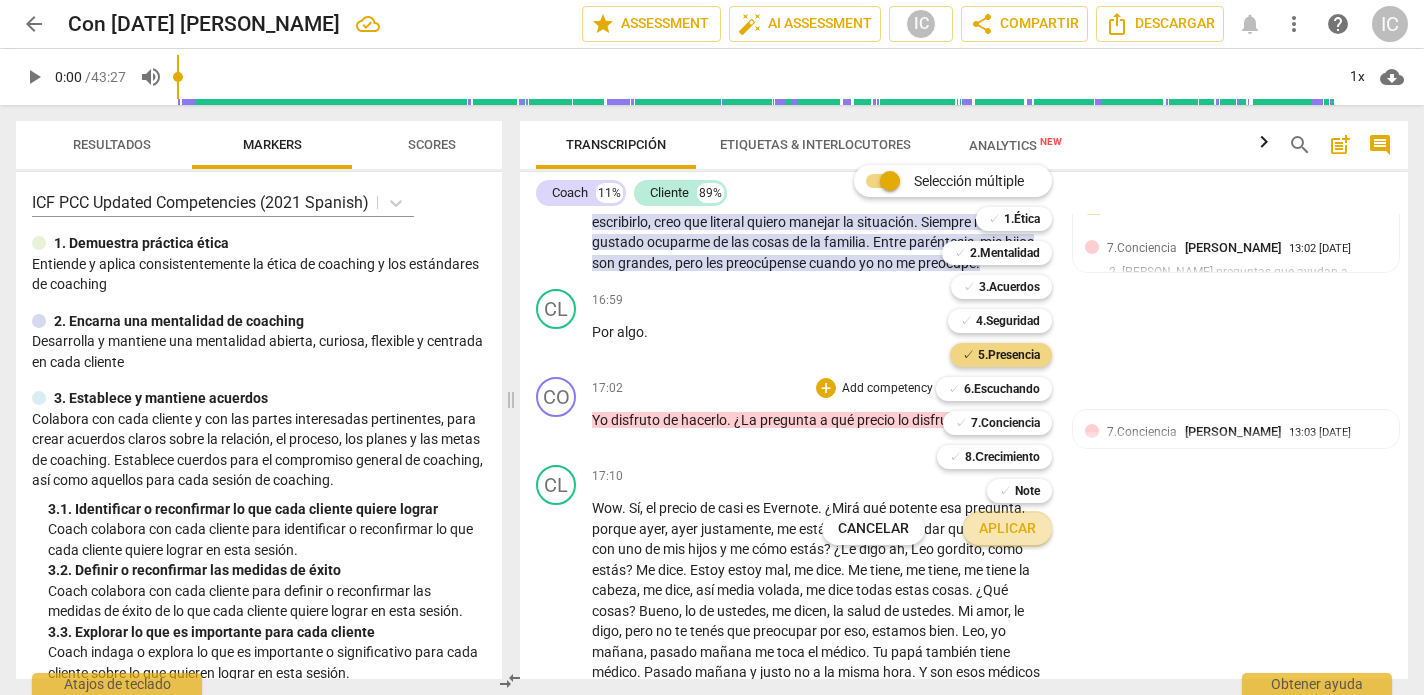 click on "Aplicar" at bounding box center (1007, 529) 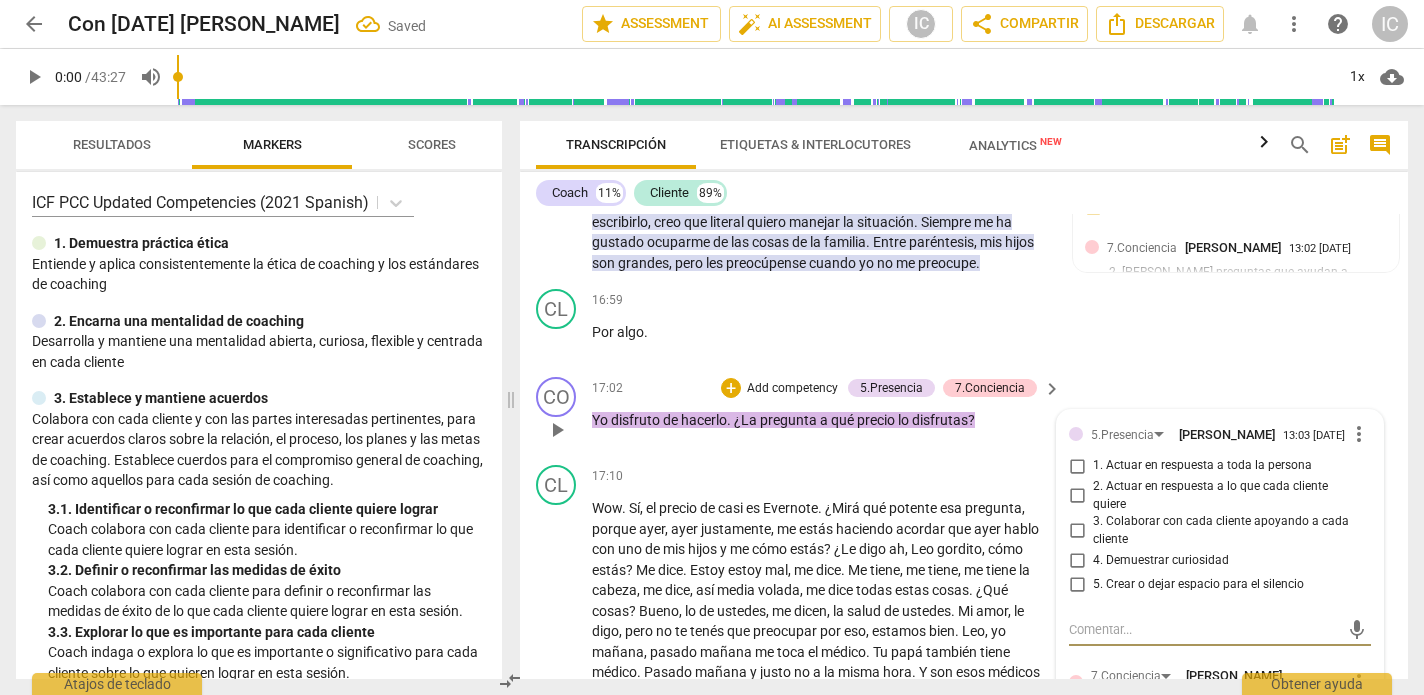 click on "4. Demuestrar curiosidad" at bounding box center (1077, 560) 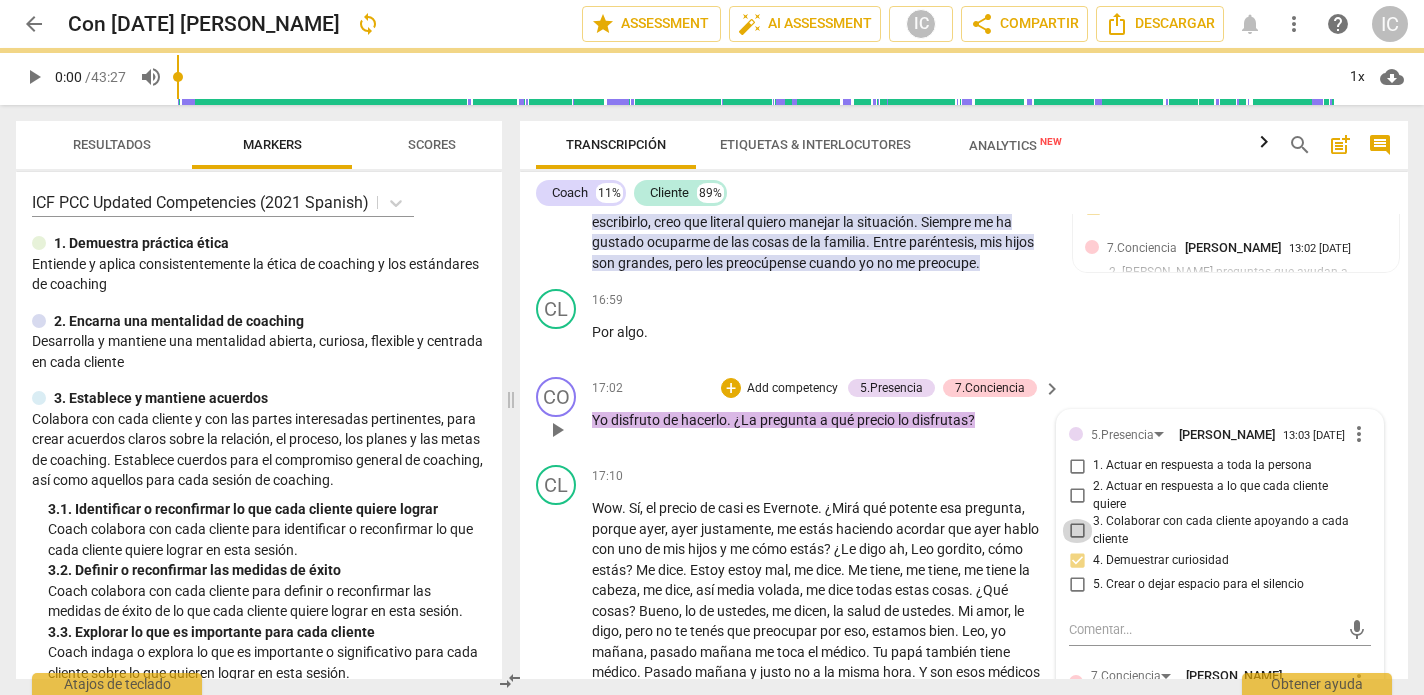 click on "3. Colaborar con cada cliente apoyando a cada cliente" at bounding box center (1077, 531) 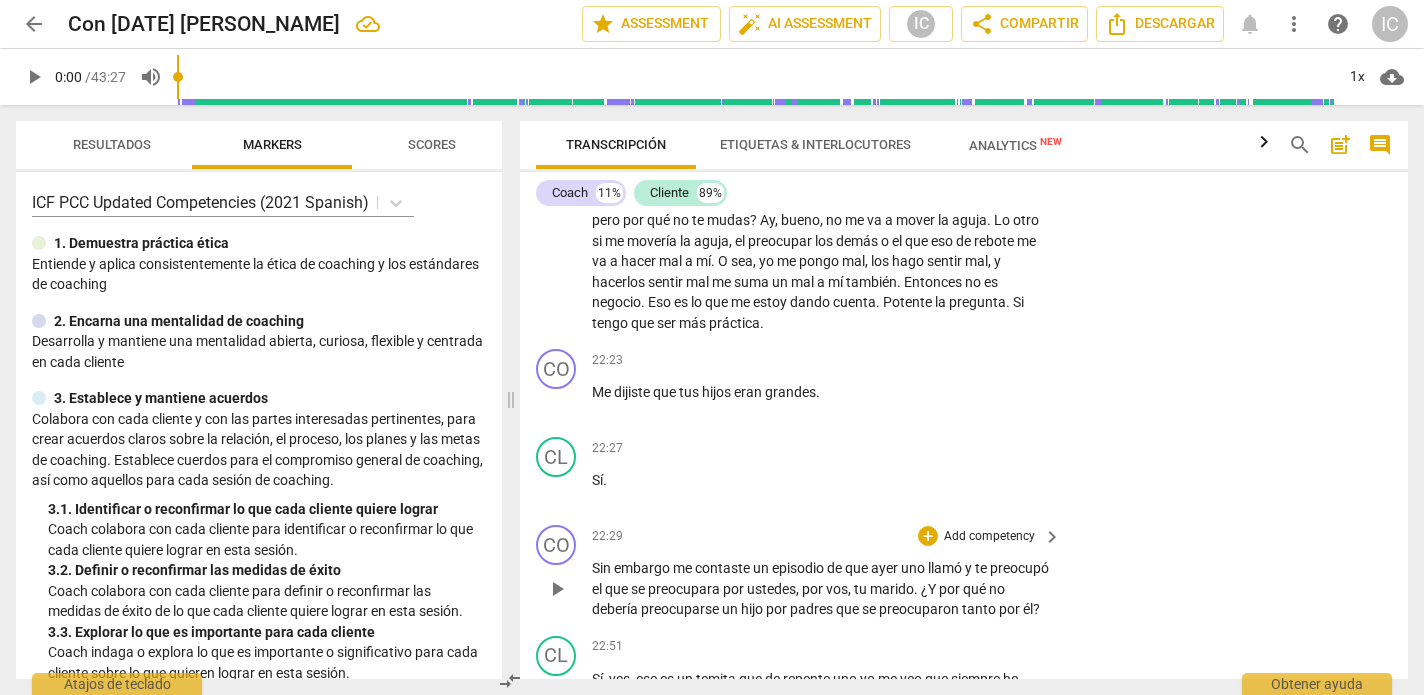 scroll, scrollTop: 4865, scrollLeft: 0, axis: vertical 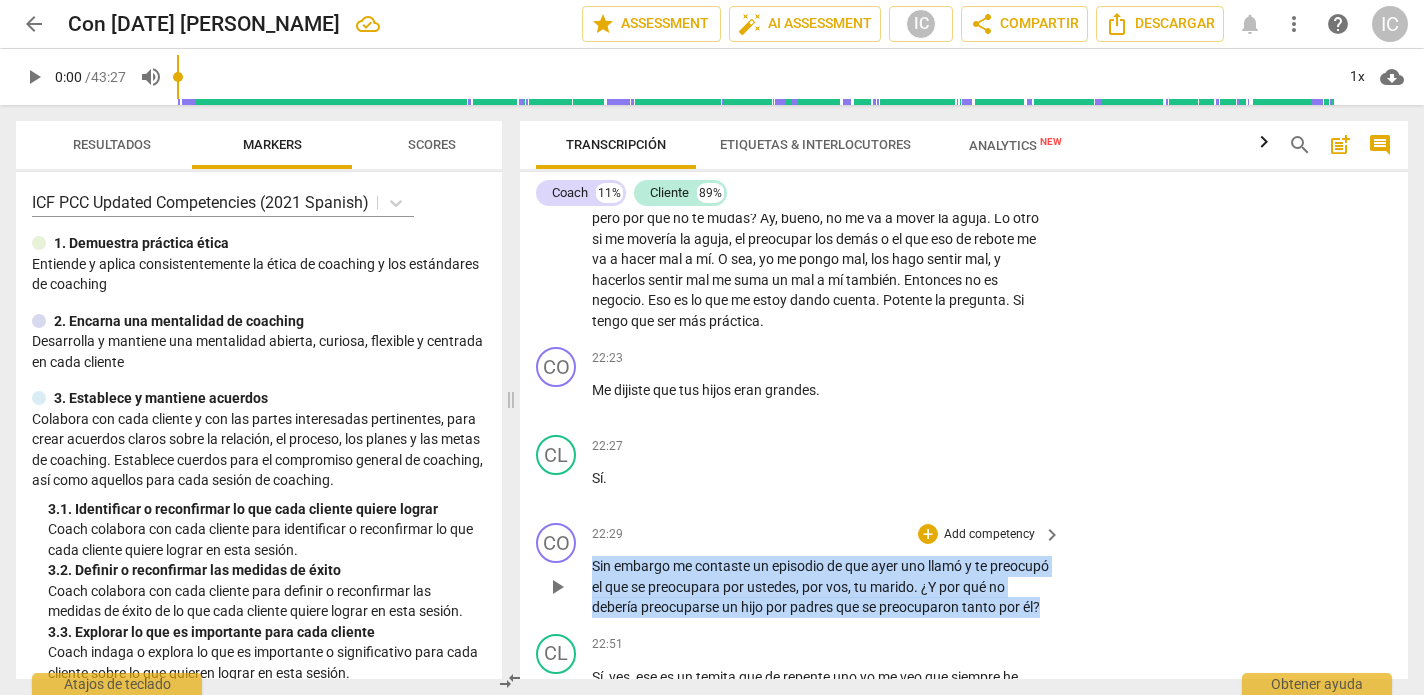 drag, startPoint x: 660, startPoint y: 577, endPoint x: 734, endPoint y: 514, distance: 97.18539 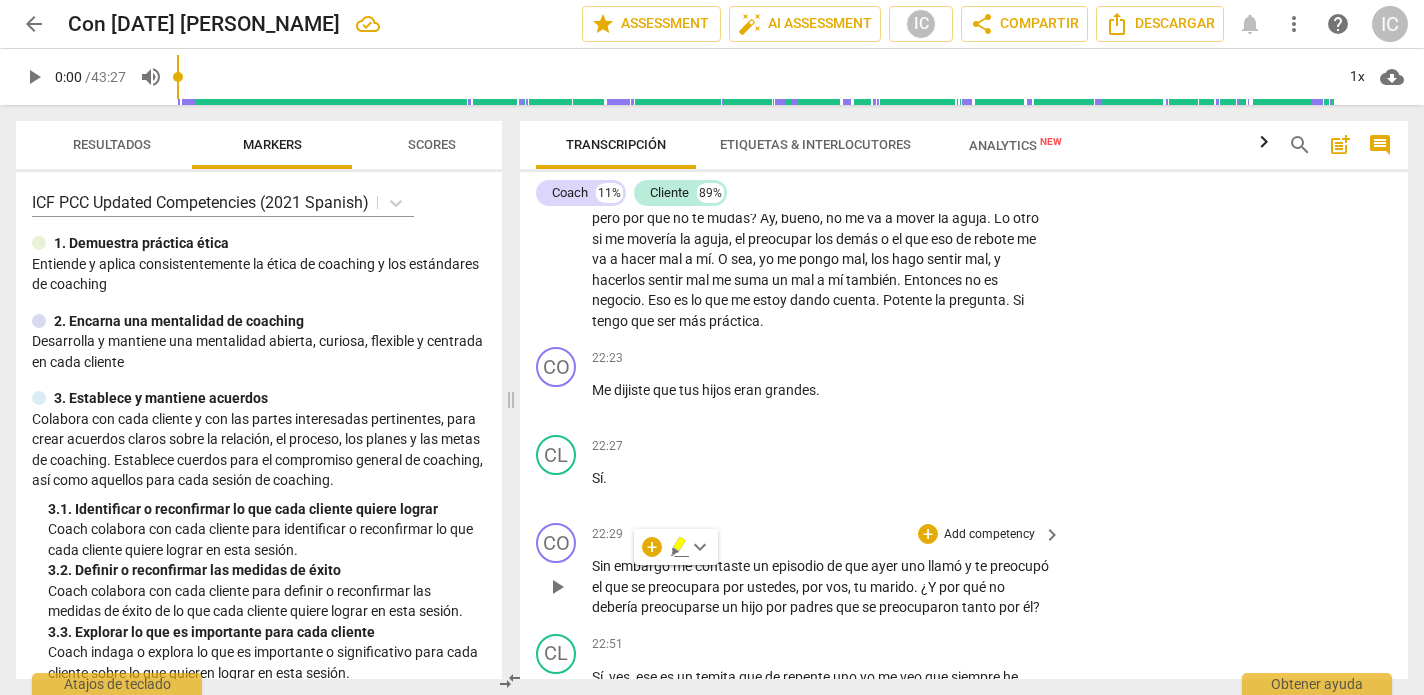click on "Add competency" at bounding box center (989, 535) 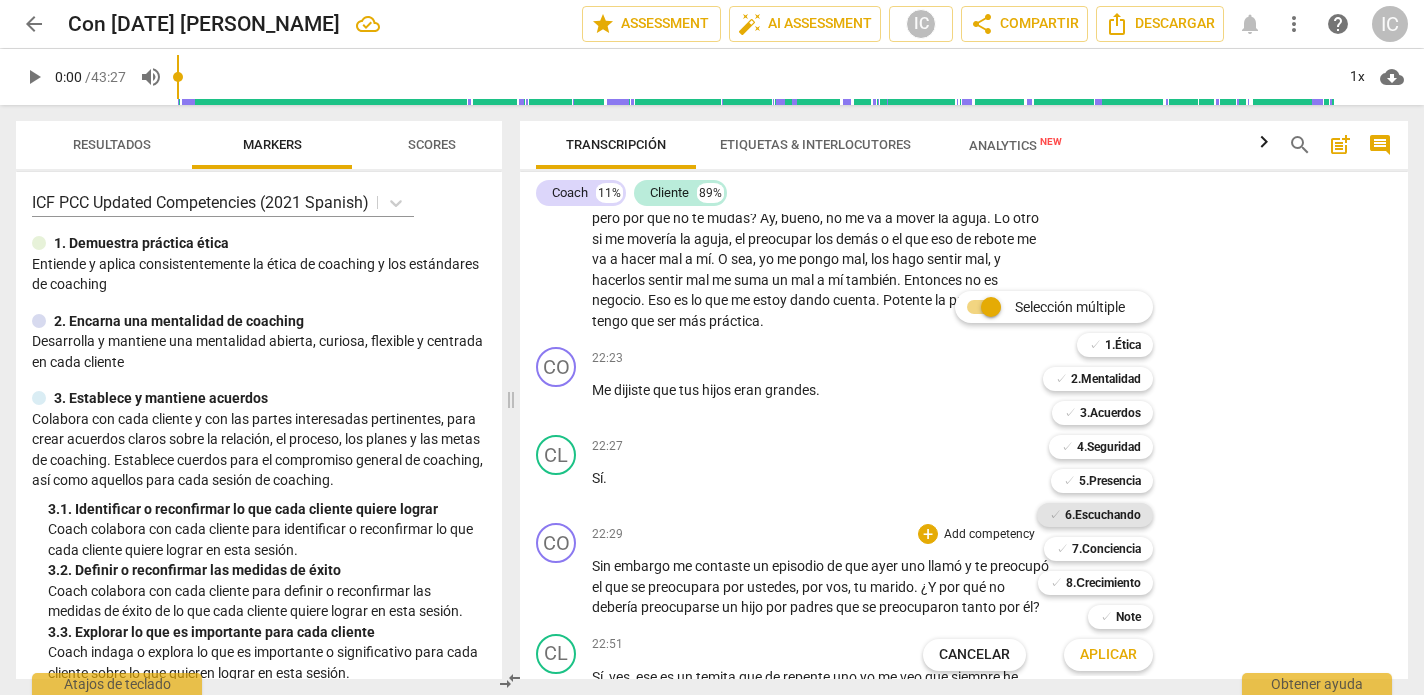 click on "6.Escuchando" at bounding box center [1103, 515] 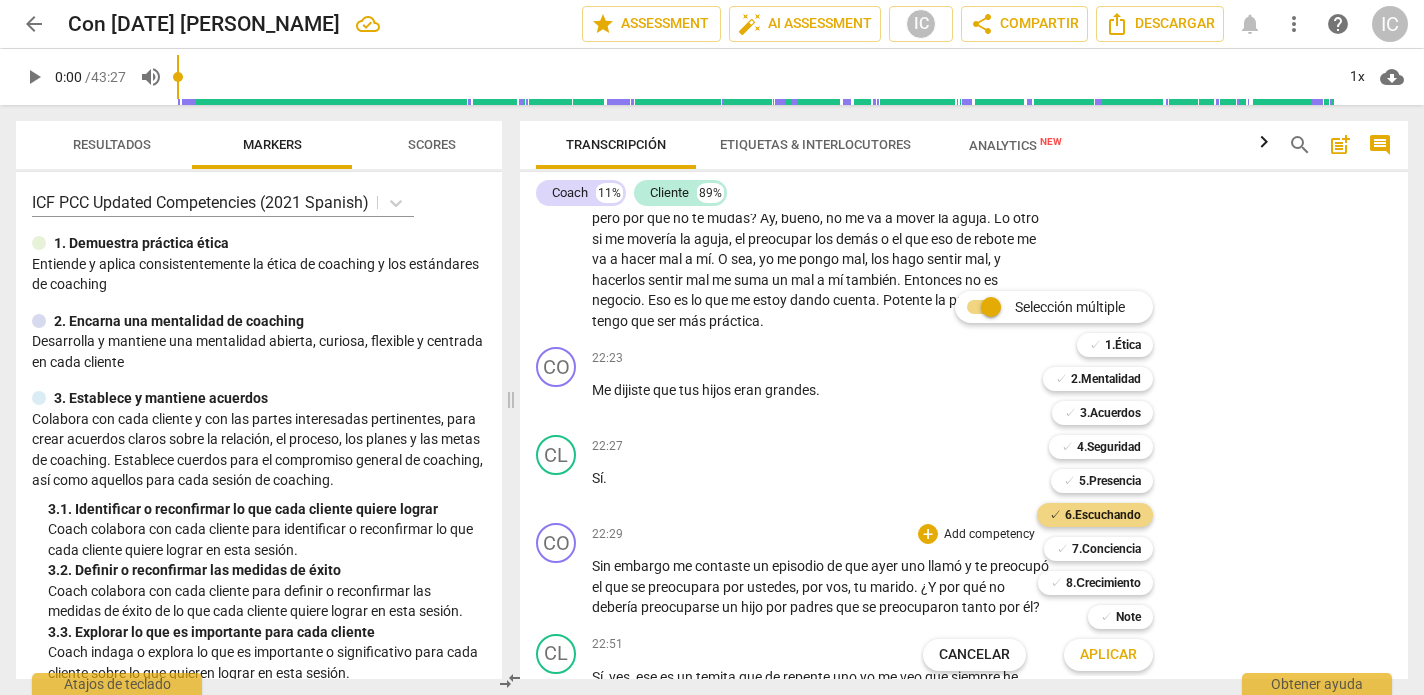 click on "Aplicar" at bounding box center [1108, 655] 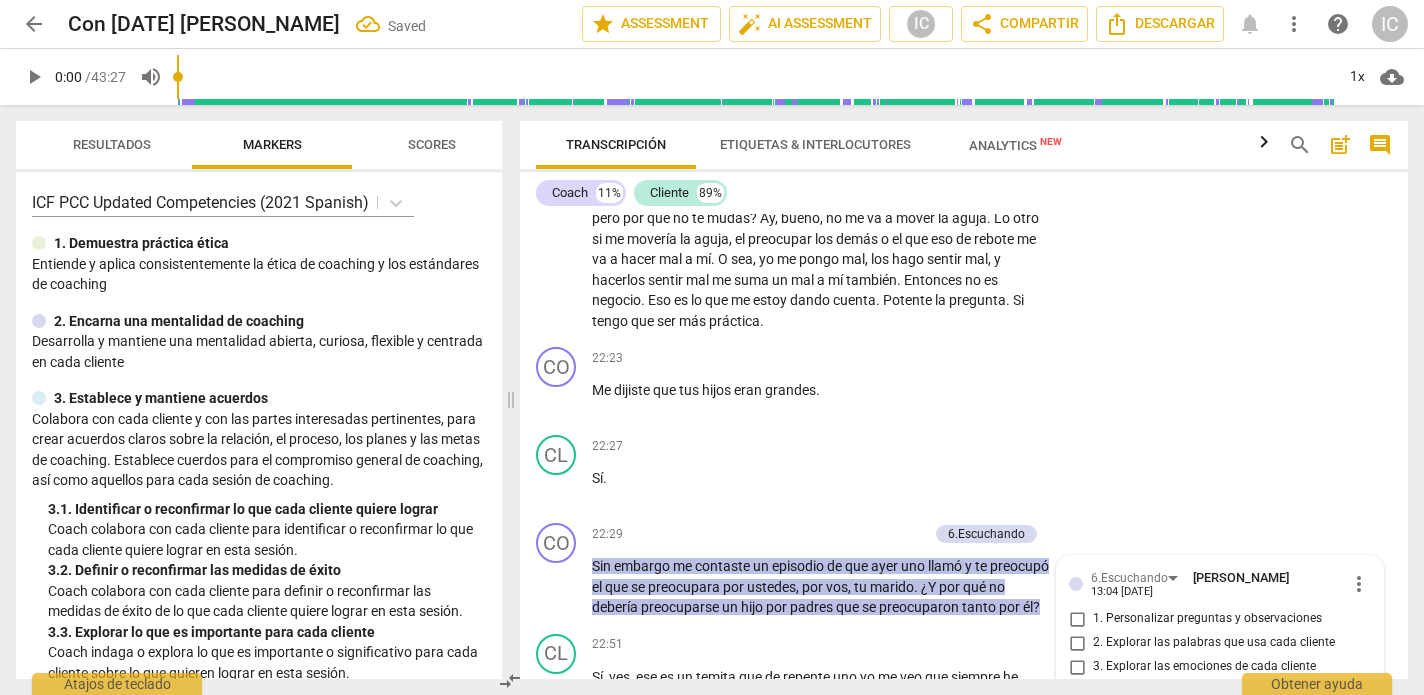 scroll, scrollTop: 5183, scrollLeft: 0, axis: vertical 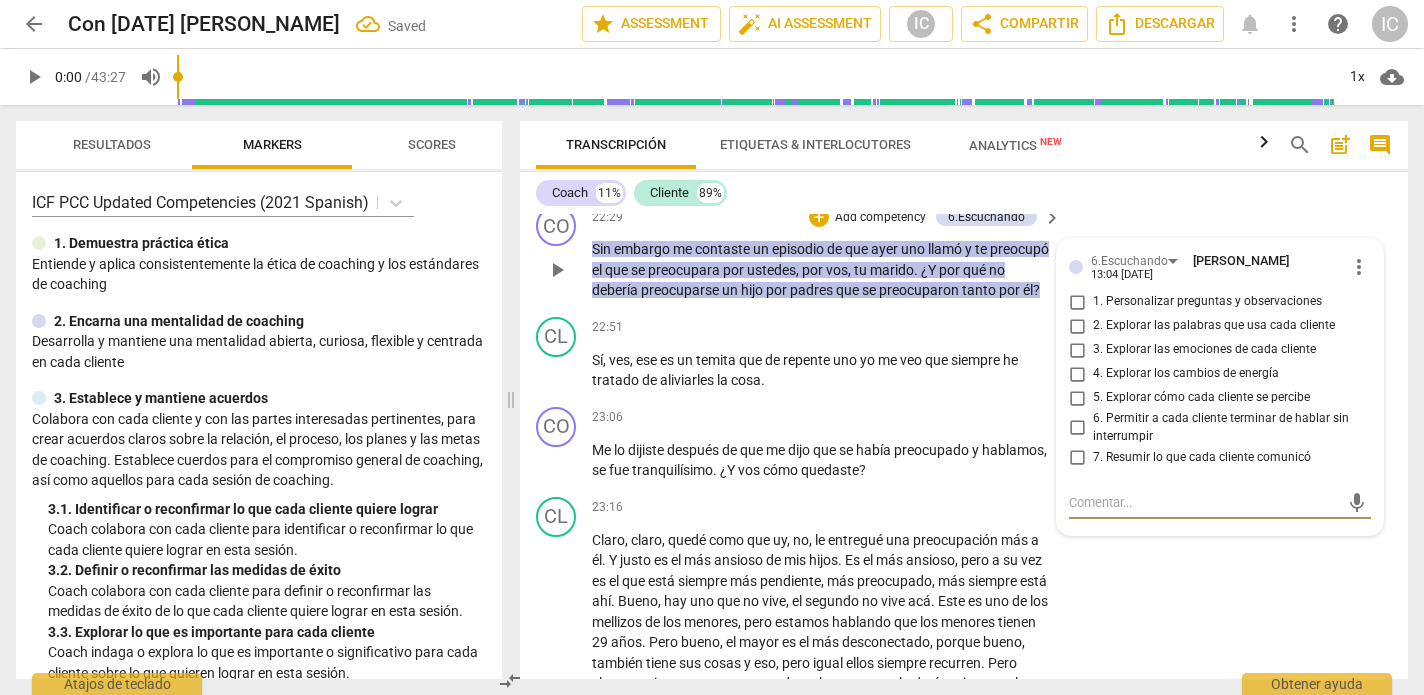 click on "5. Explorar cómo cada cliente se percibe" at bounding box center (1077, 398) 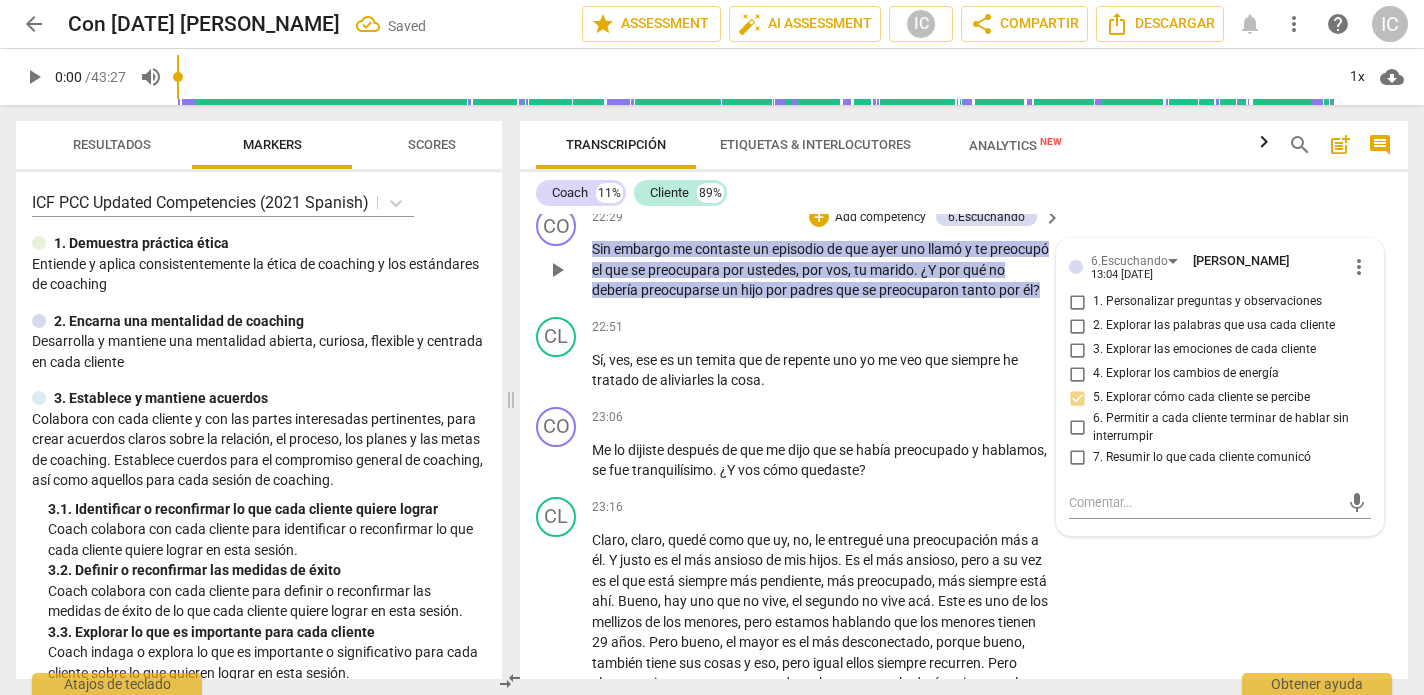 scroll, scrollTop: 1, scrollLeft: 1, axis: both 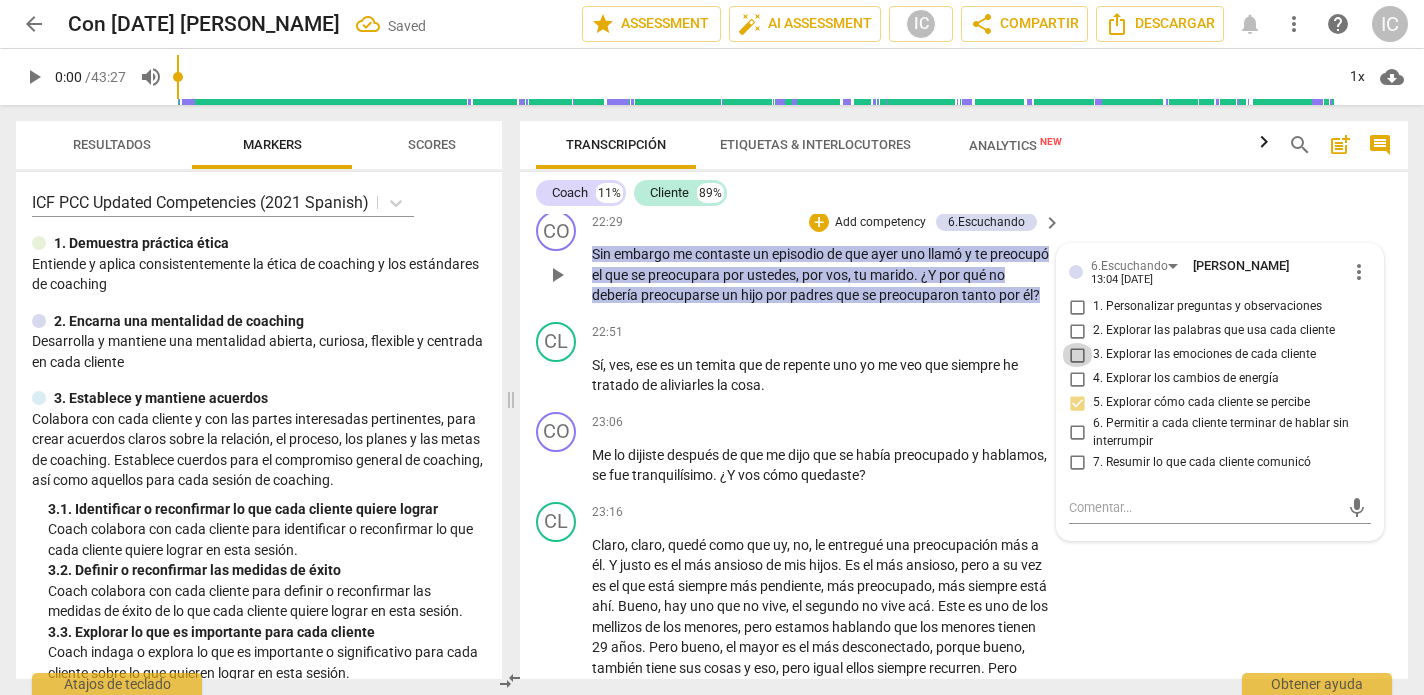 click on "3. Explorar las emociones de cada cliente" at bounding box center (1077, 355) 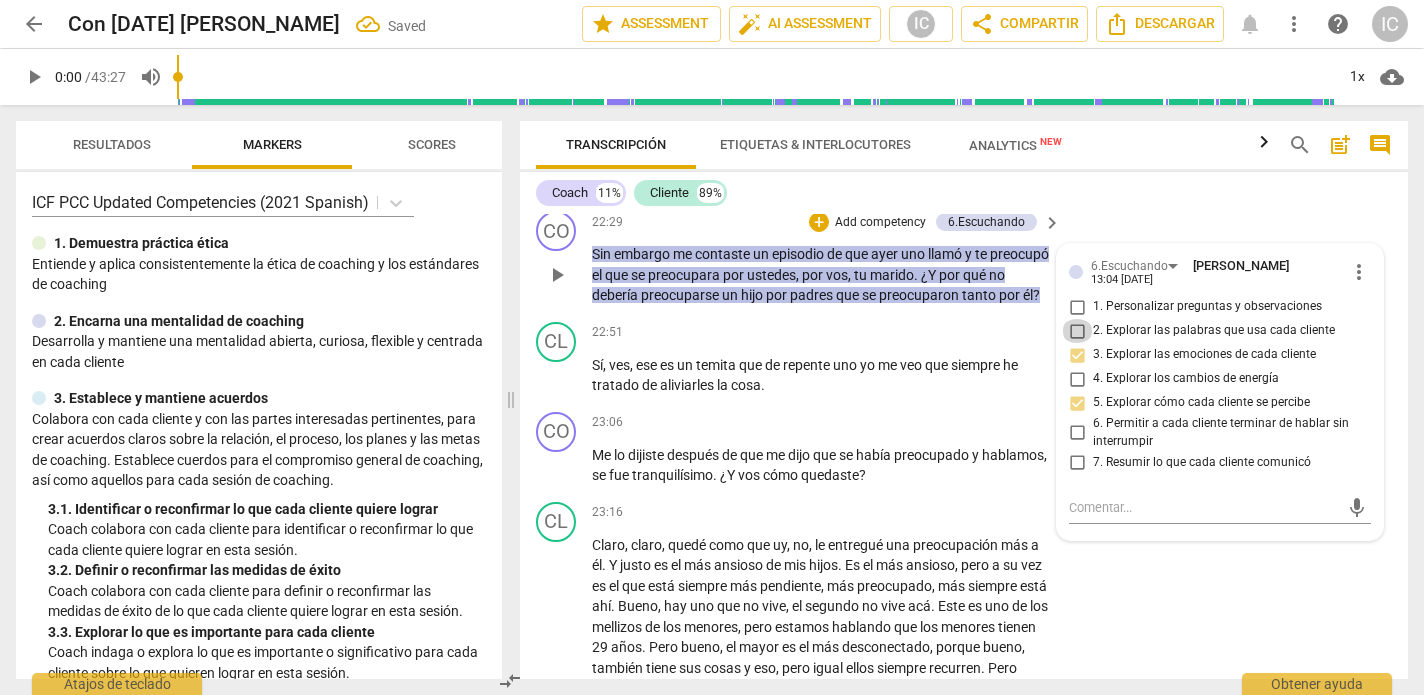 click on "2. Explorar las palabras que usa cada cliente" at bounding box center (1077, 331) 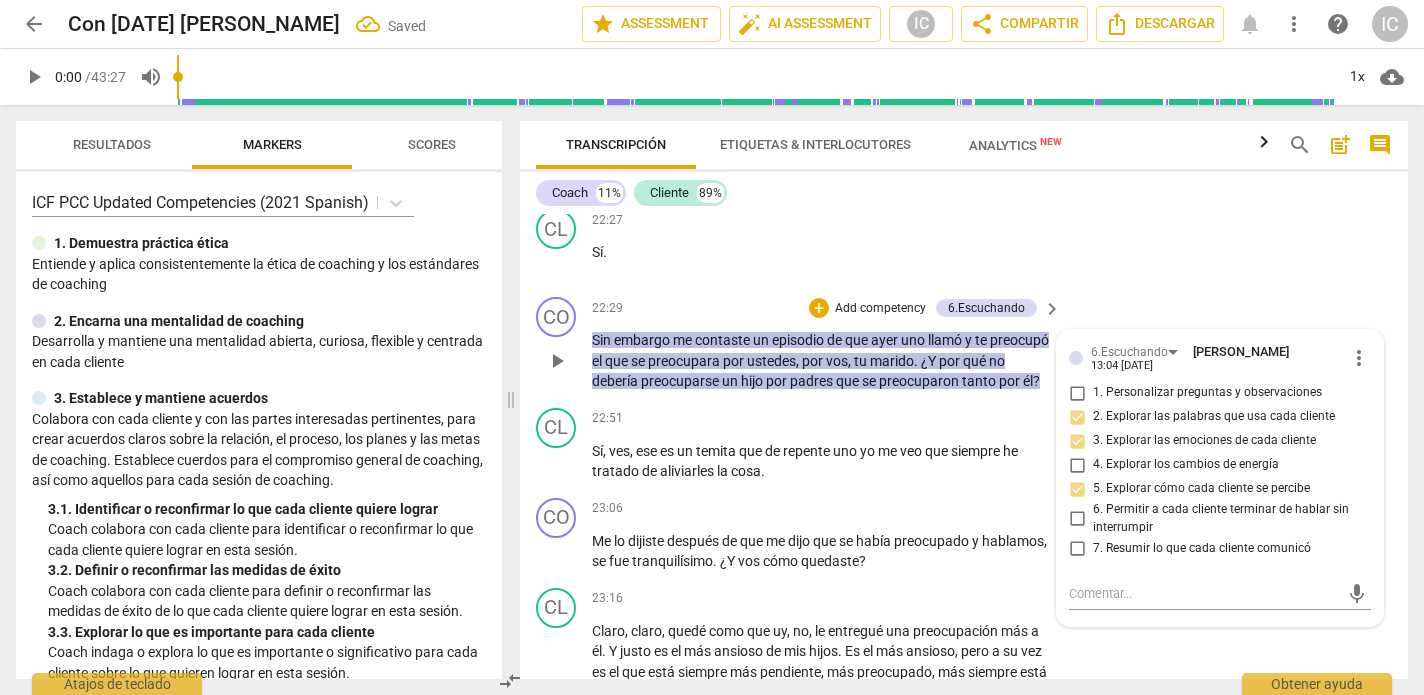 scroll, scrollTop: 5092, scrollLeft: 0, axis: vertical 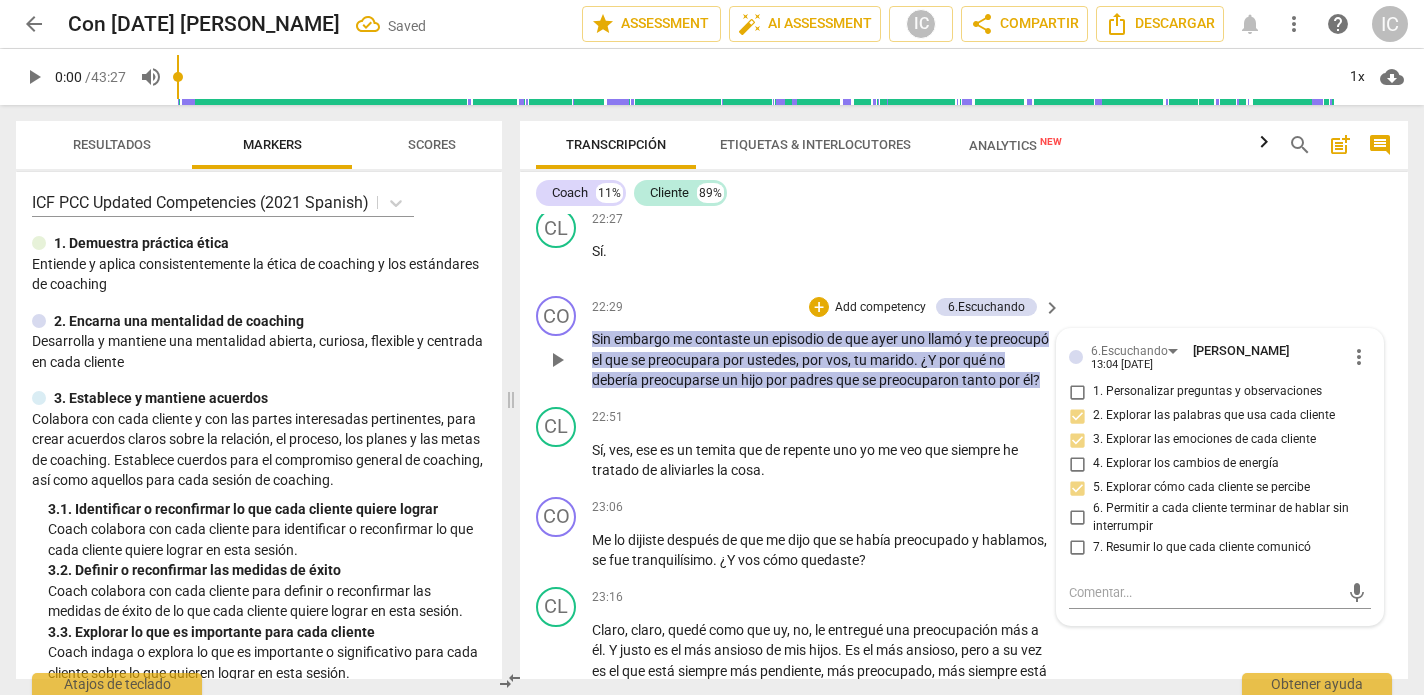 click on "Add competency" at bounding box center [880, 308] 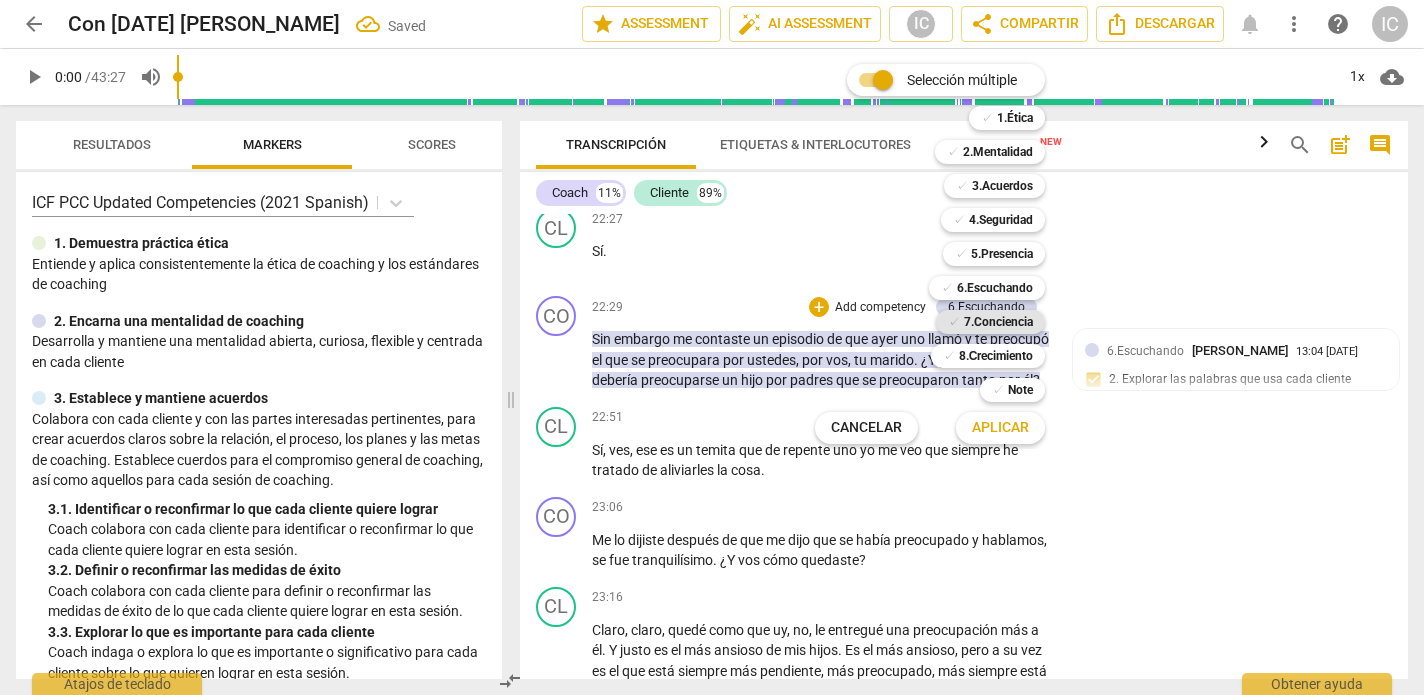 click on "7.Conciencia" at bounding box center [998, 322] 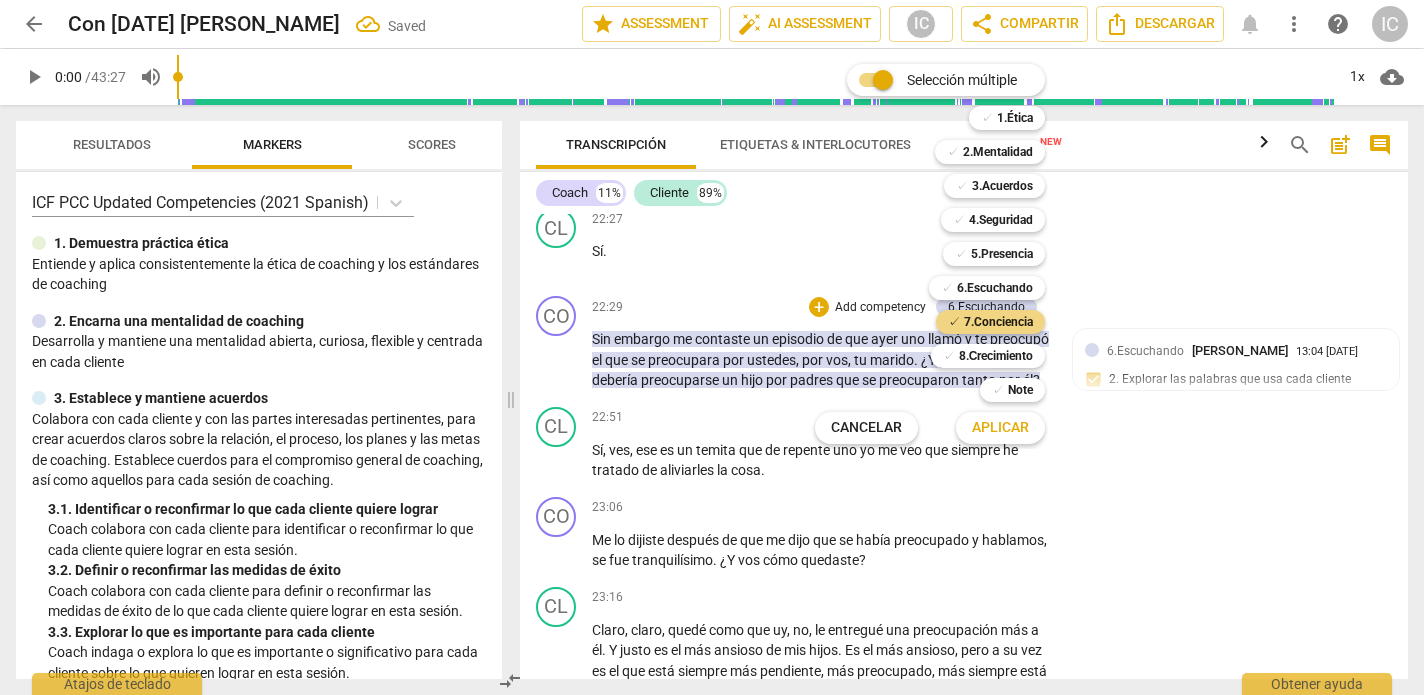 click on "Aplicar" at bounding box center [1000, 428] 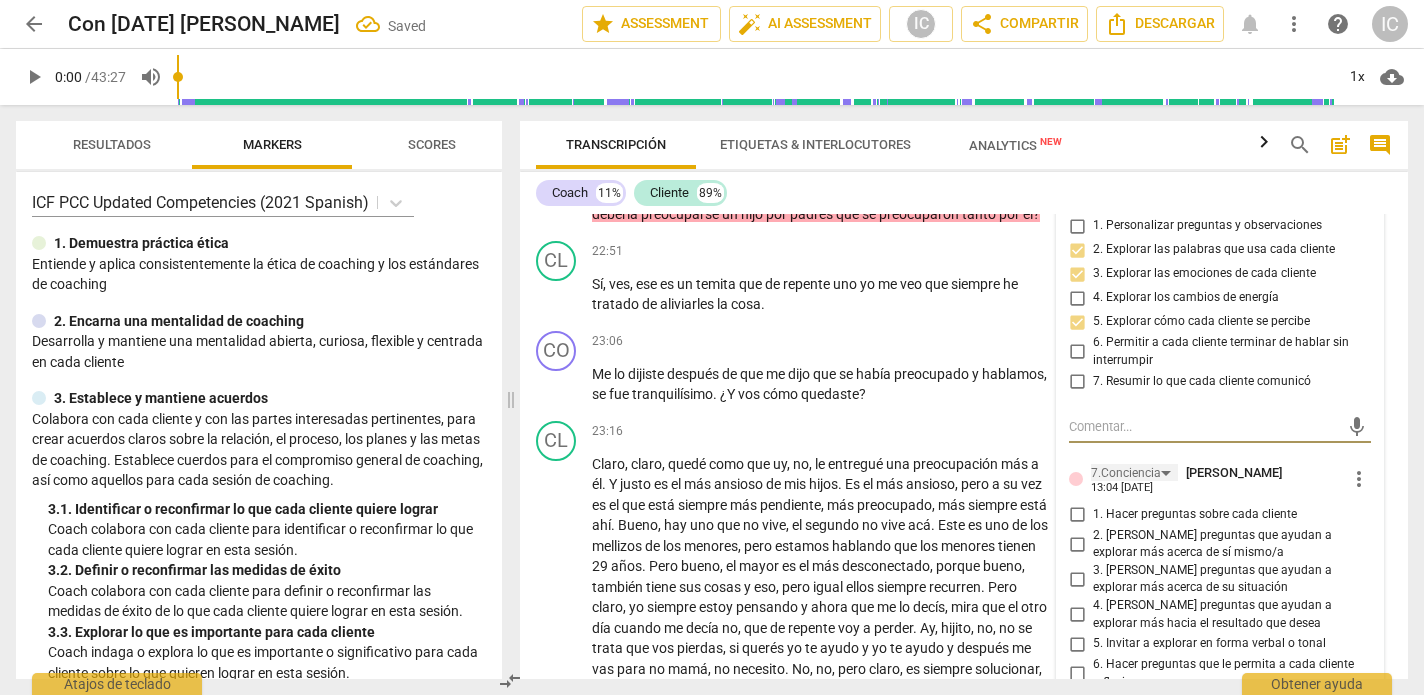 scroll, scrollTop: 5262, scrollLeft: 0, axis: vertical 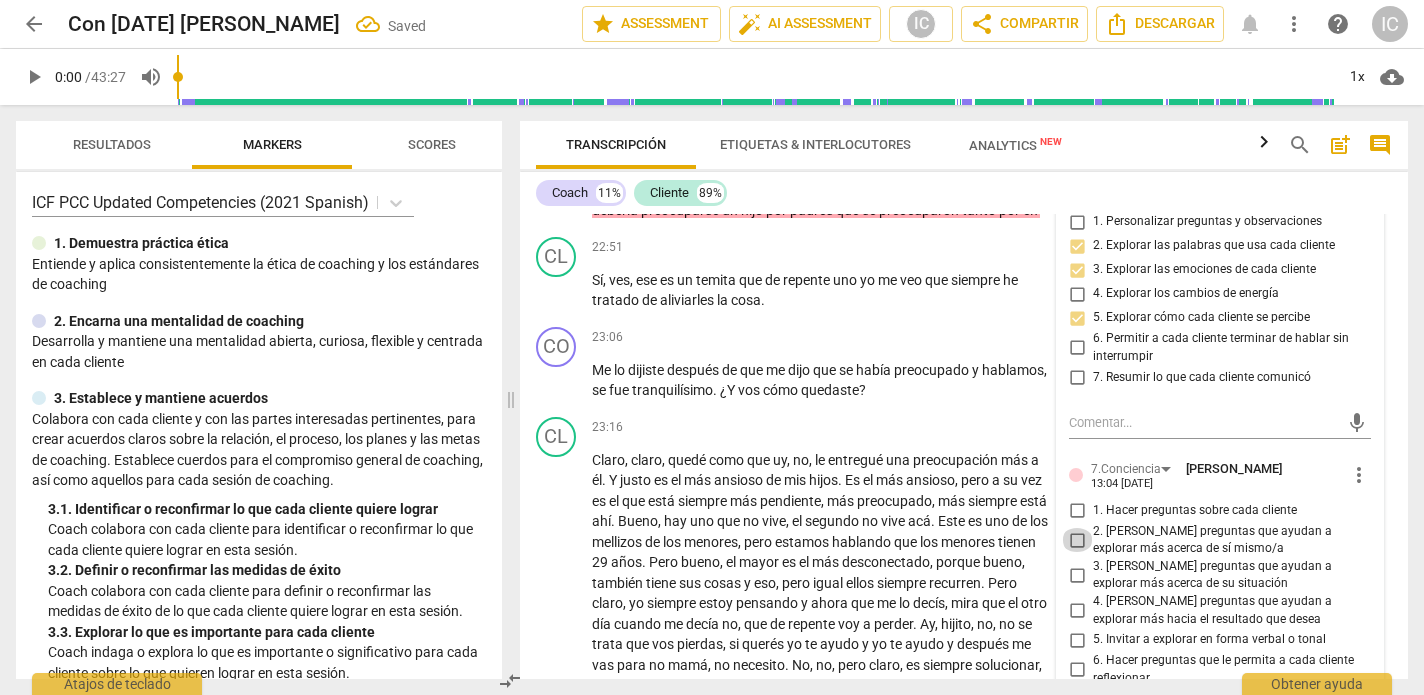 click on "2. [PERSON_NAME] preguntas que ayudan a explorar más acerca de sí mismo/a" at bounding box center [1077, 540] 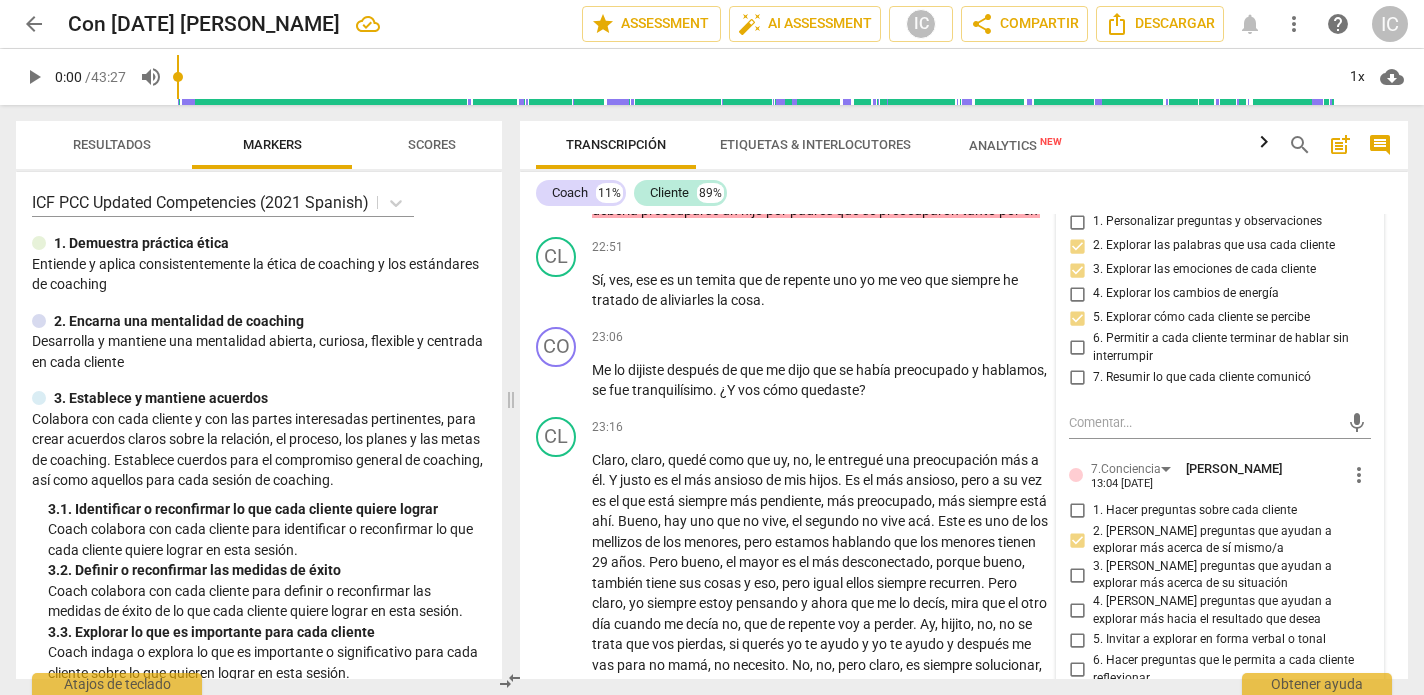 click on "3. [PERSON_NAME] preguntas que ayudan a explorar más acerca de su situación" at bounding box center (1077, 575) 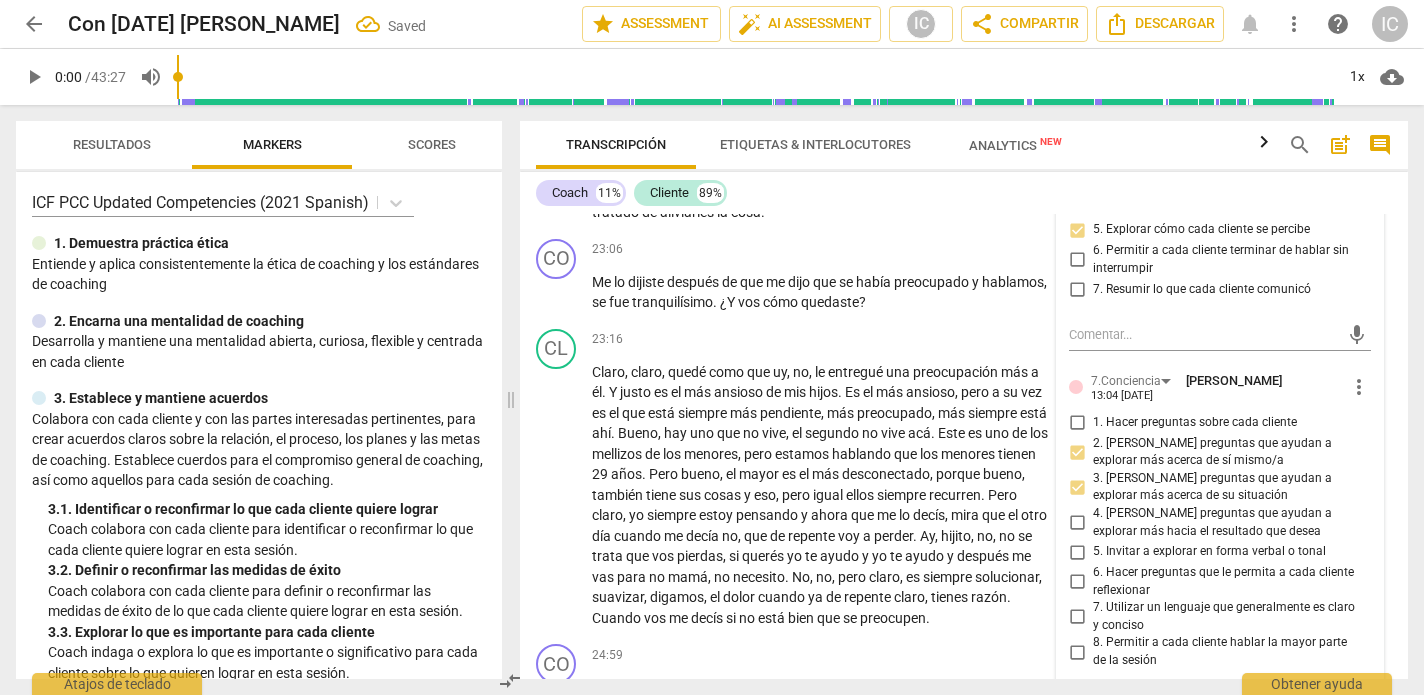 scroll, scrollTop: 5355, scrollLeft: 0, axis: vertical 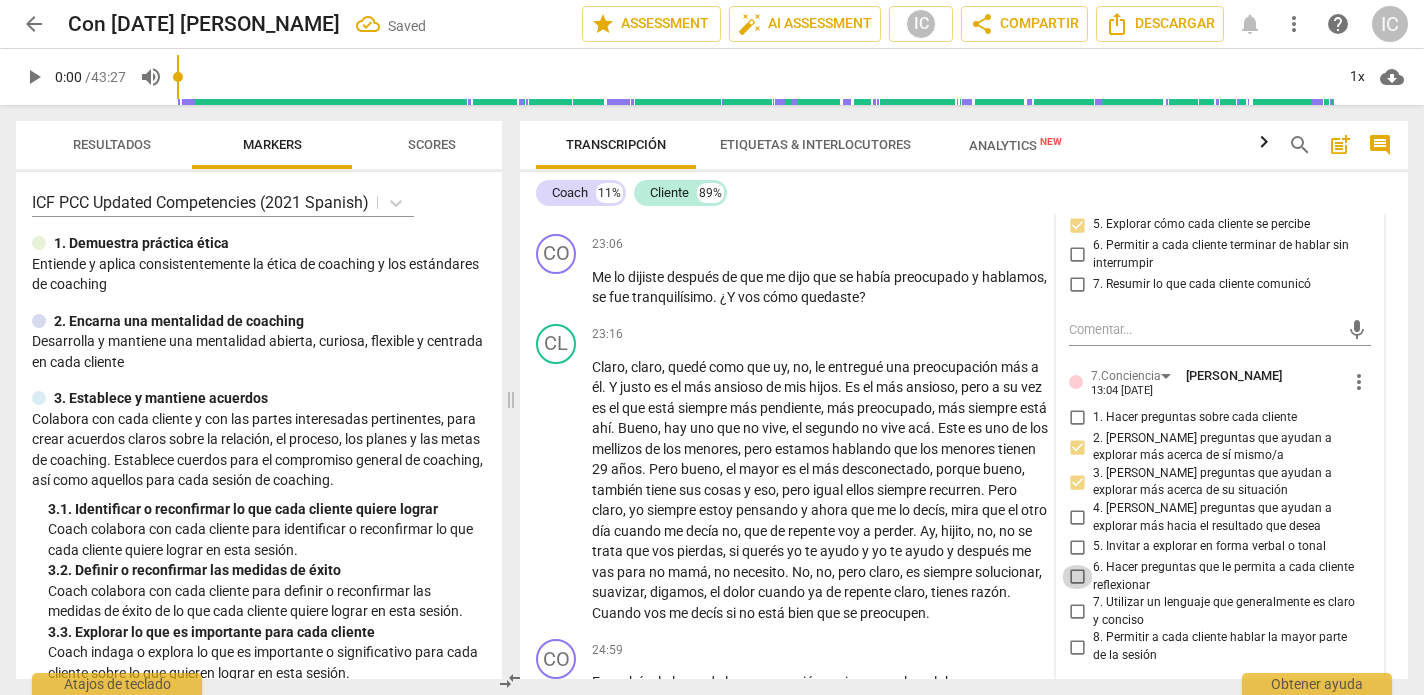 click on "6. Hacer preguntas que le permita a cada cliente reflexionar" at bounding box center [1077, 577] 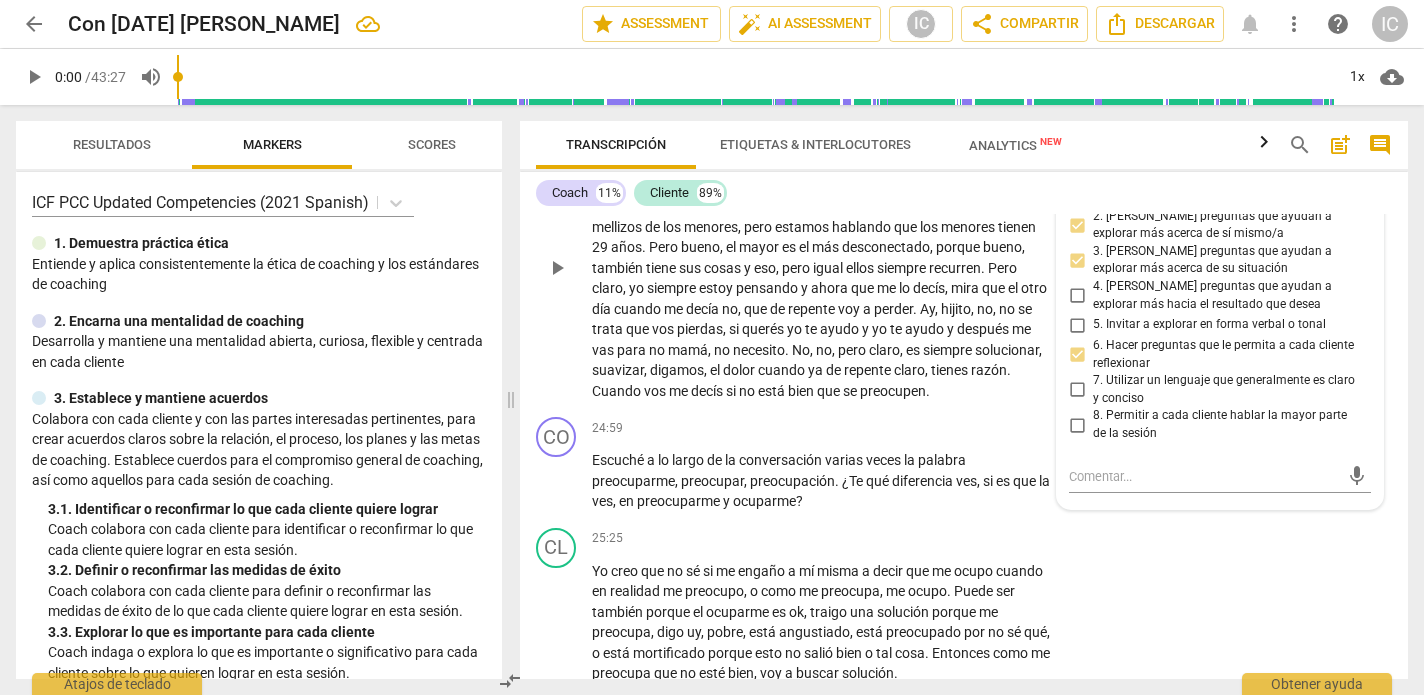 scroll, scrollTop: 5620, scrollLeft: 0, axis: vertical 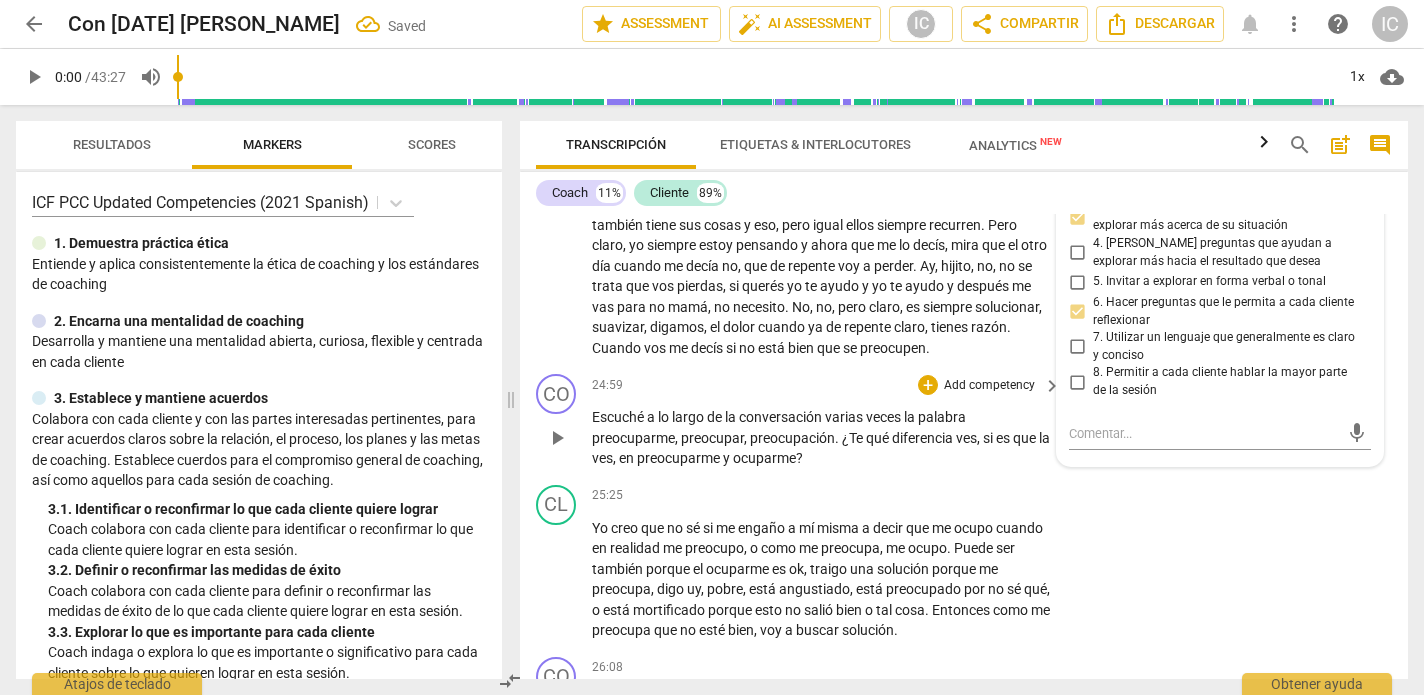click on "?" at bounding box center (799, 458) 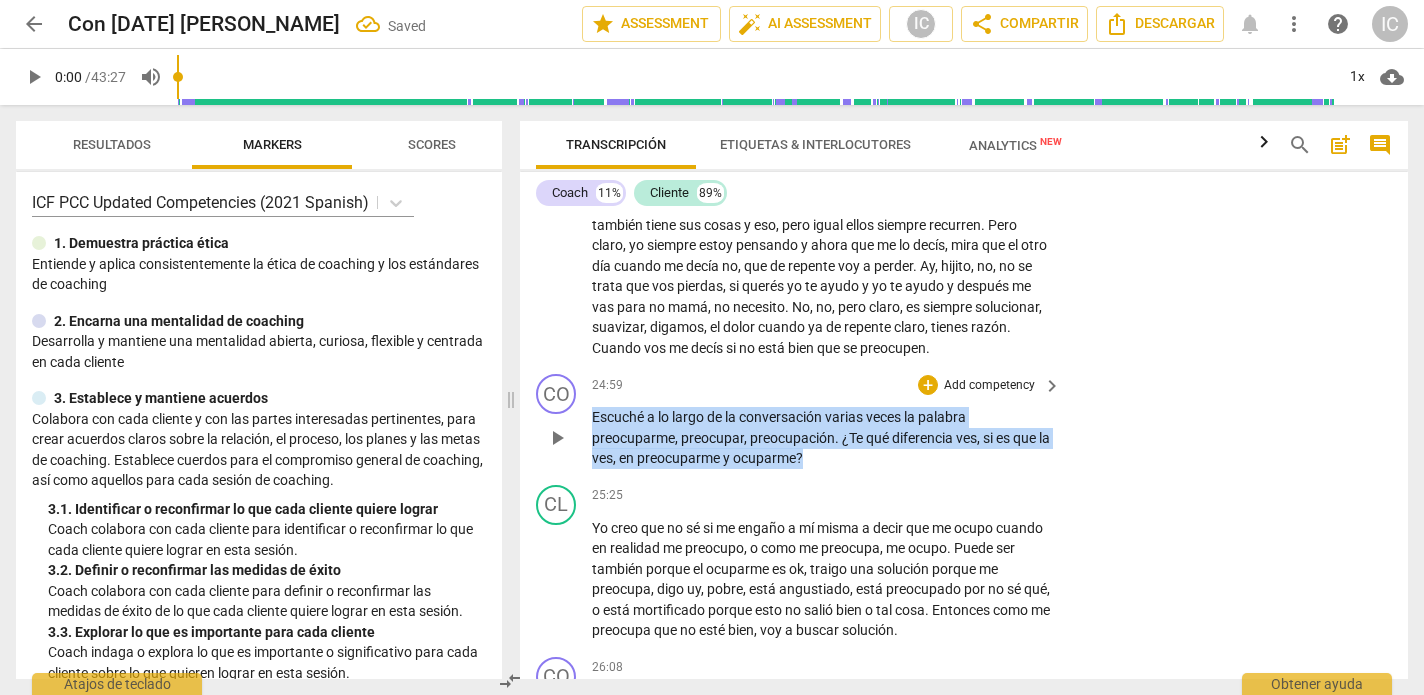 drag, startPoint x: 856, startPoint y: 435, endPoint x: 593, endPoint y: 391, distance: 266.6552 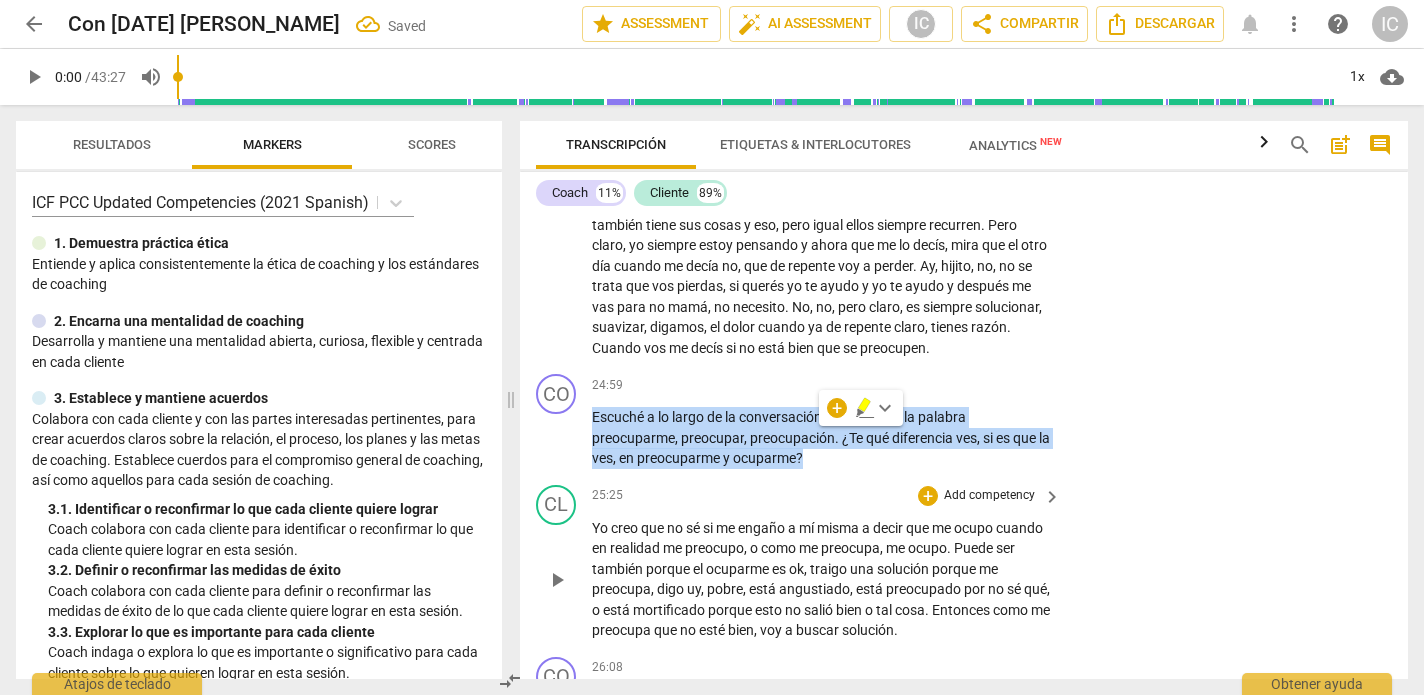 click on "CL play_arrow pause 25:25 + Add competency keyboard_arrow_right Yo   creo   que   no   sé   si   me   engaño   a   mí   misma   a   decir   que   me   ocupo   cuando   en   realidad   me   preocupo ,   o   como   me   preocupa ,   me   ocupo .   Puede   ser   también   porque   el   ocuparme   es   ok ,   traigo   una   solución   porque   me   preocupa ,   digo   uy ,   pobre ,   está   angustiado ,   está   preocupado   por   no   sé   qué ,   o   está   mortificado   porque   esto   no   salió   bien   o   tal   cosa .   Entonces   como   me   preocupa   que   no   esté   bien ,   voy   a   buscar   solución ." at bounding box center [964, 563] 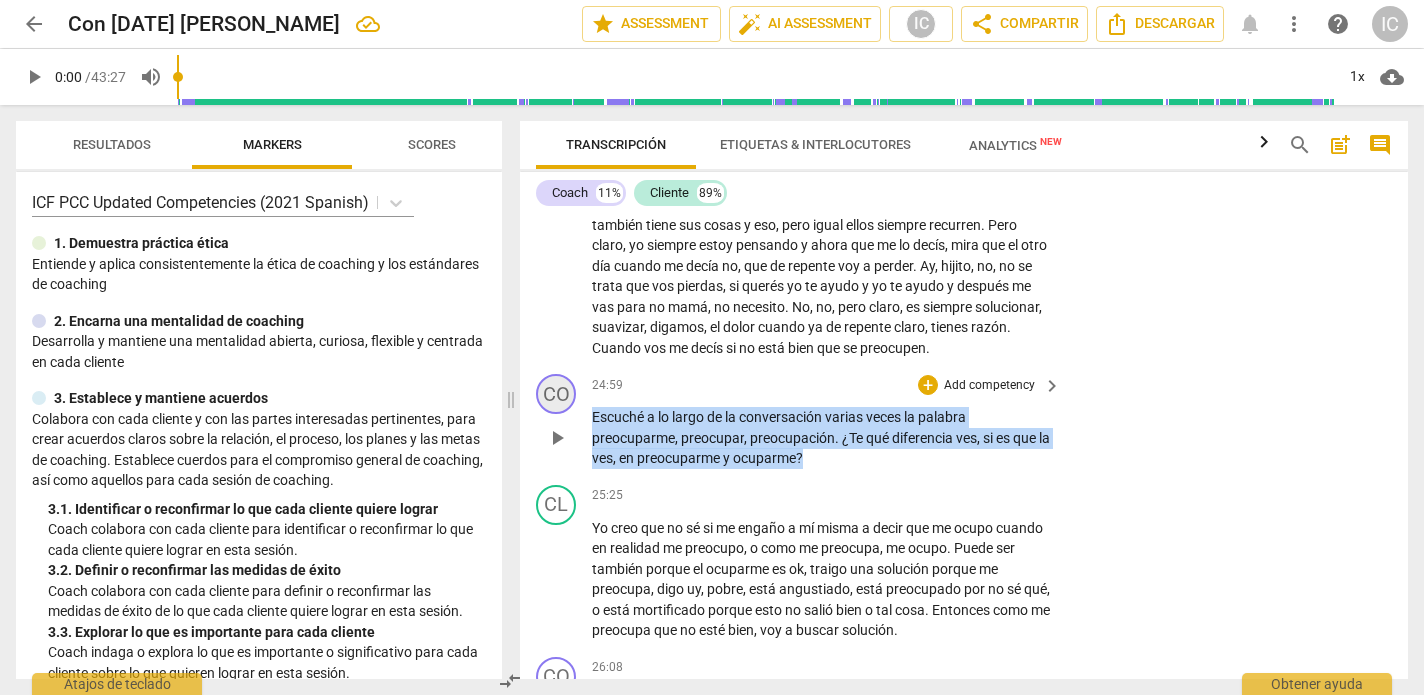 drag, startPoint x: 835, startPoint y: 432, endPoint x: 571, endPoint y: 367, distance: 271.88416 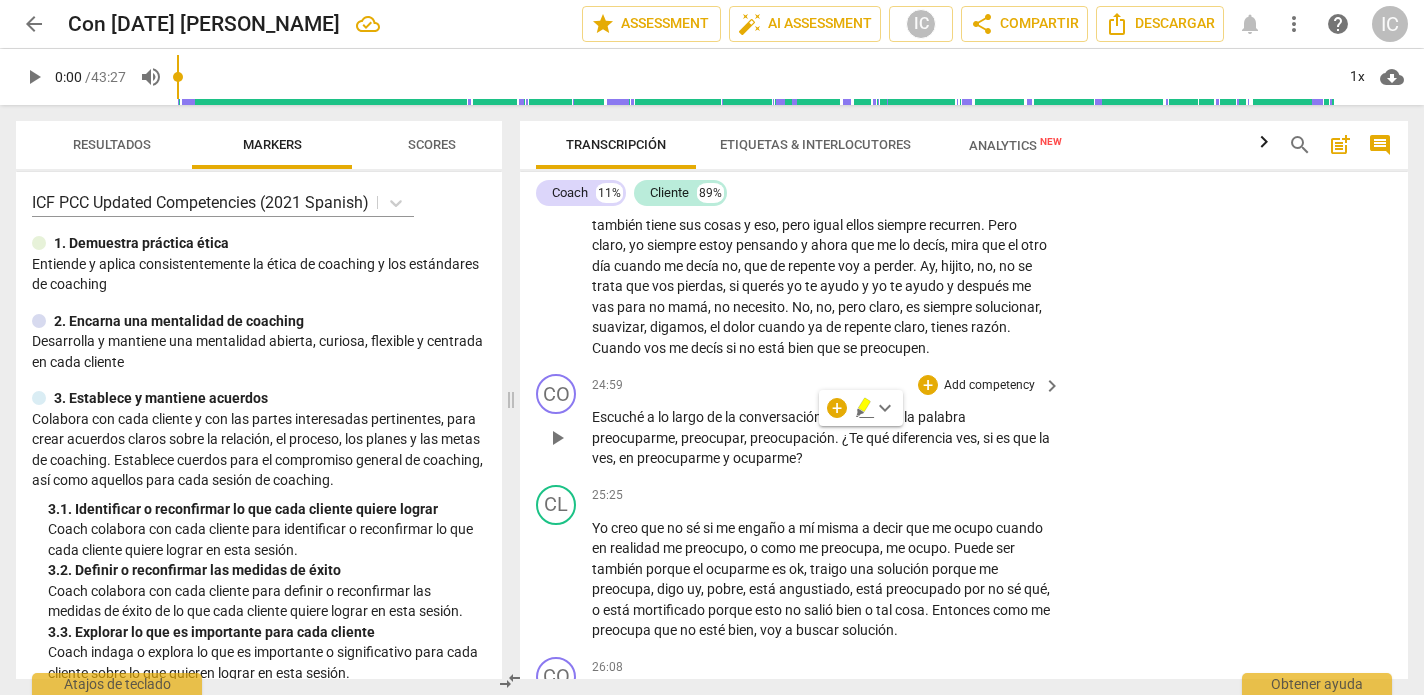 click on "Add competency" at bounding box center [989, 386] 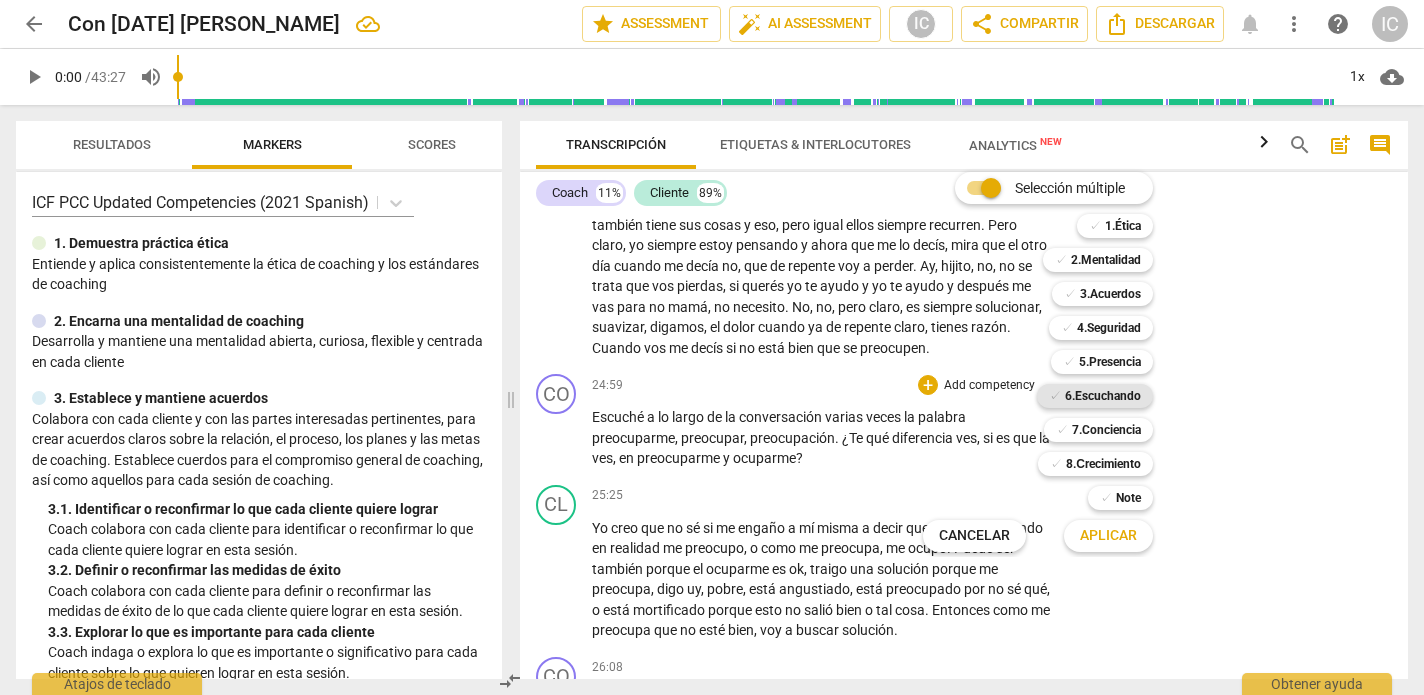 click on "6.Escuchando" at bounding box center (1103, 396) 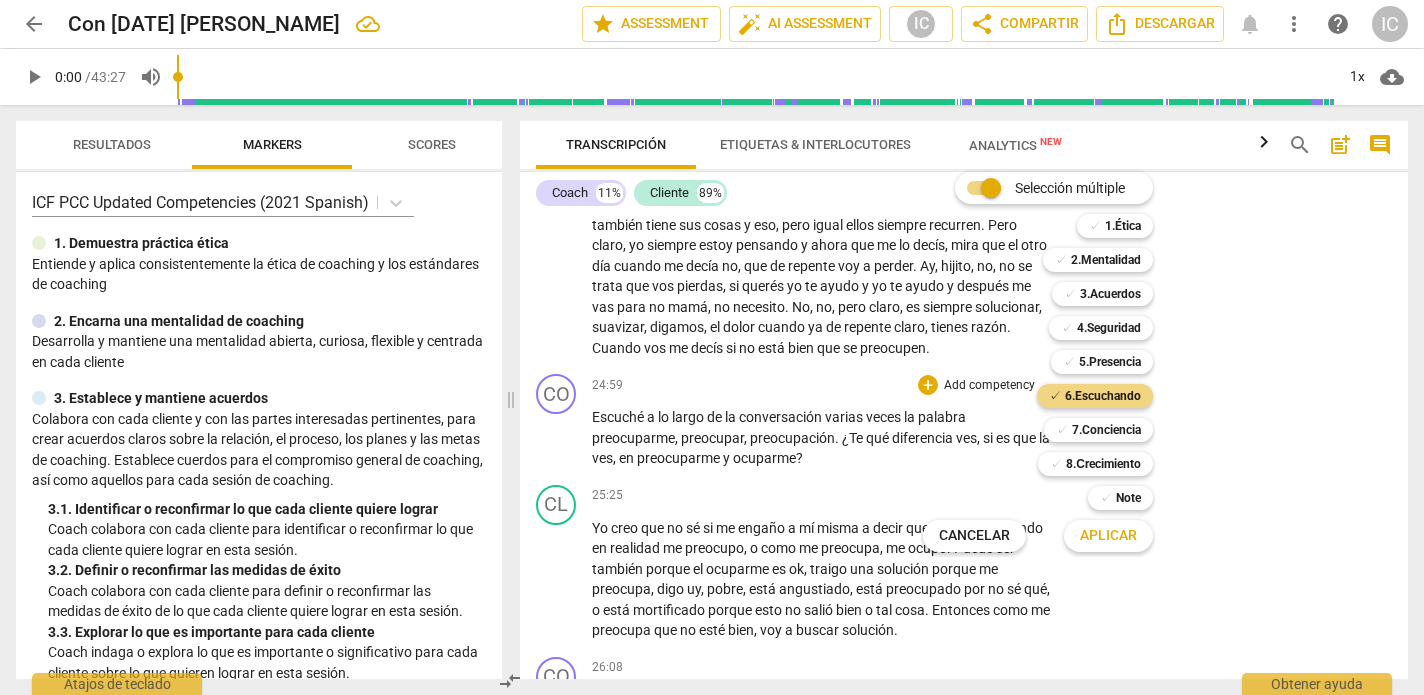 click on "Aplicar" at bounding box center (1108, 536) 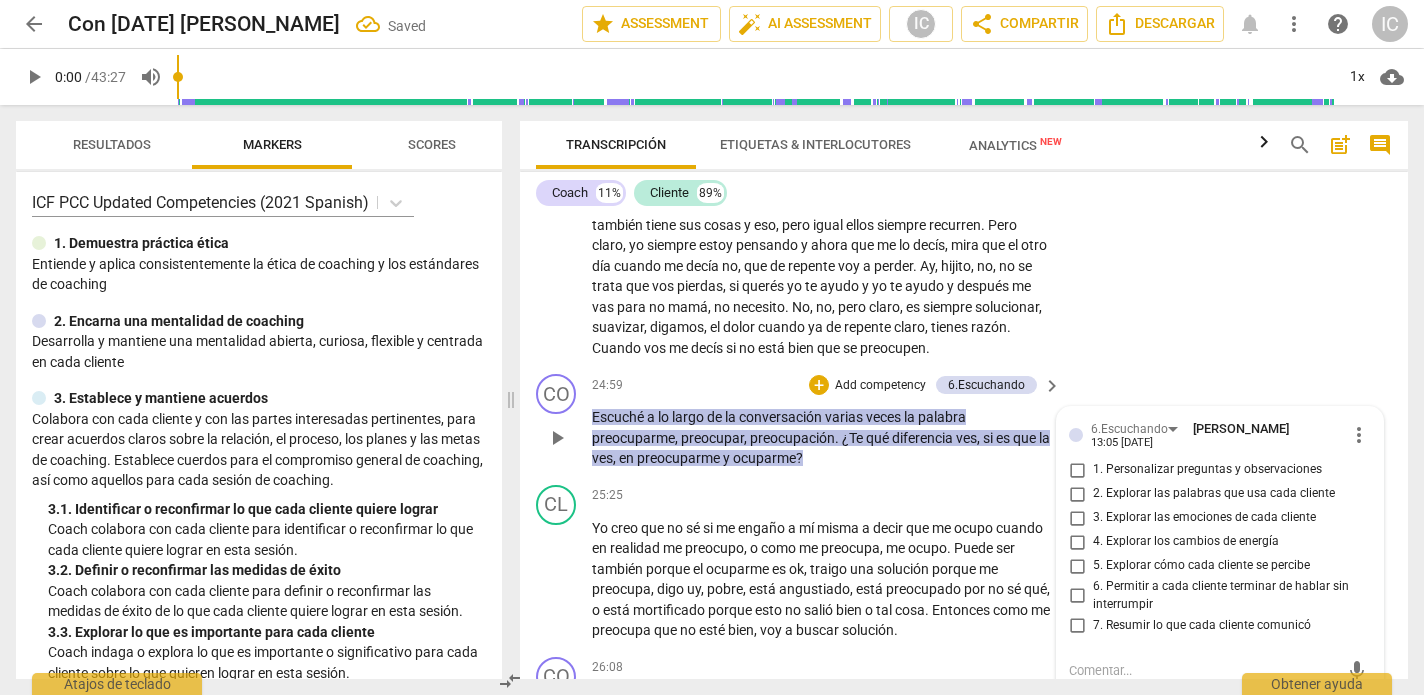 click on "1. Personalizar preguntas y observaciones" at bounding box center (1077, 470) 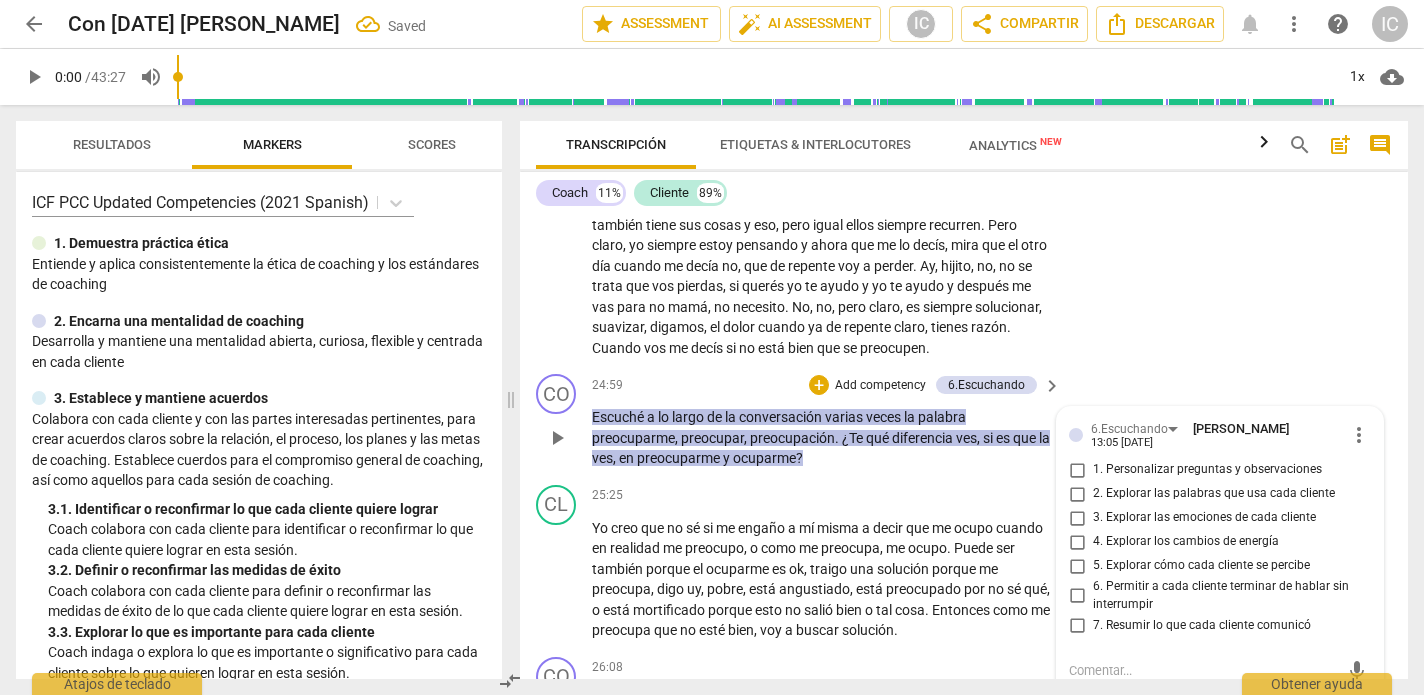 checkbox on "true" 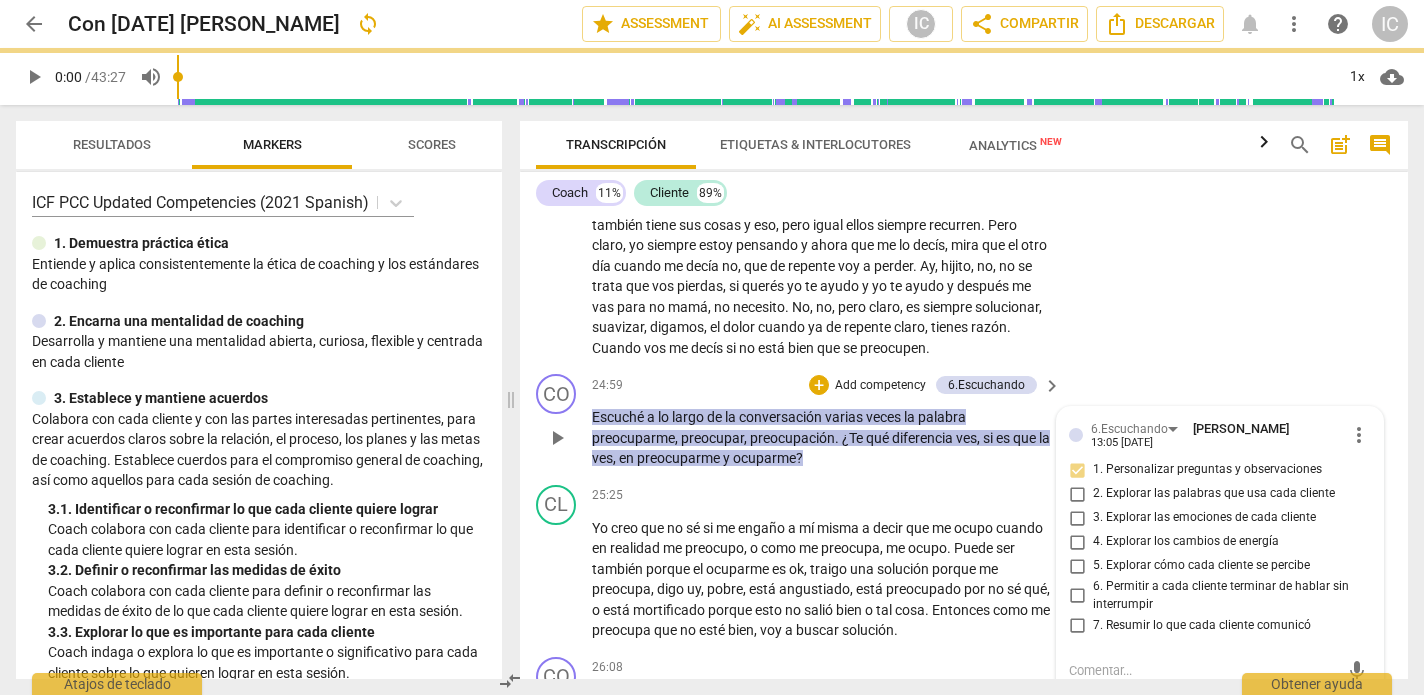 click on "2. Explorar las palabras que usa cada cliente" at bounding box center [1077, 494] 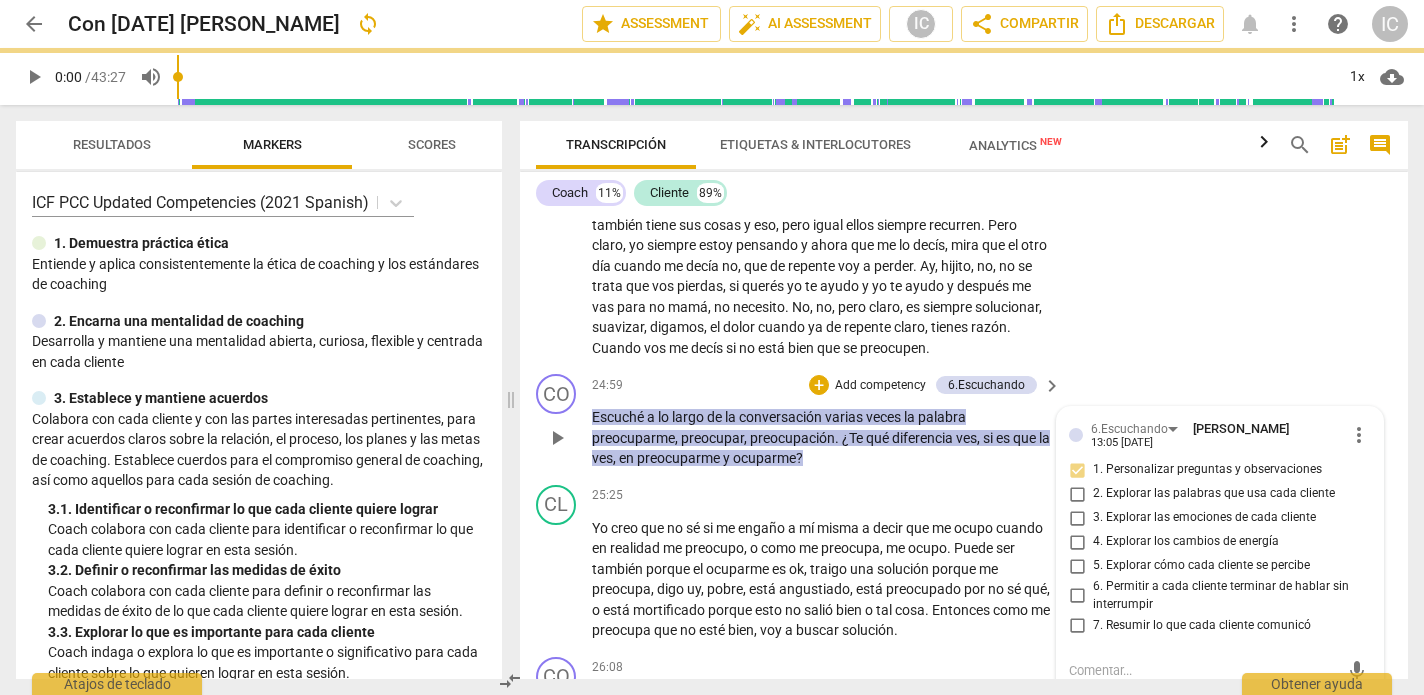 checkbox on "true" 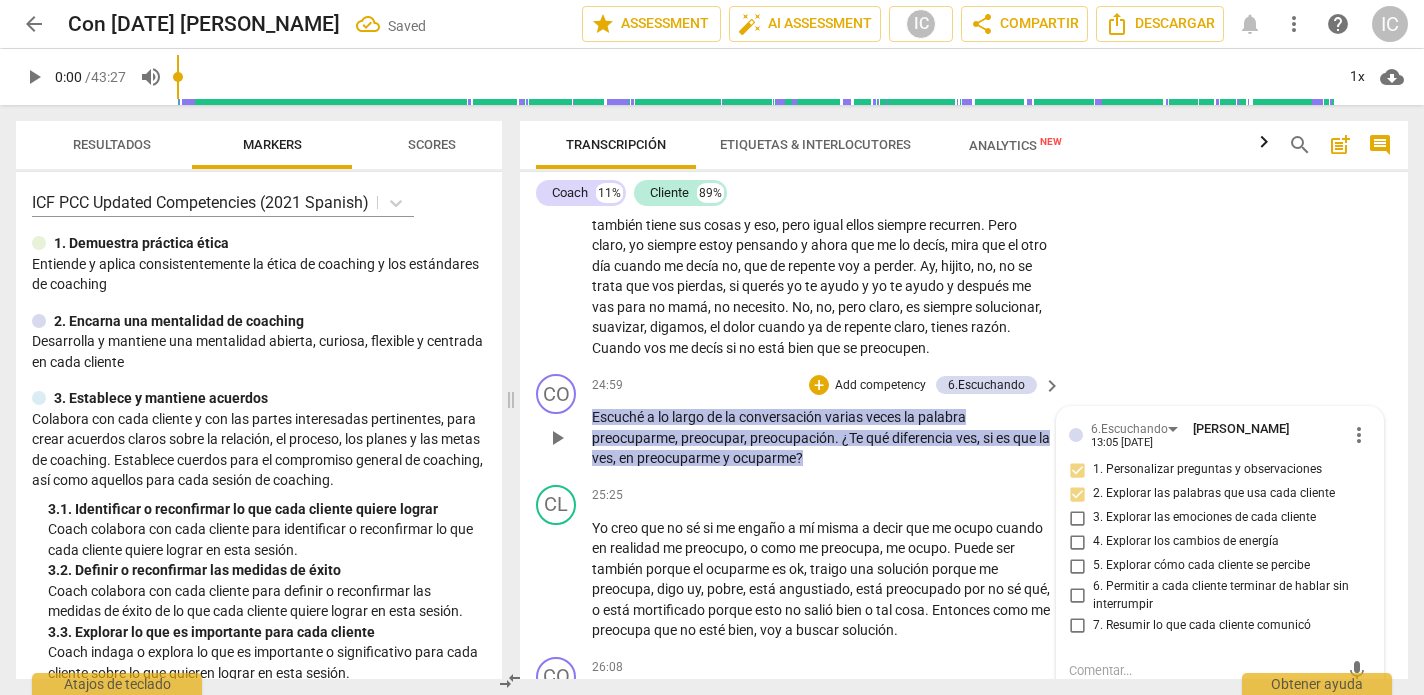 click on "+ Add competency" at bounding box center (868, 385) 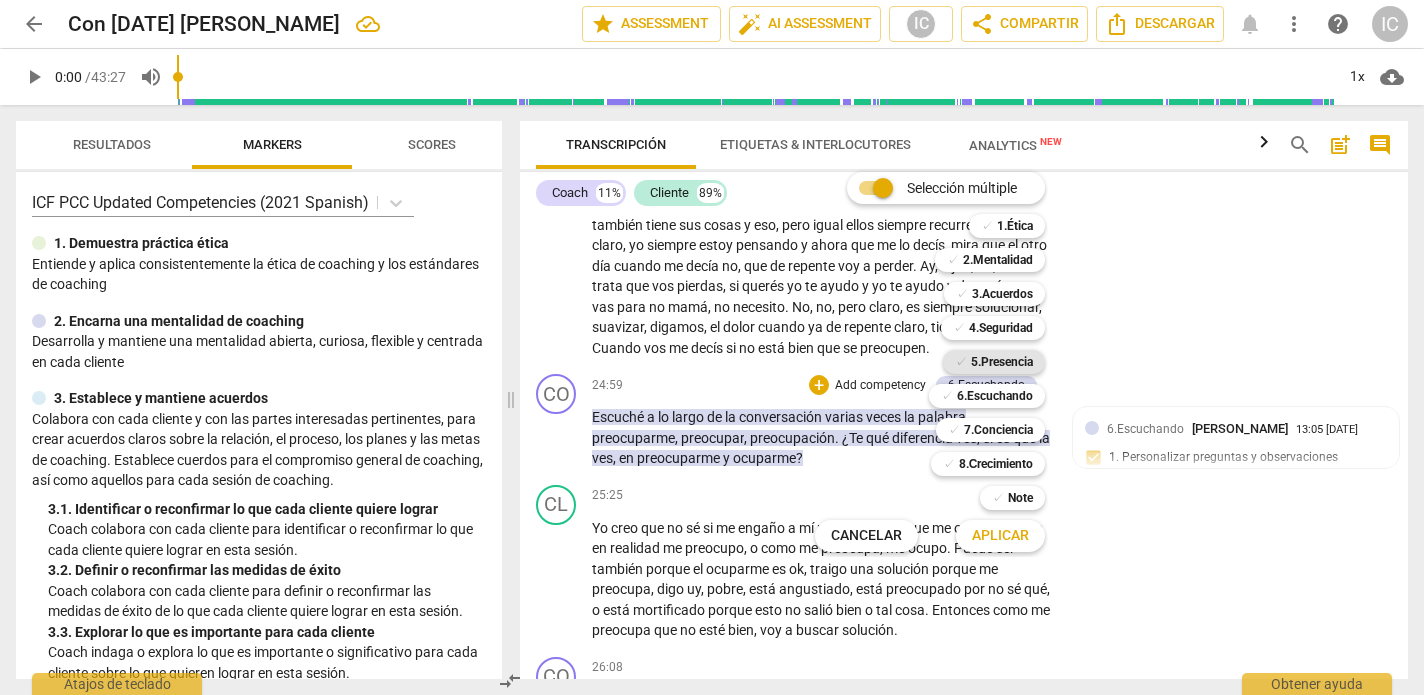 click on "5.Presencia" at bounding box center [1002, 362] 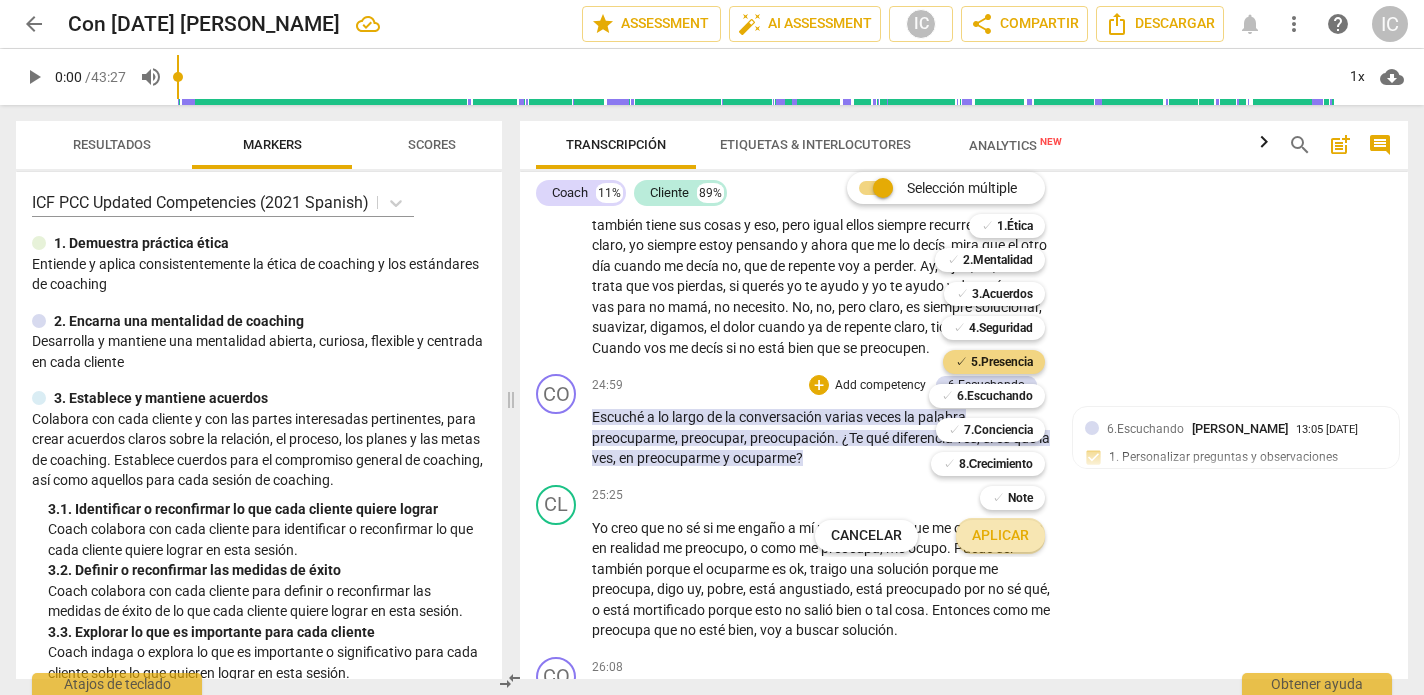 click on "Aplicar" at bounding box center (1000, 536) 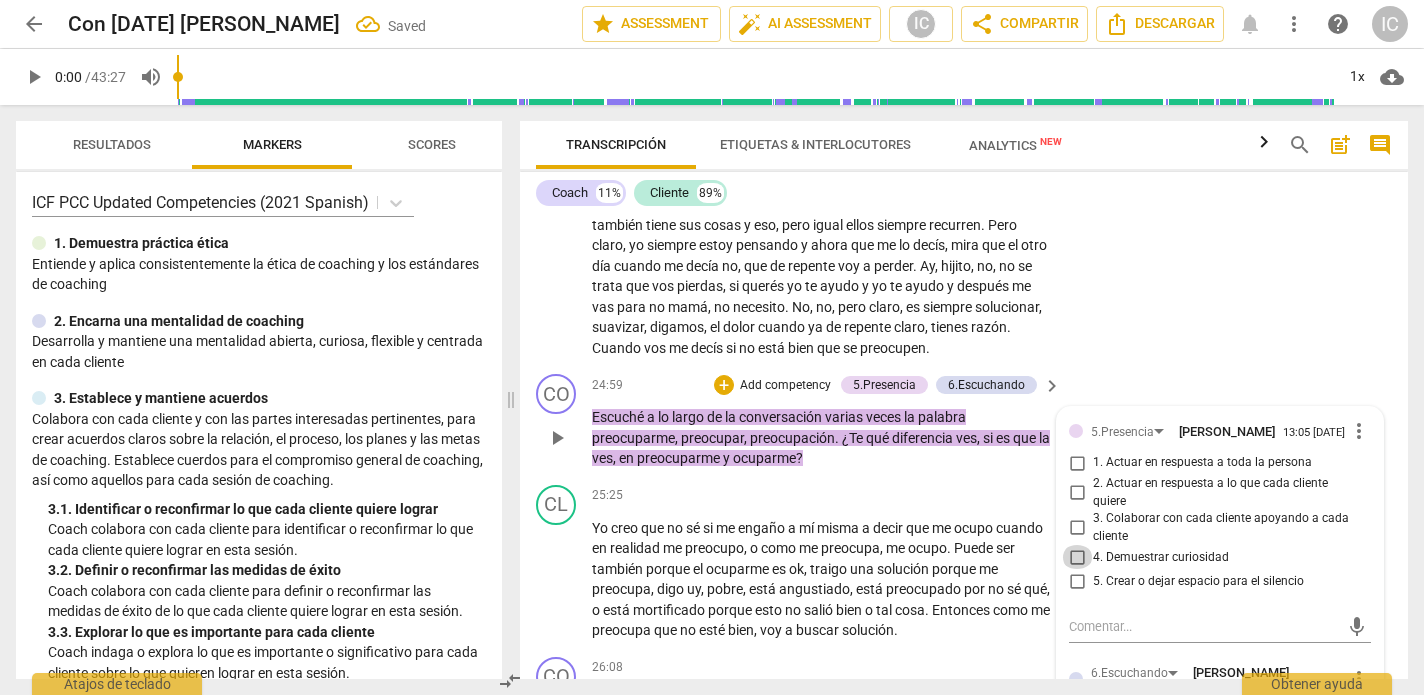 click on "4. Demuestrar curiosidad" at bounding box center (1077, 557) 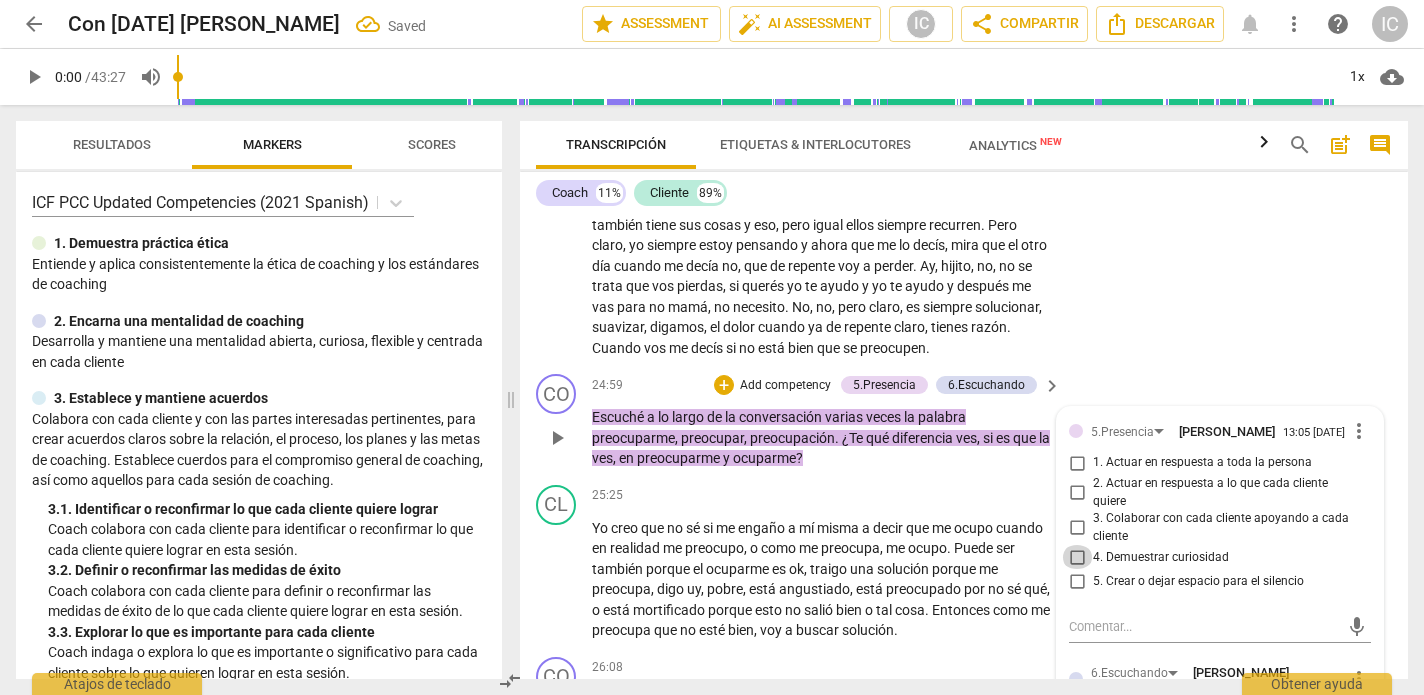 checkbox on "true" 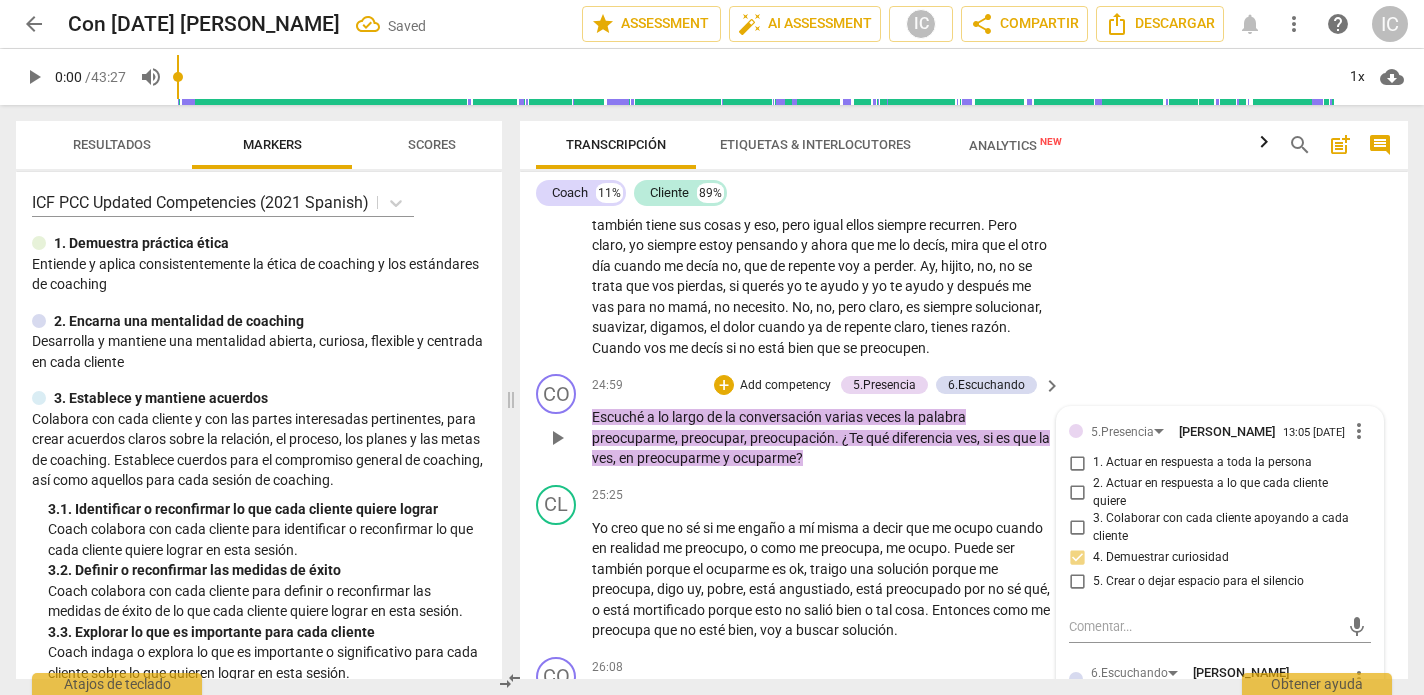 click on "3. Colaborar con cada cliente apoyando a cada cliente" at bounding box center (1077, 528) 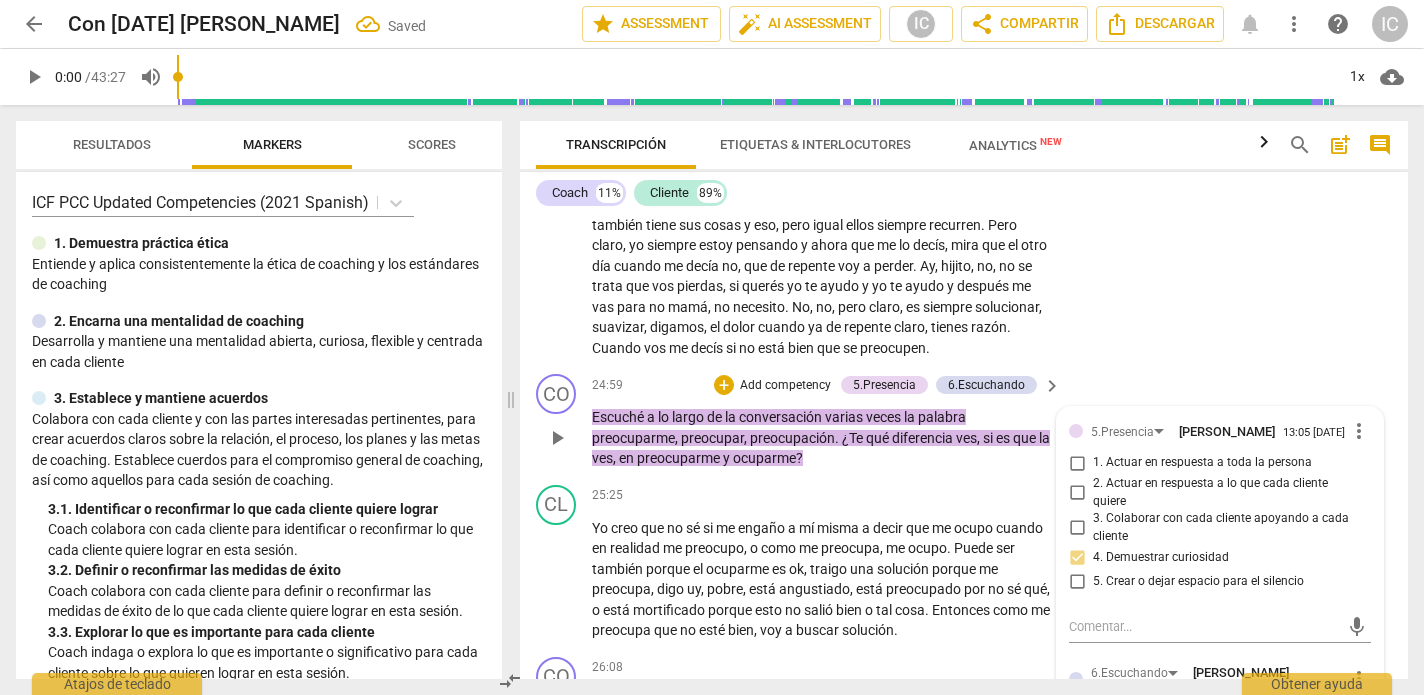 checkbox on "true" 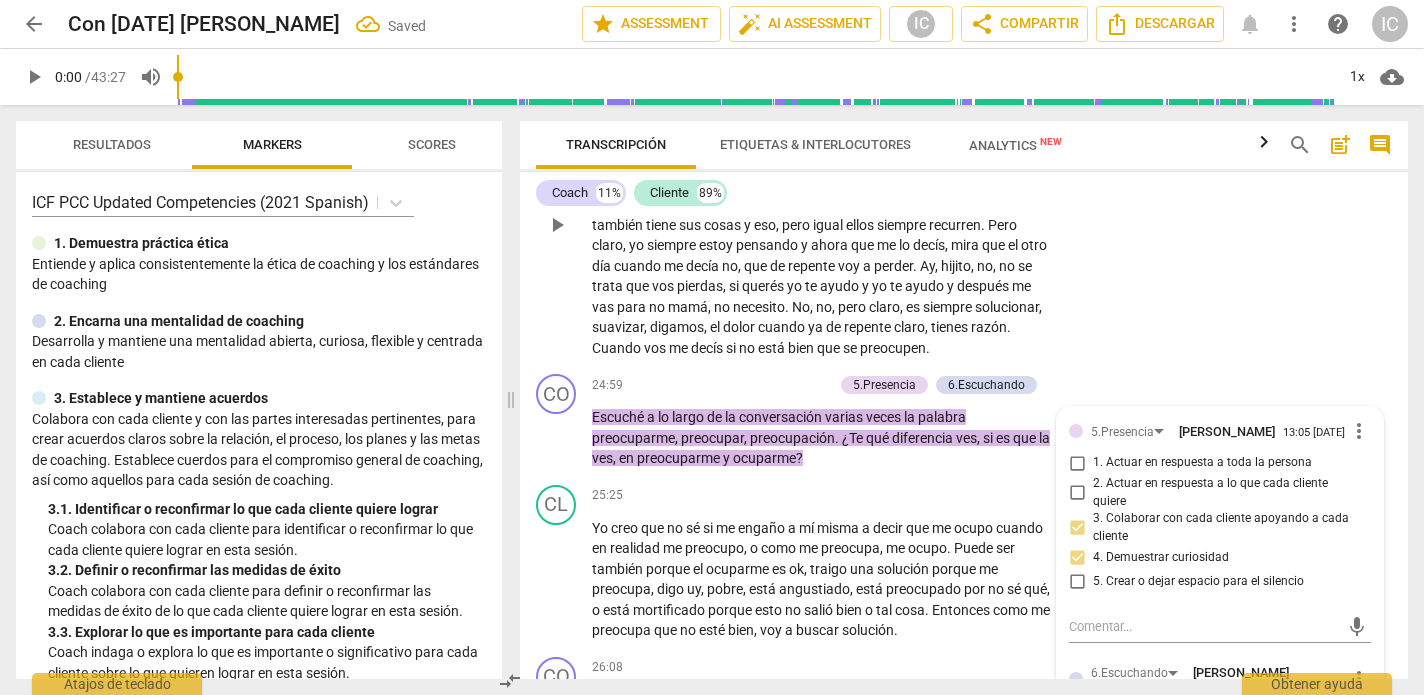 click on "CL play_arrow pause 23:16 + Add competency keyboard_arrow_right Claro ,   claro ,   quedé   como   que   uy ,   no ,   le   entregué   una   preocupación   más   a   él .   Y   justo   es   el   más   ansioso   de   mis   hijos .   Es   el   más   ansioso ,   pero   a   su   vez   es   el   que   está   siempre   más   pendiente ,   más   preocupado ,   más   siempre   está   ahí .   [PERSON_NAME] ,   hay   uno   que   no   vive ,   el   segundo   no   vive   acá .   Este   es   uno   de   los   mellizos   de   los   menores ,   pero   estamos   hablando   que   los   menores   tienen   29   años .   Pero   bueno ,   el   mayor   es   el   más   desconectado ,   porque   bueno ,   también   tiene   sus   cosas   y   eso ,   pero   igual   ellos   siempre   recurren .   Pero   claro ,   yo   siempre   estoy   pensando   y   ahora   que   me   lo   decís ,   mira   que   el   otro   día   cuando   me   decía   no ,   que   de   repente   voy   a   perder .   Ay ,   hijito ,   no ,   no   se   trata" at bounding box center (964, 209) 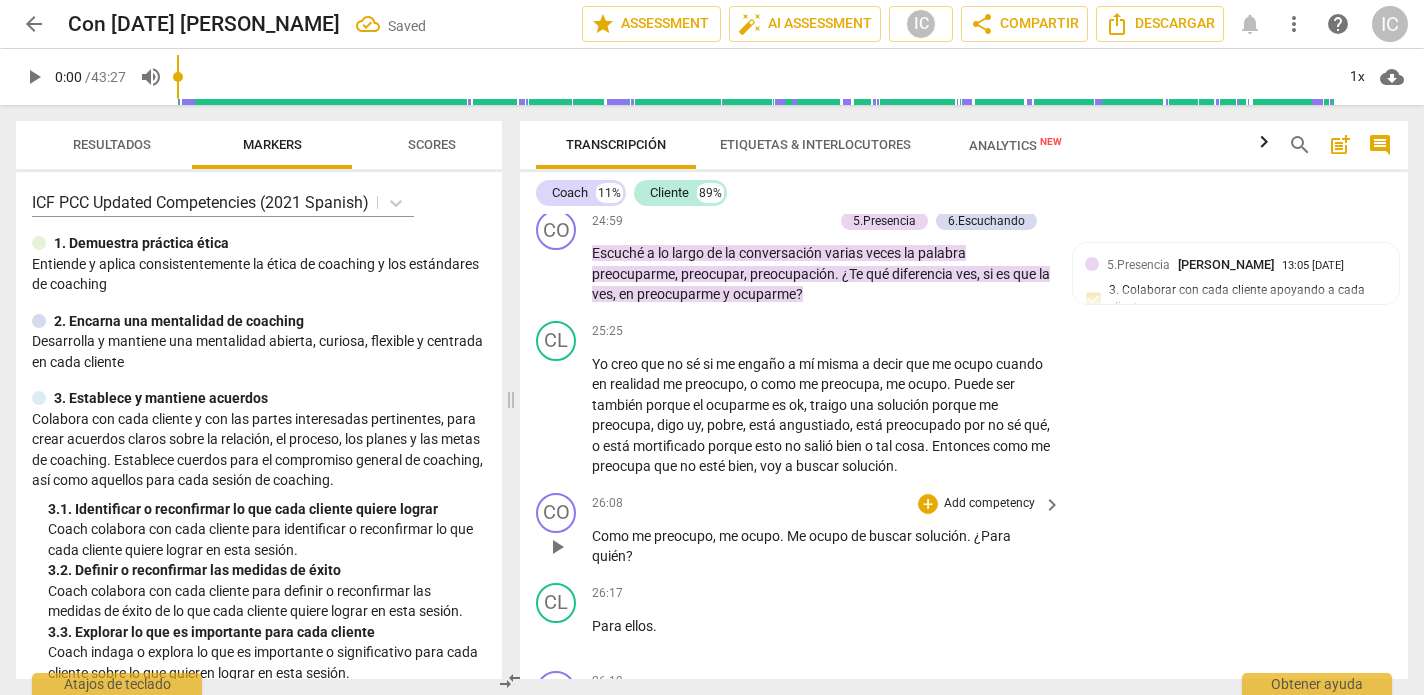 scroll, scrollTop: 5790, scrollLeft: 0, axis: vertical 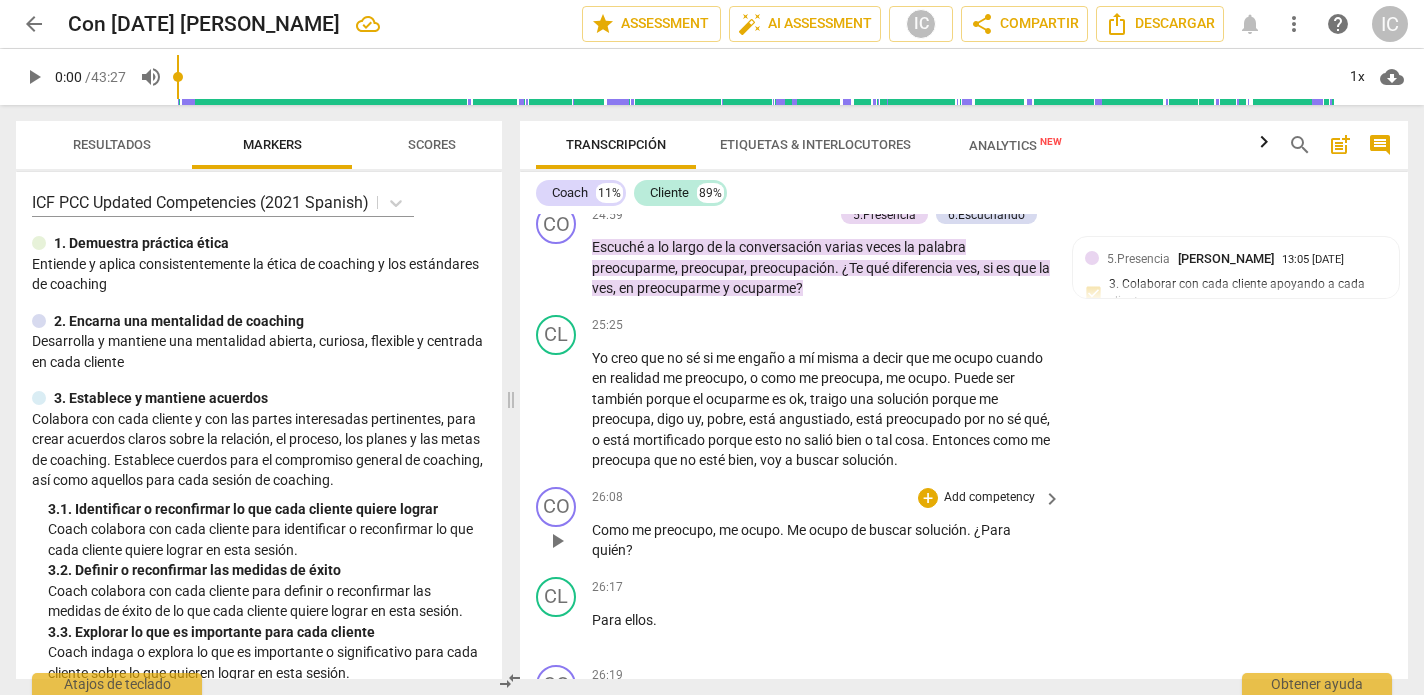 click on "Como   me   preocupo ,   me   ocupo .   Me   ocupo   de   buscar   solución .   ¿Para   quién ?" at bounding box center (821, 540) 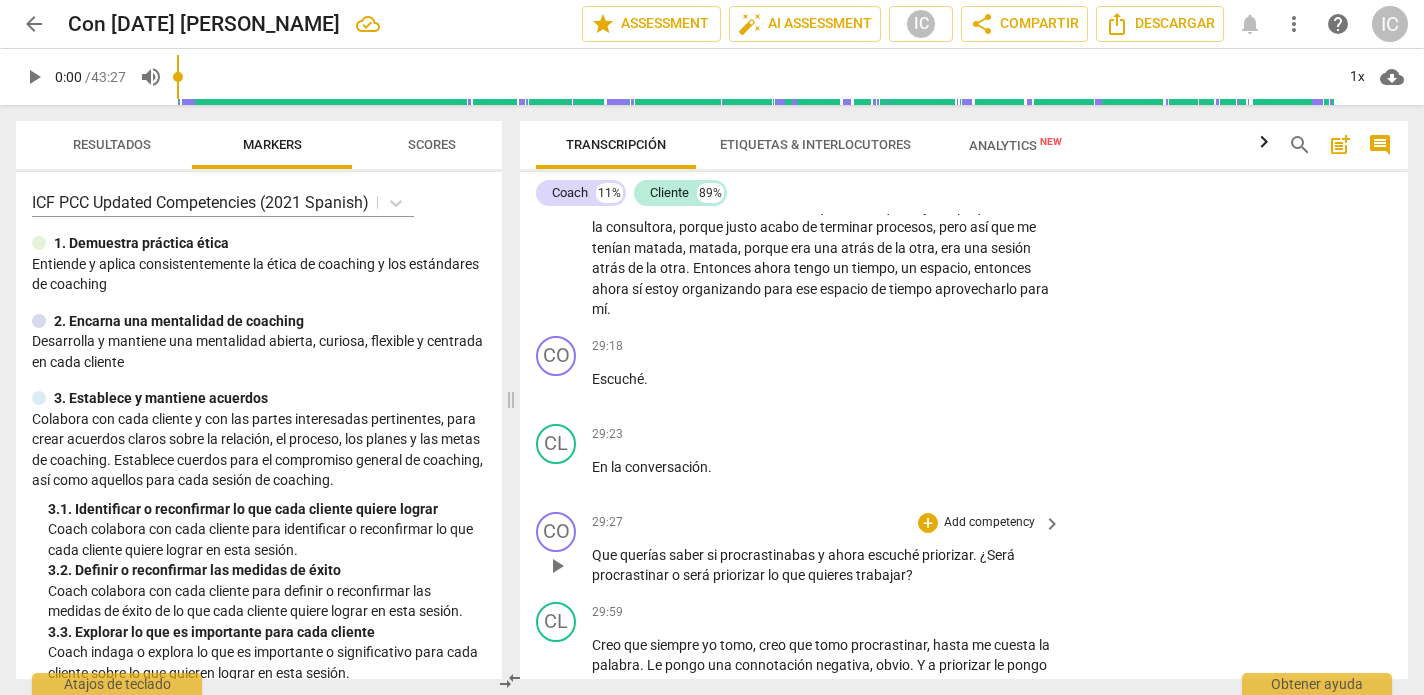 scroll, scrollTop: 6930, scrollLeft: 0, axis: vertical 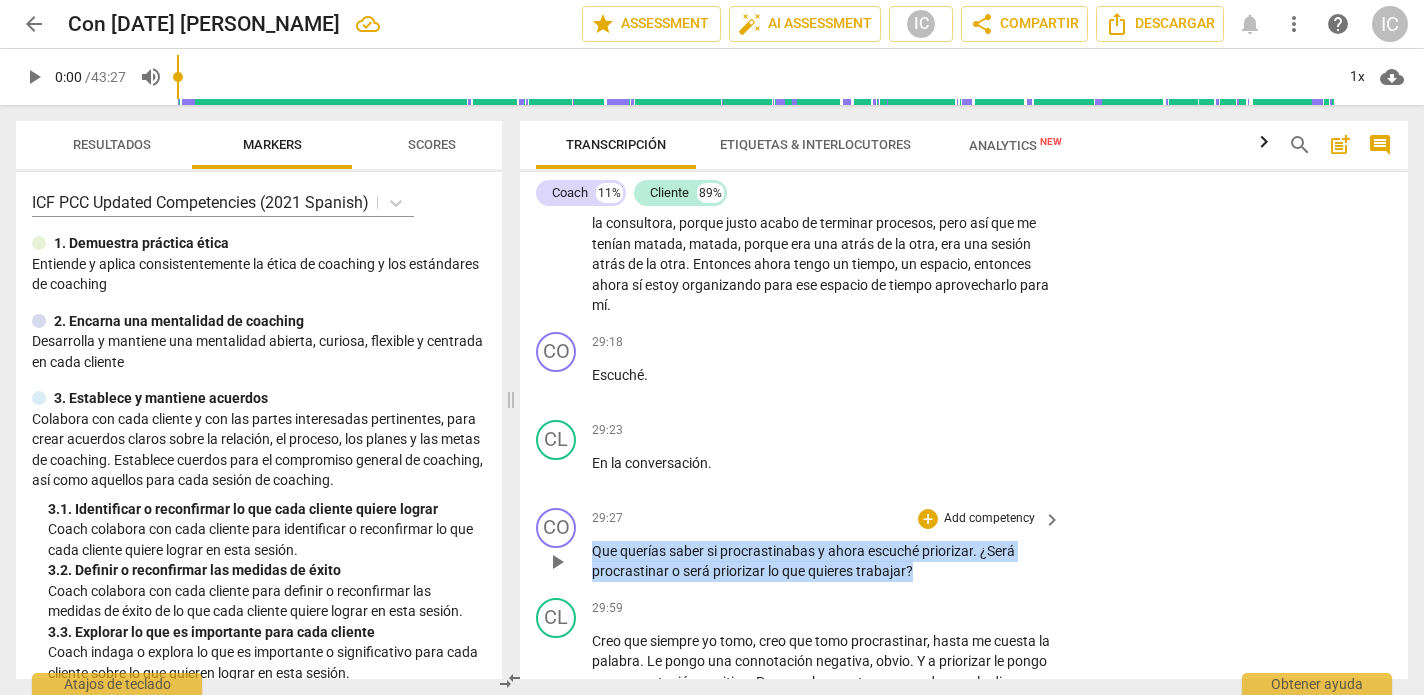 drag, startPoint x: 943, startPoint y: 538, endPoint x: 657, endPoint y: 502, distance: 288.25684 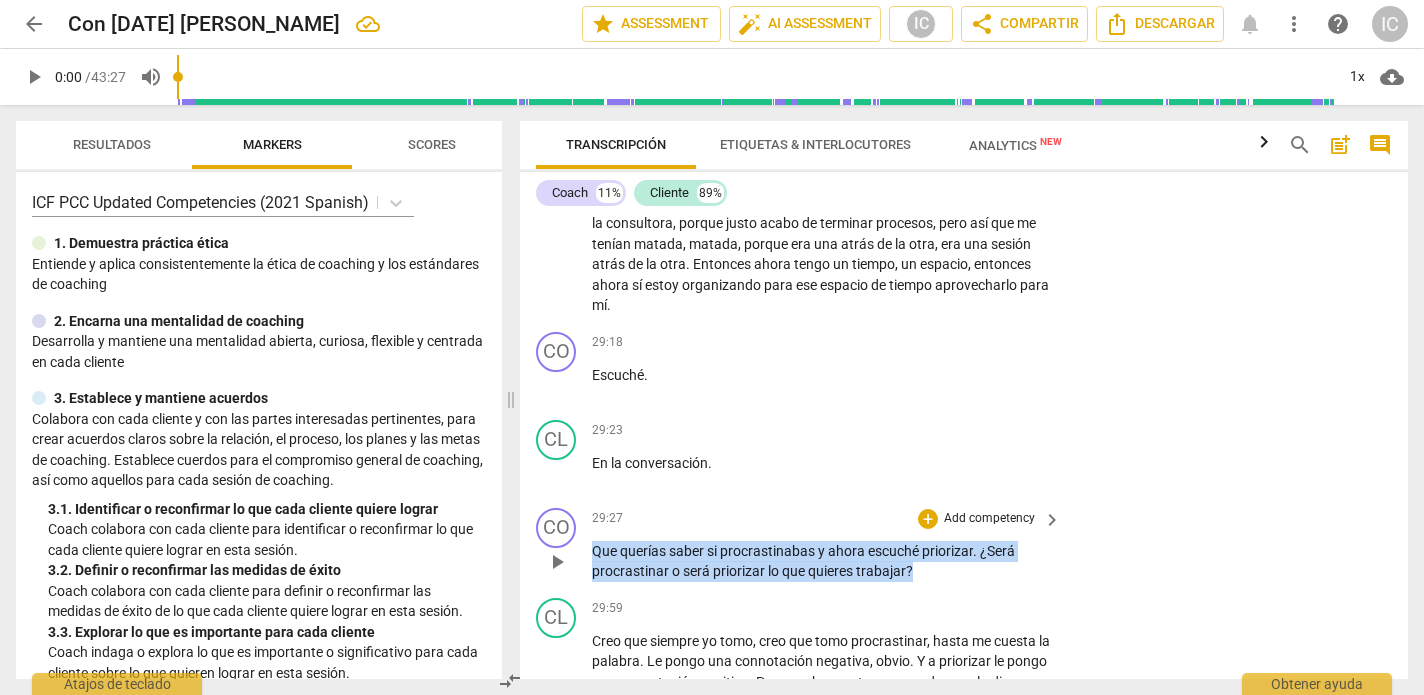 click on "CO play_arrow pause 29:27 + Add competency keyboard_arrow_right Que   querías   saber   si   procrastinabas   y   ahora   escuché   priorizar .   ¿Será   procrastinar   o   será   priorizar   lo   que   quieres   trabajar ?" at bounding box center [964, 545] 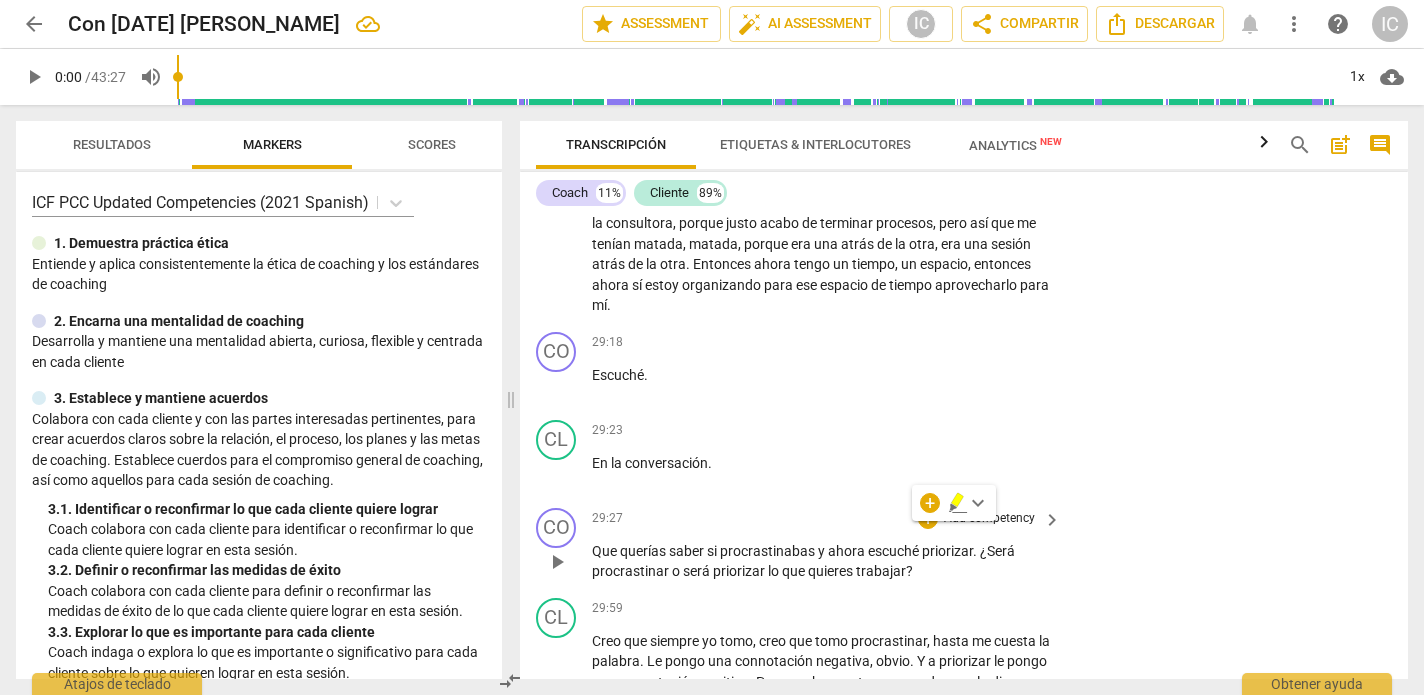 click on "Add competency" at bounding box center [989, 519] 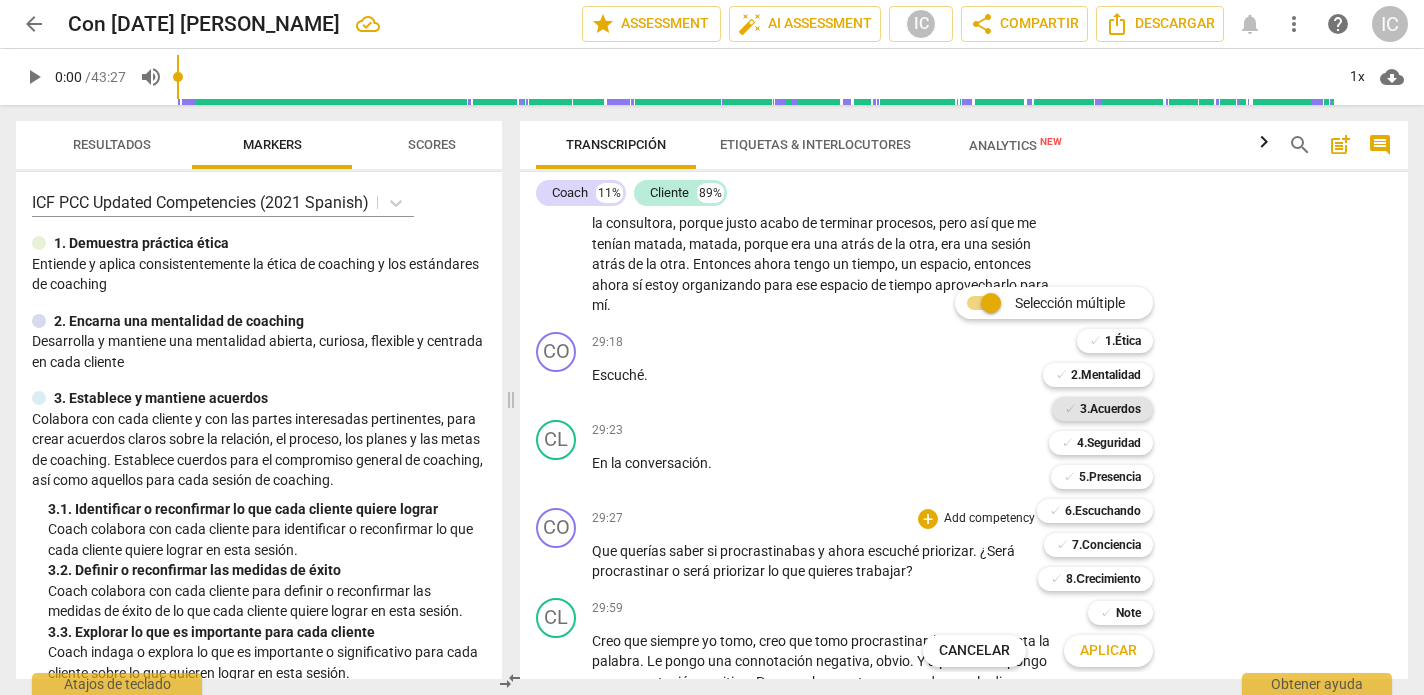 click on "3.Acuerdos" at bounding box center [1110, 409] 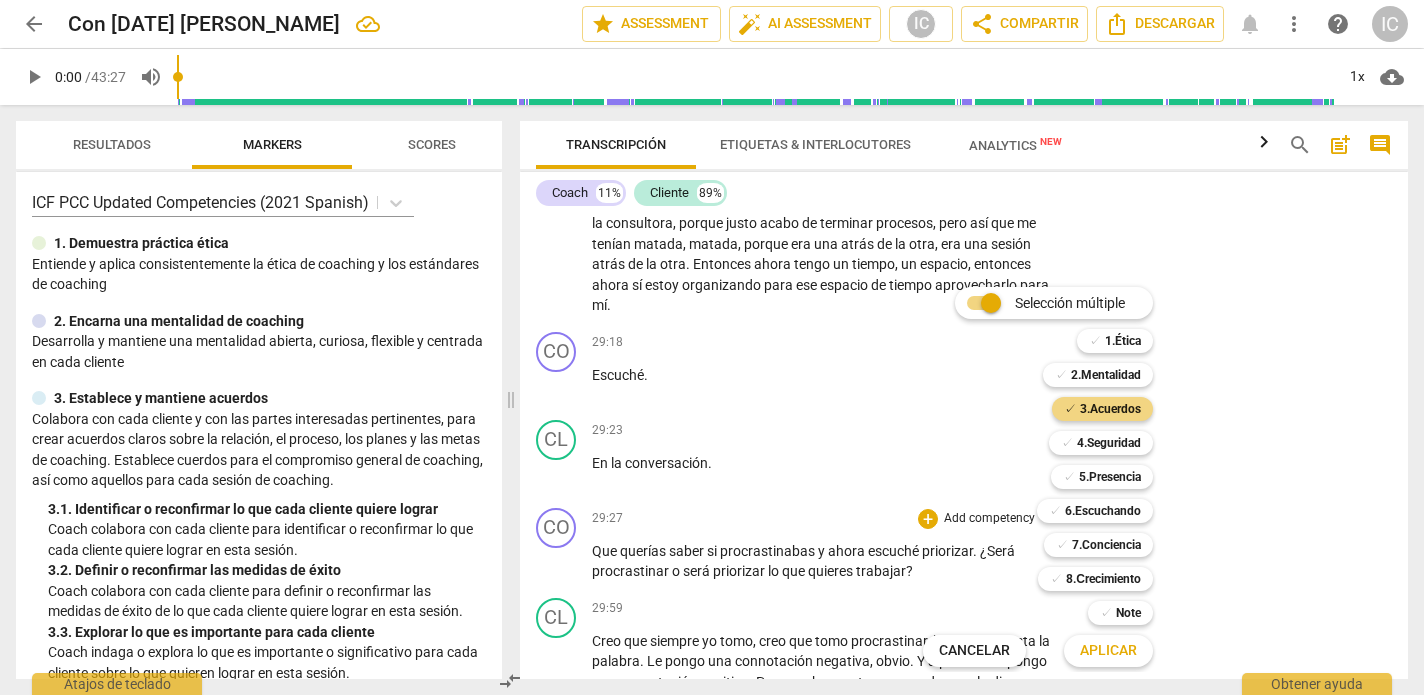 click on "Aplicar" at bounding box center (1108, 651) 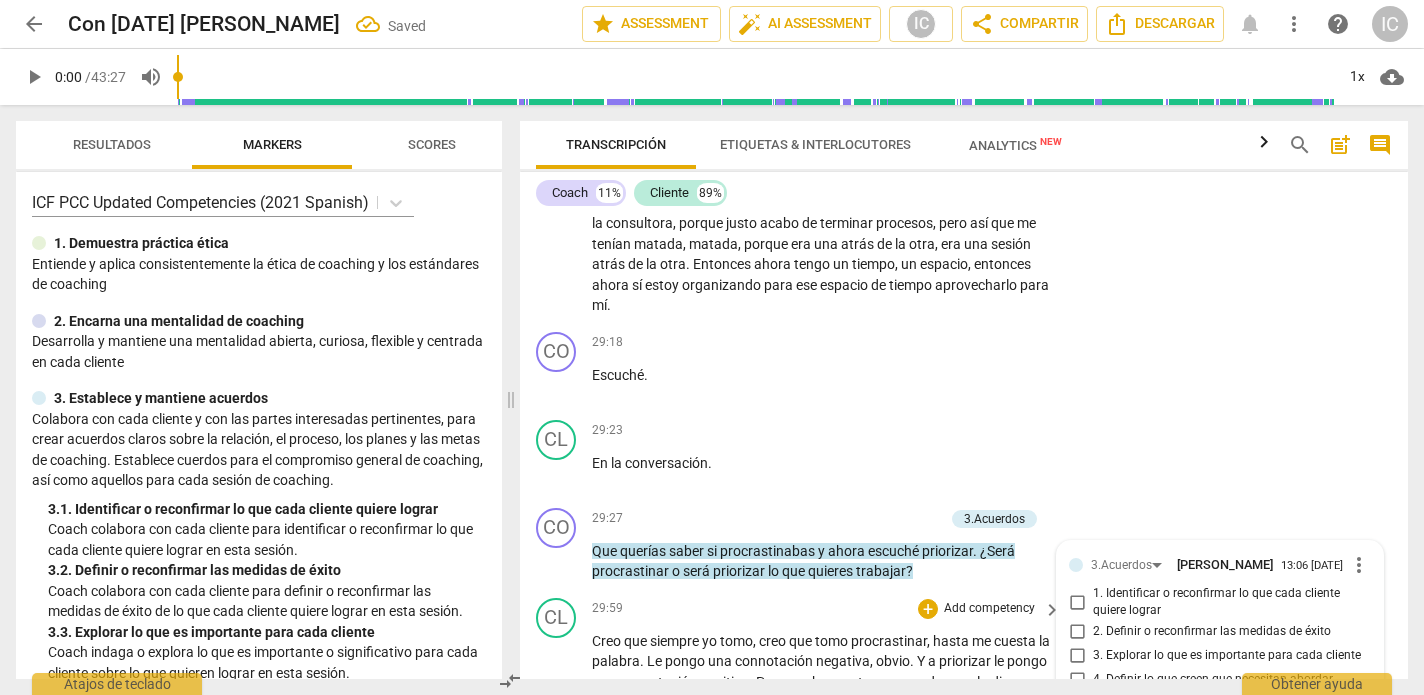 scroll, scrollTop: 7172, scrollLeft: 0, axis: vertical 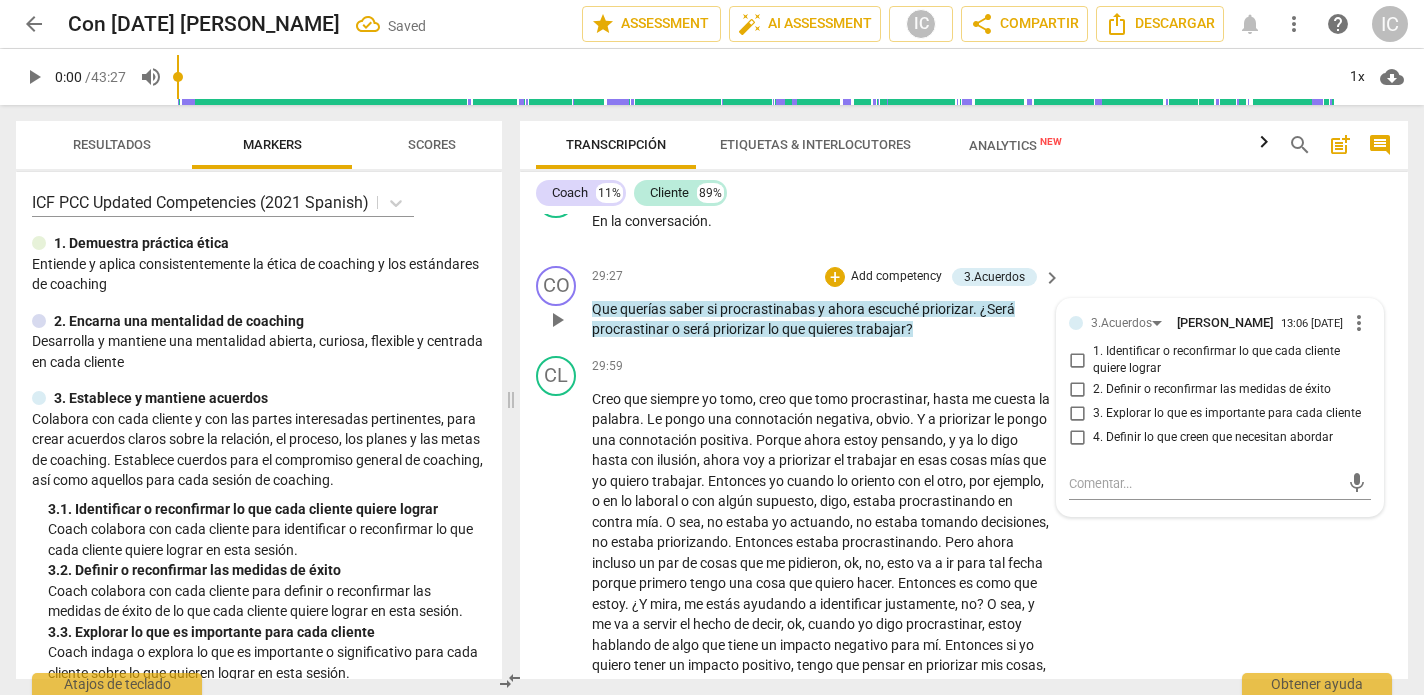 click on "4. Definir lo que creen que necesitan abordar" at bounding box center [1213, 438] 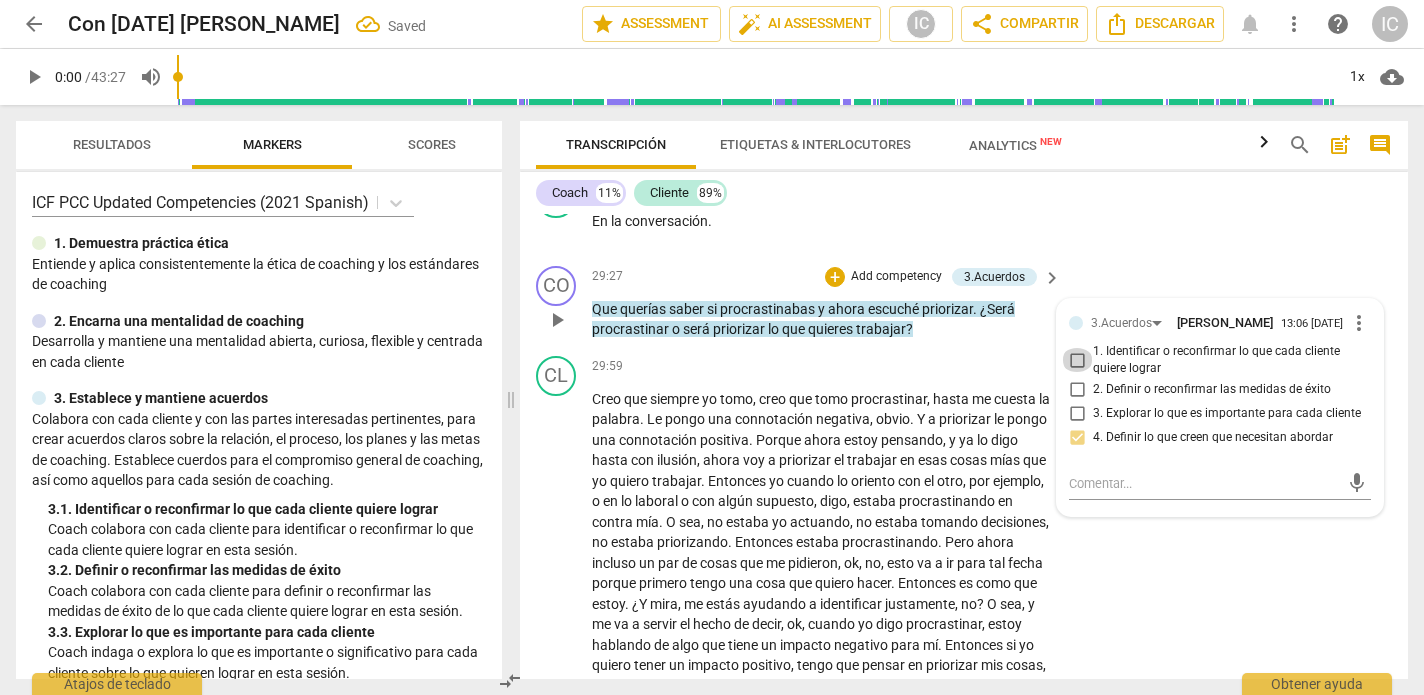 click on "1. Identificar o reconfirmar lo que cada cliente quiere lograr" at bounding box center [1077, 360] 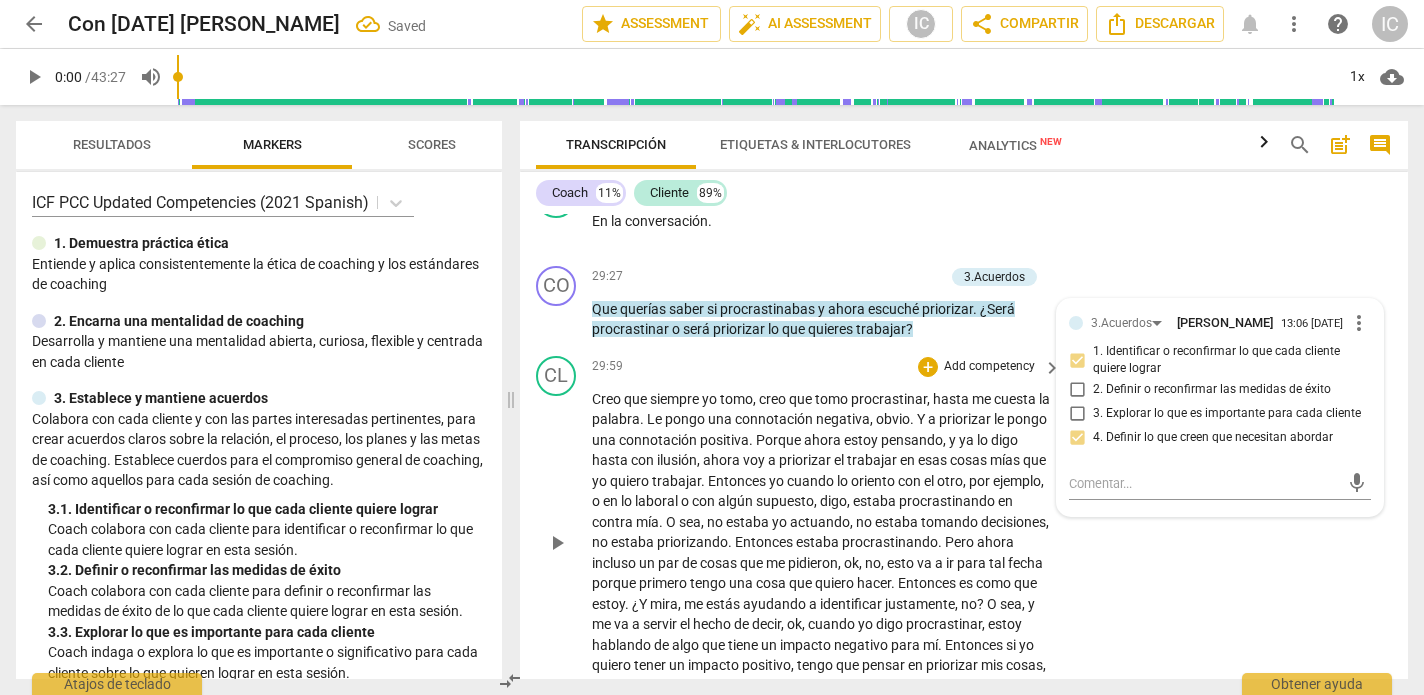 click on "CL play_arrow pause 29:59 + Add competency keyboard_arrow_right Creo   que   siempre   yo   tomo ,   creo   que   tomo   procrastinar ,   hasta   me   cuesta   la   palabra .   Le   pongo   una   connotación   negativa ,   obvio .   Y   a   priorizar   le   pongo   una   connotación   positiva .   Porque   ahora   estoy   pensando ,   y   ya   lo   digo   hasta   con   ilusión ,   ahora   voy   a   priorizar   el   trabajar   en   esas   cosas   mías   que   yo   quiero   trabajar .   Entonces   yo   cuando   lo   oriento   con   el   otro ,   por   ejemplo ,   o   en   lo   laboral   o   con   algún   supuesto ,   digo ,   estaba   procrastinando   en   contra   mía .   O   sea ,   no   estaba   yo   actuando ,   no   estaba   tomando   decisiones ,   no   estaba   priorizando .   Entonces   estaba   procrastinando .   Pero   ahora   incluso   un   par   de   cosas   que   me   pidieron ,   ok ,   no ,   esto   va   a   ir   para   tal   fecha   porque   primero   tengo   una   cosa   que   quiero   ." at bounding box center (964, 526) 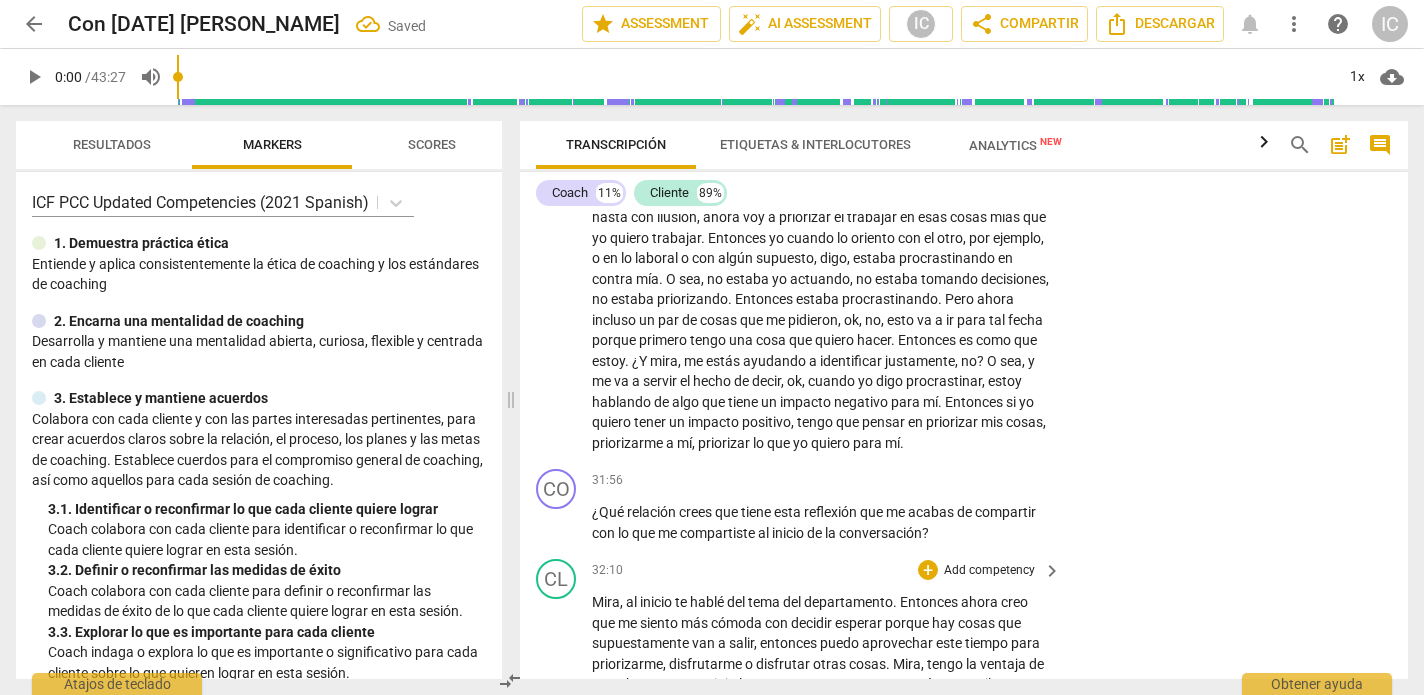 scroll, scrollTop: 7449, scrollLeft: 0, axis: vertical 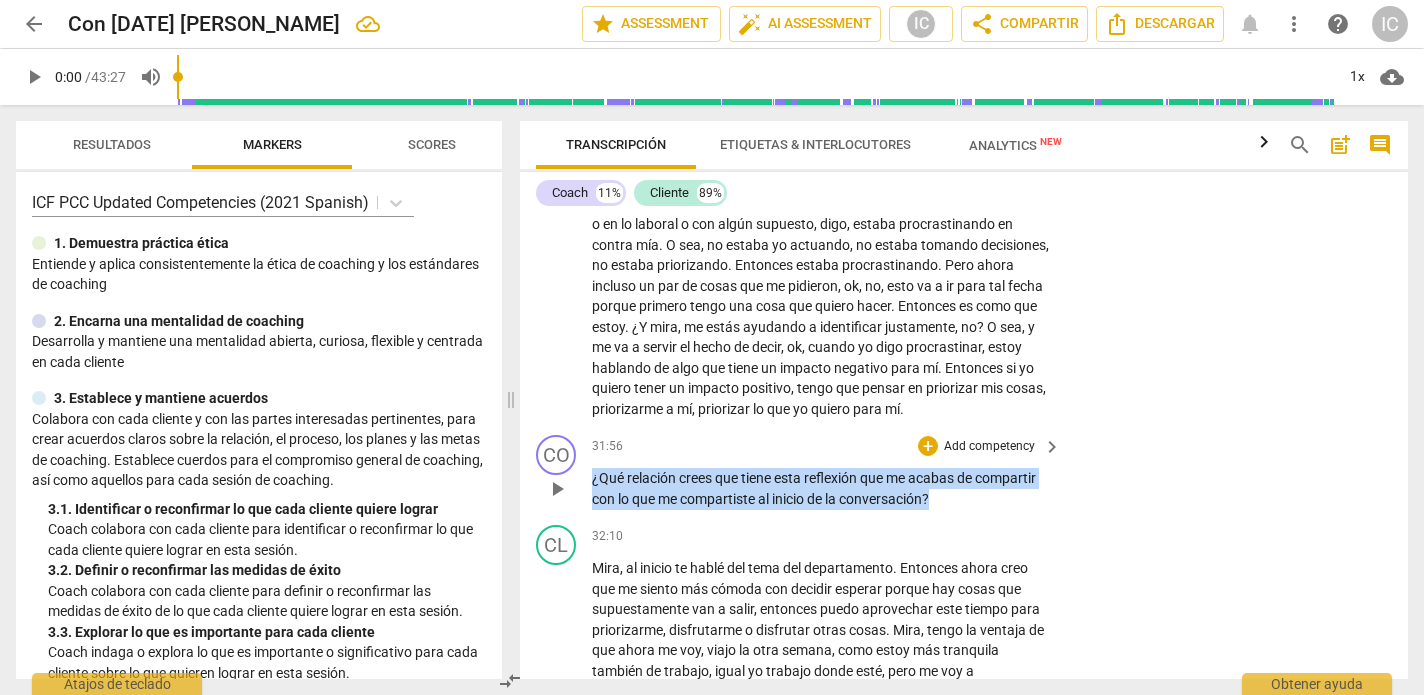 drag, startPoint x: 946, startPoint y: 472, endPoint x: 817, endPoint y: 442, distance: 132.44244 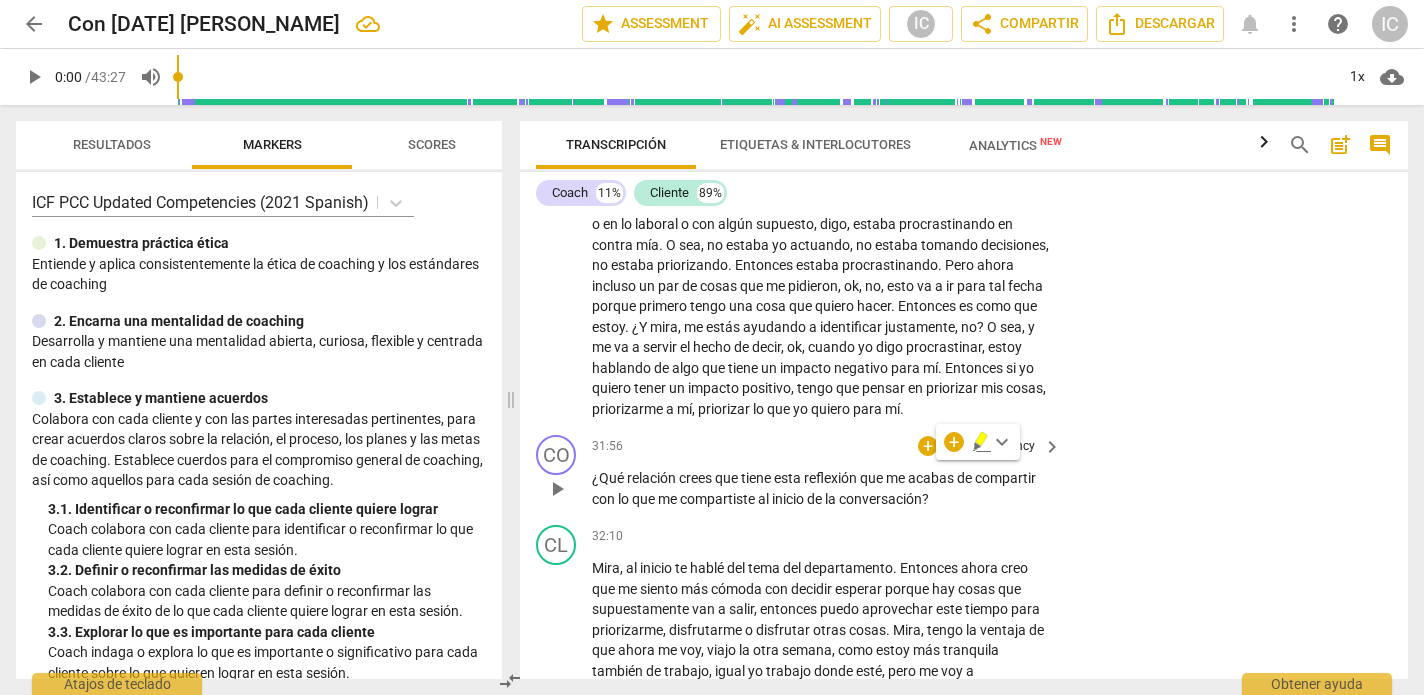 click on "Add competency" at bounding box center (989, 447) 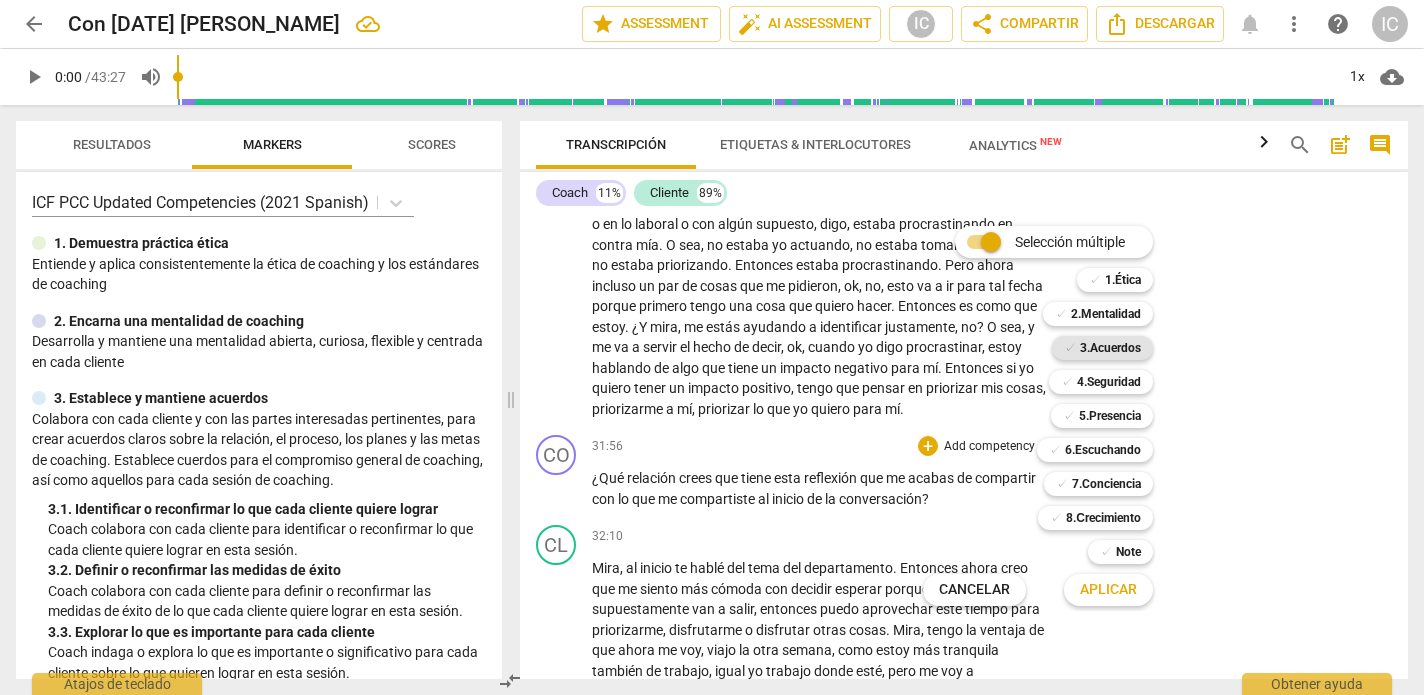 click on "3.Acuerdos" at bounding box center (1110, 348) 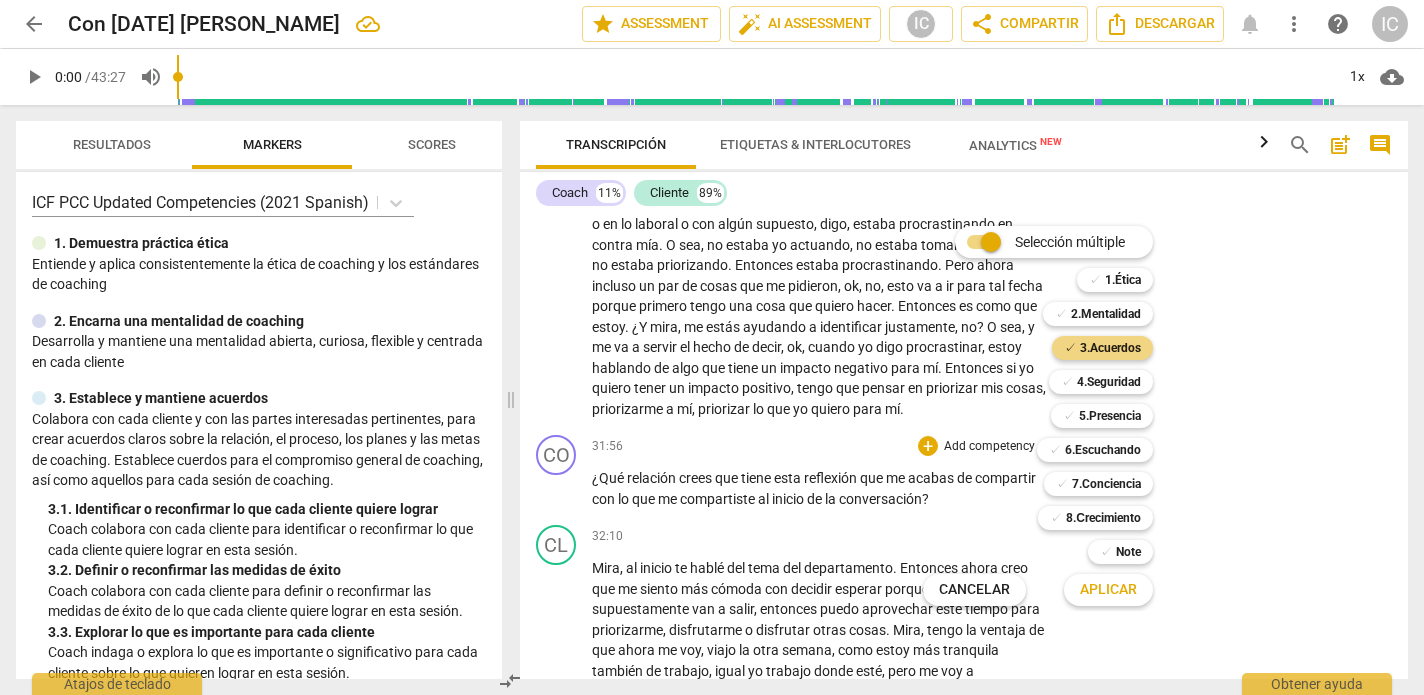 click on "Aplicar" at bounding box center [1108, 590] 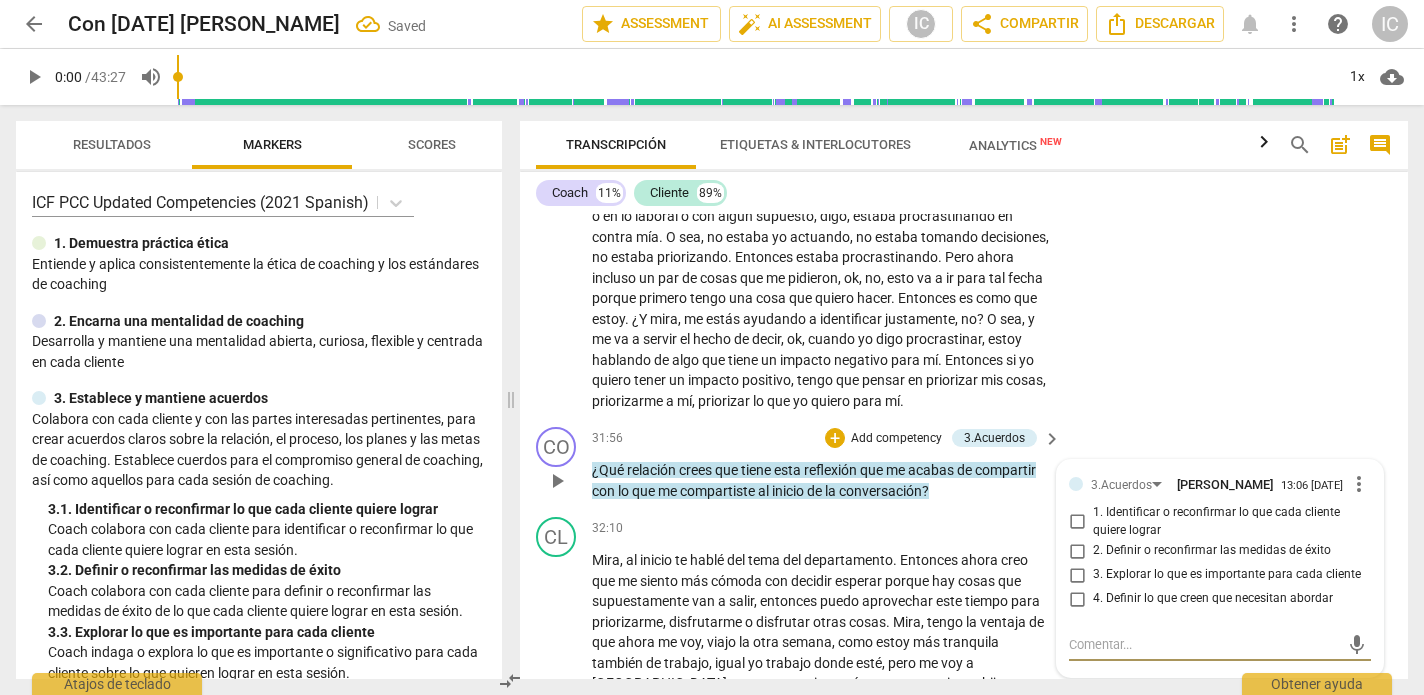 scroll, scrollTop: 7458, scrollLeft: 0, axis: vertical 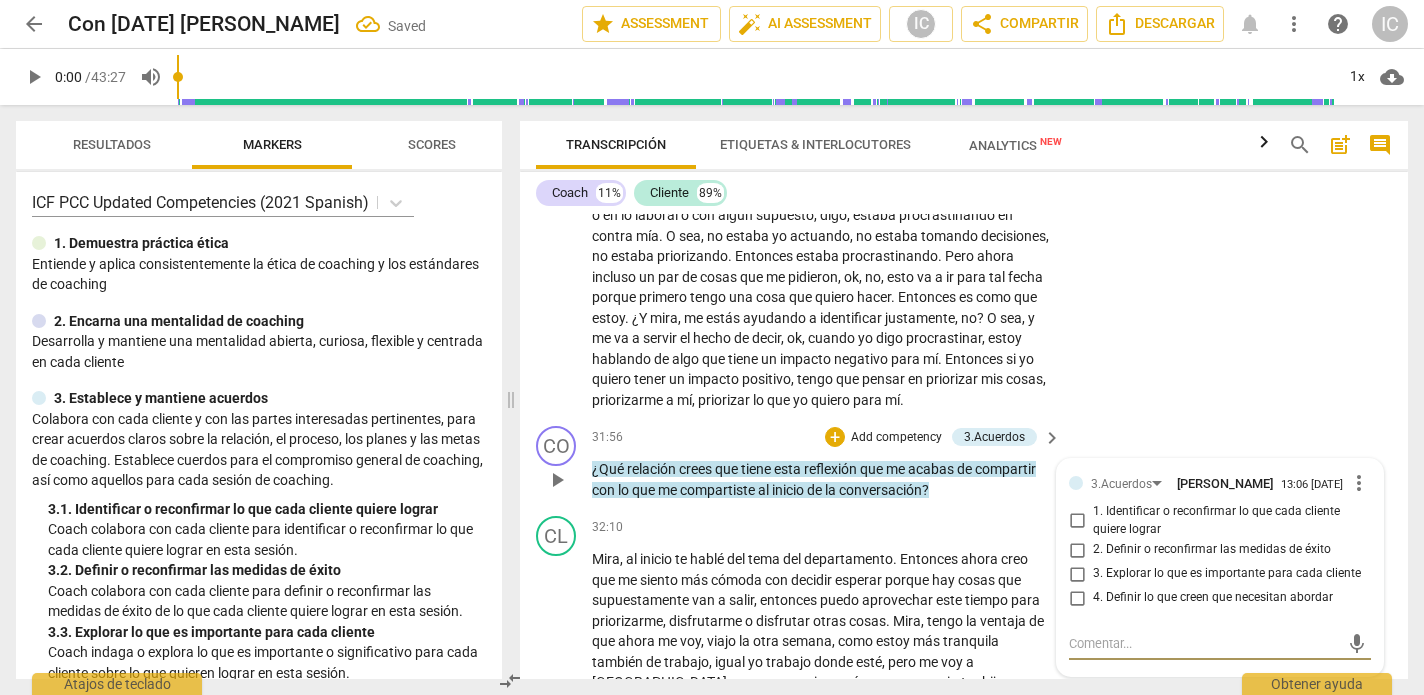 drag, startPoint x: 1074, startPoint y: 502, endPoint x: 1079, endPoint y: 489, distance: 13.928389 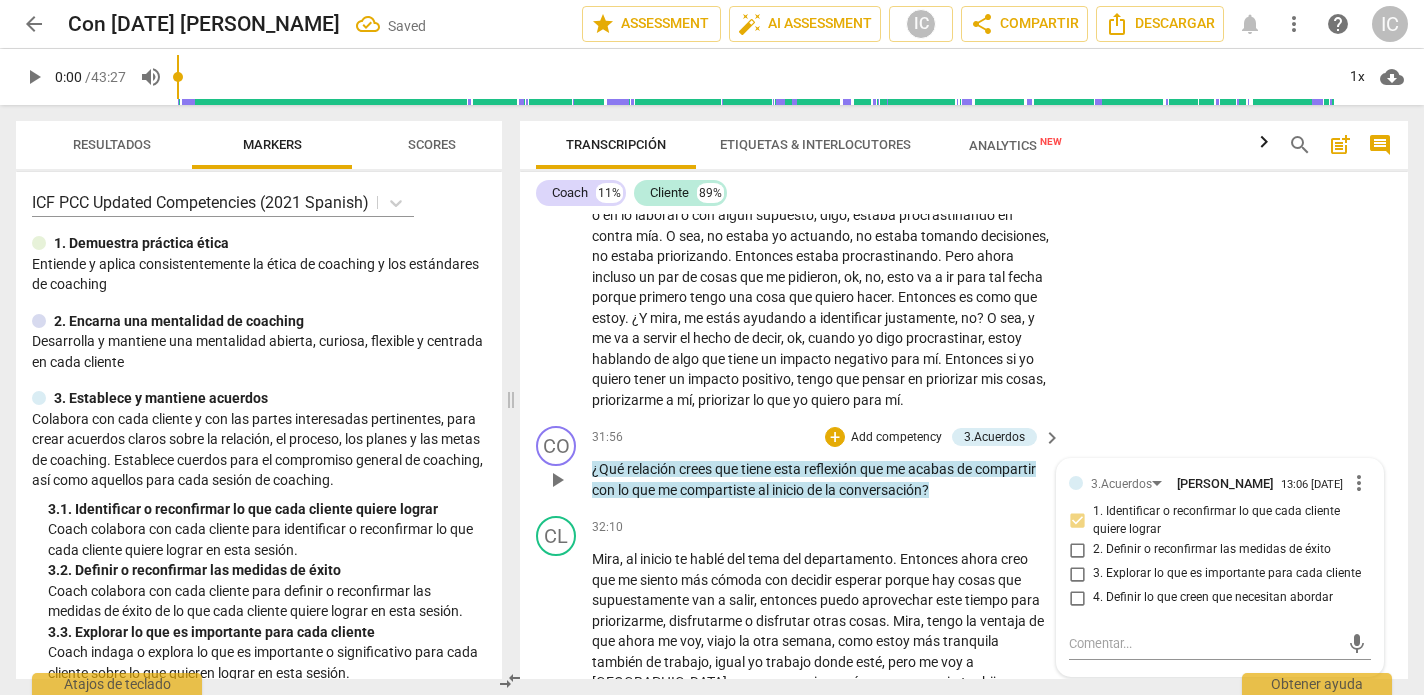 click on "3. Explorar lo que es importante para cada cliente" at bounding box center (1077, 574) 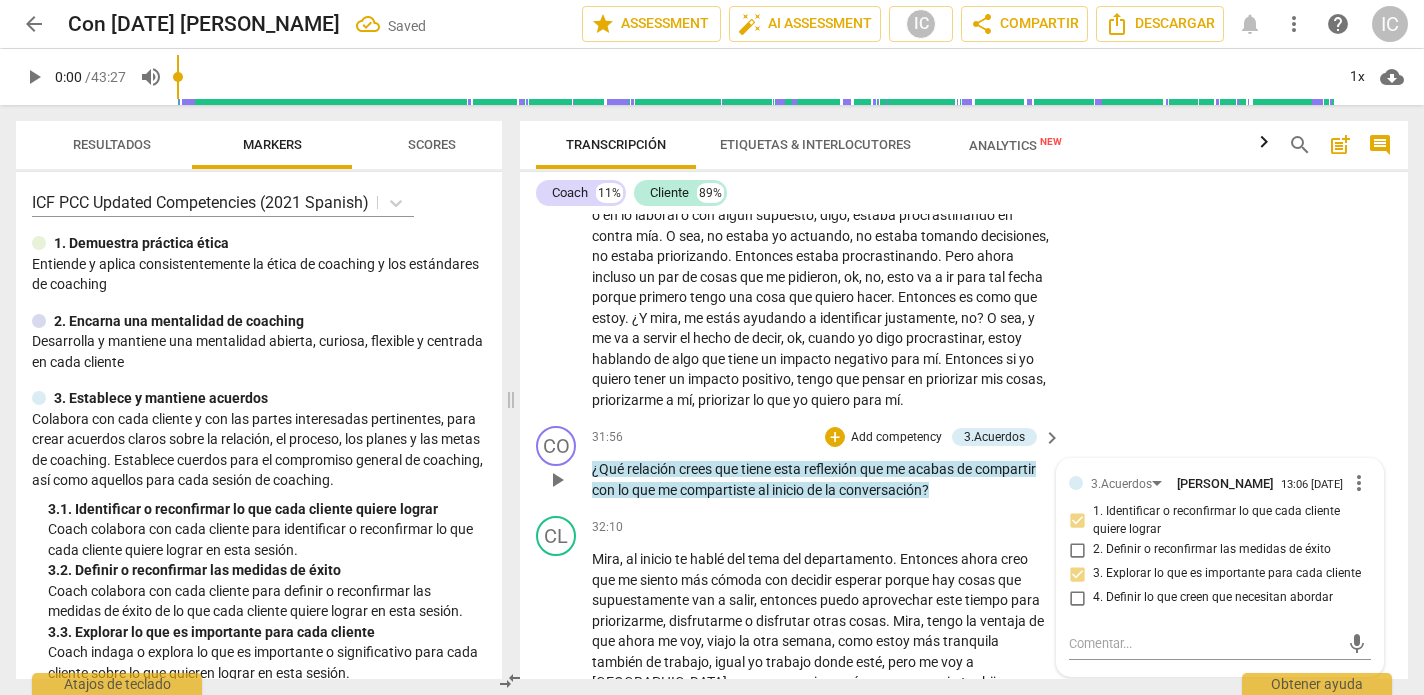click on "Add competency" at bounding box center (896, 438) 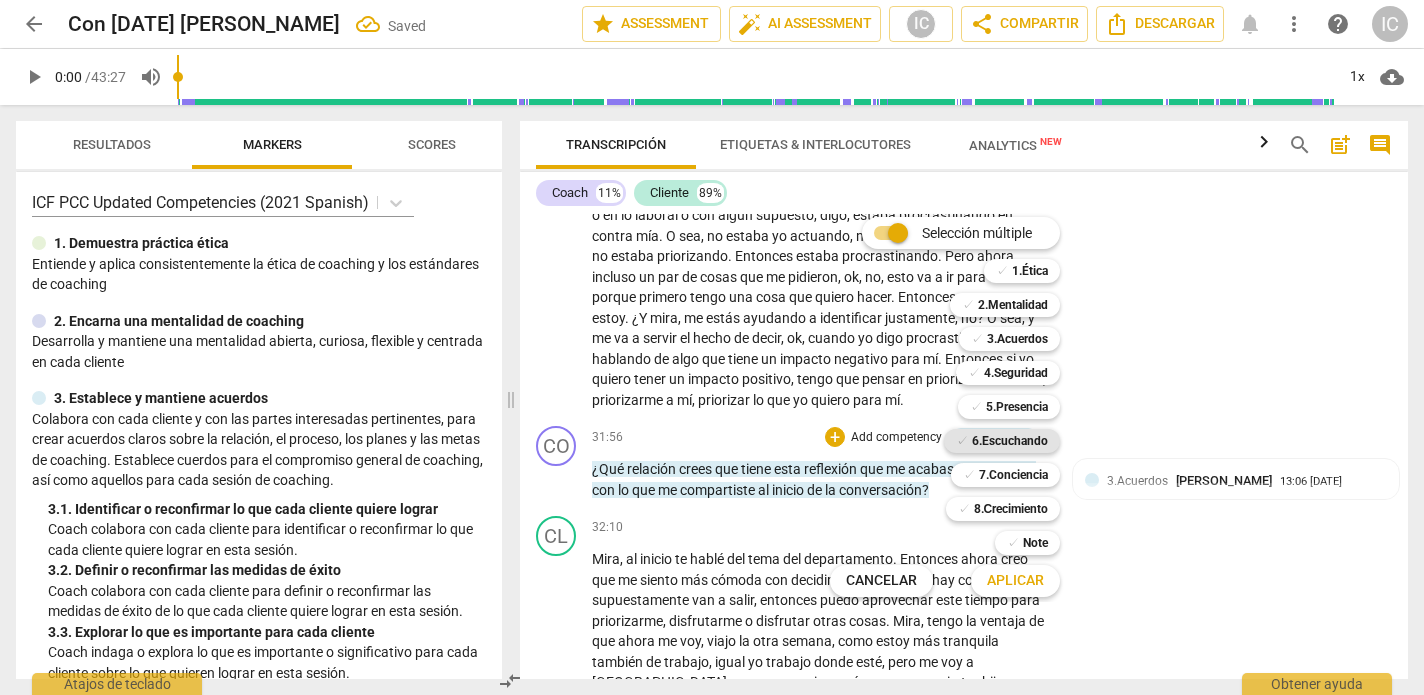 click on "6.Escuchando" at bounding box center (1010, 441) 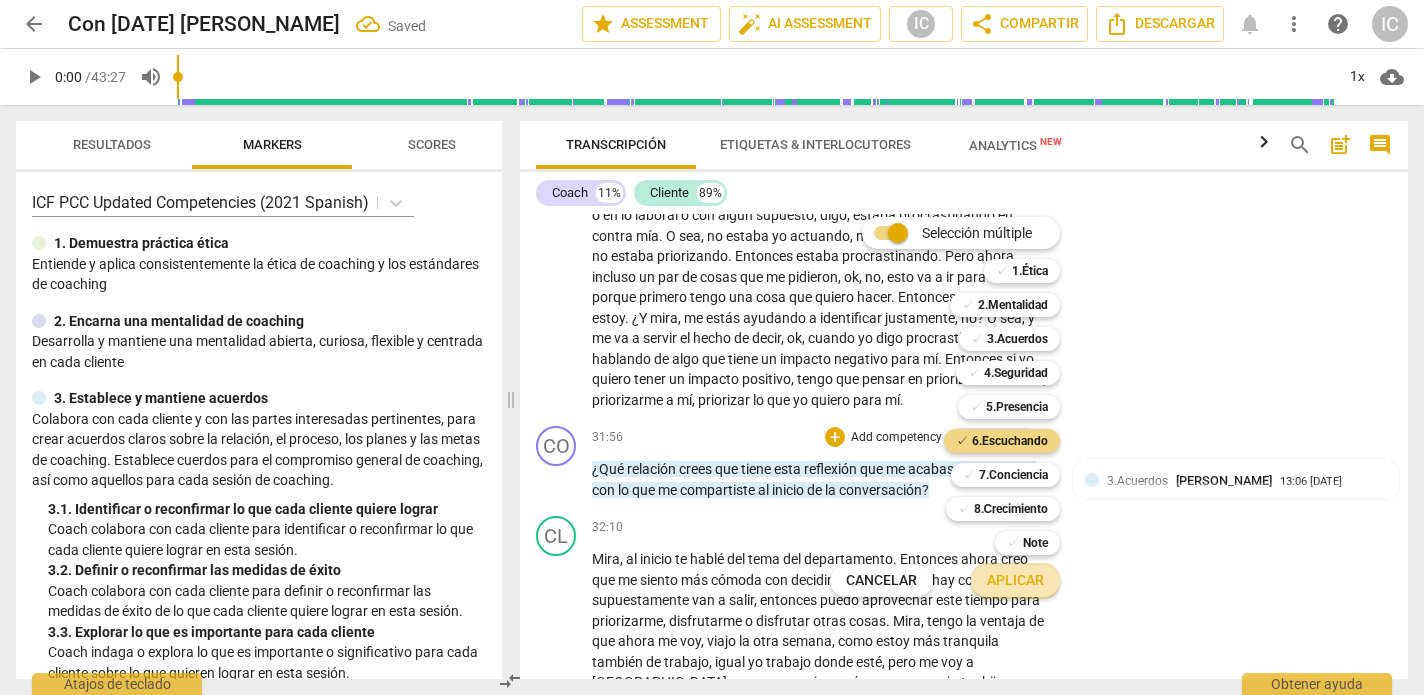 click on "Aplicar" at bounding box center [1015, 581] 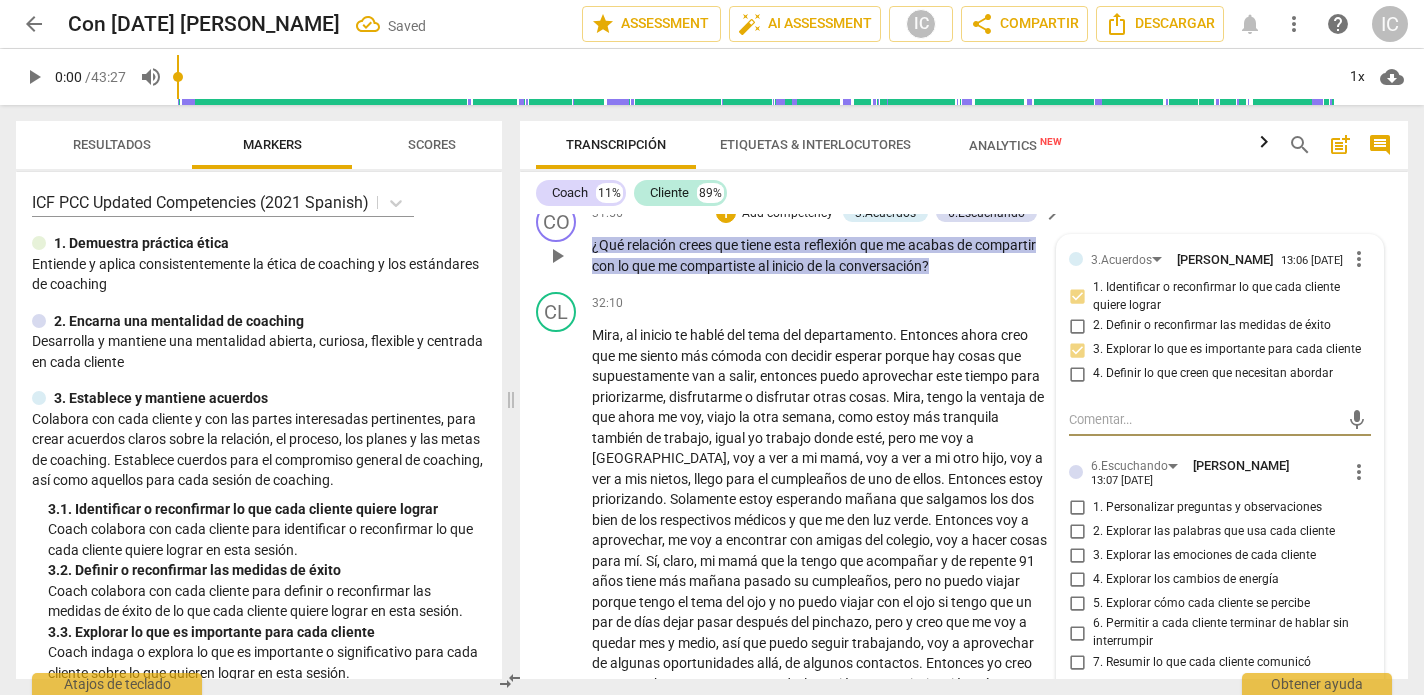scroll, scrollTop: 7748, scrollLeft: 0, axis: vertical 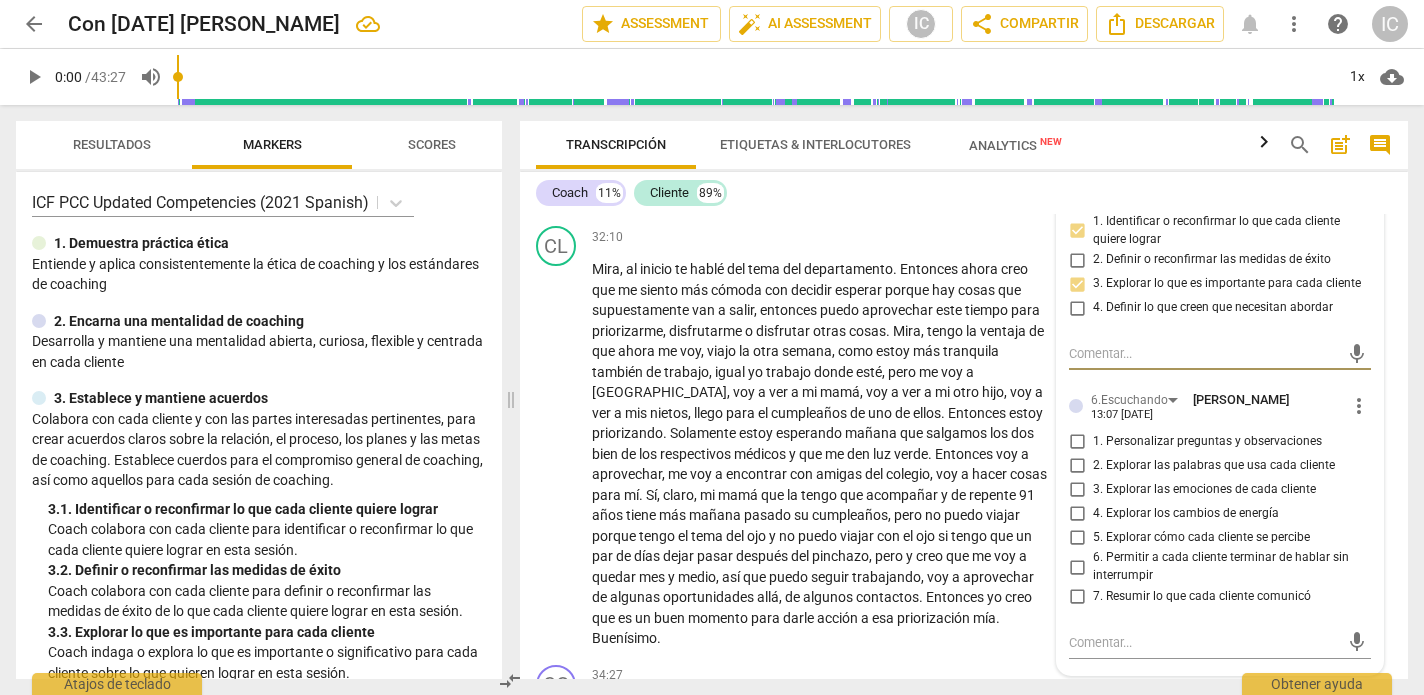 click on "3. Explorar las emociones de cada cliente" at bounding box center [1077, 489] 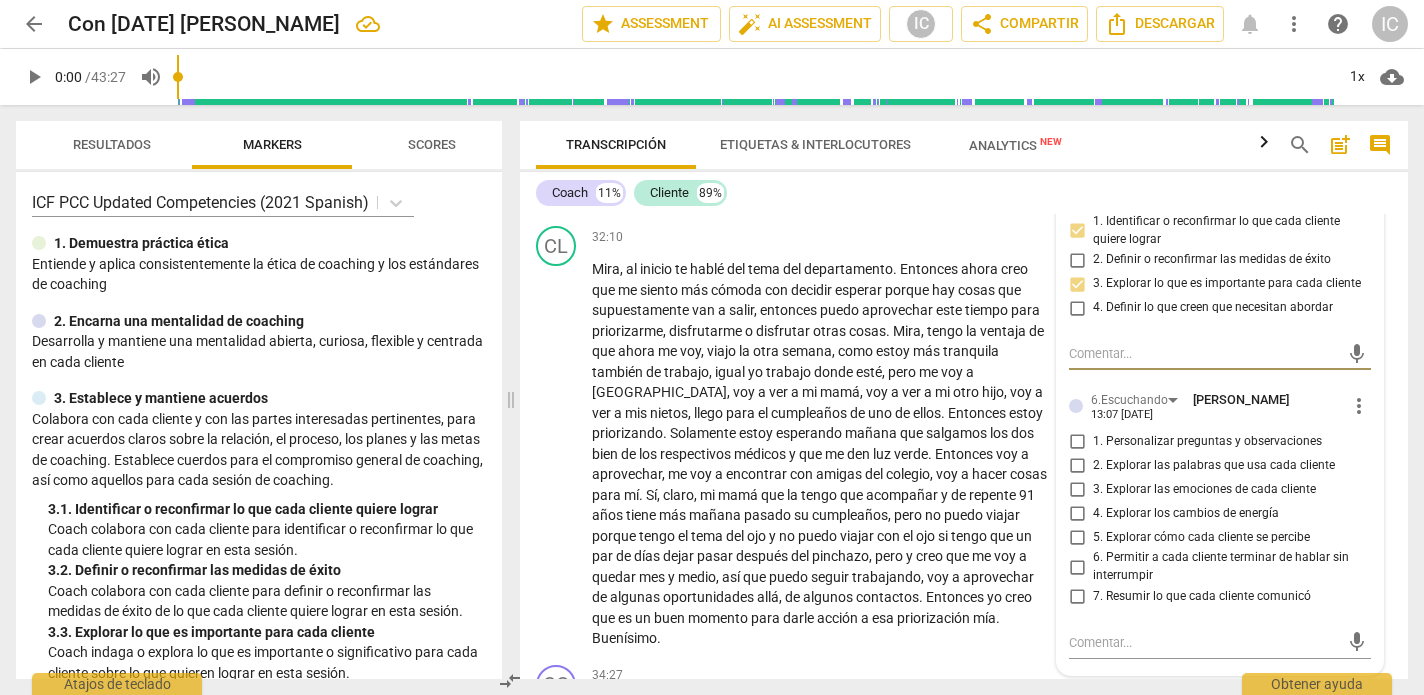 checkbox on "true" 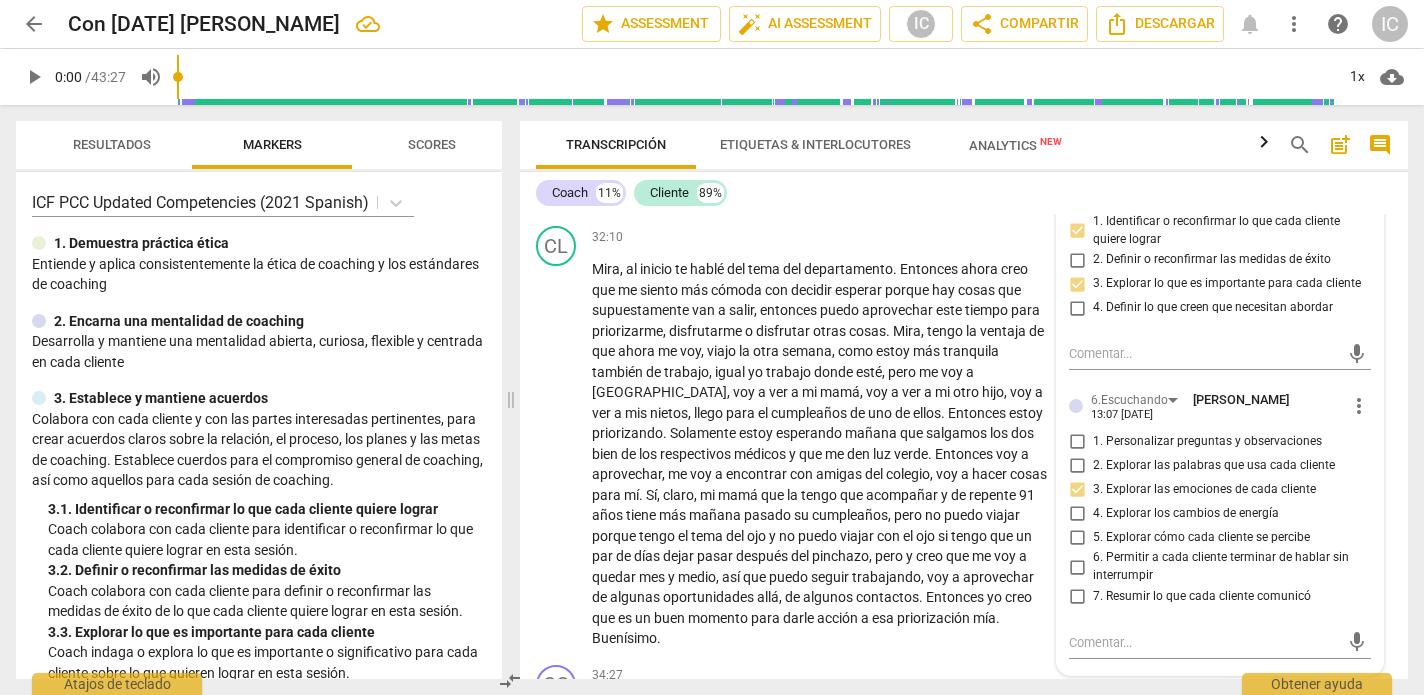 click on "2. Explorar las palabras que usa cada cliente" at bounding box center [1077, 465] 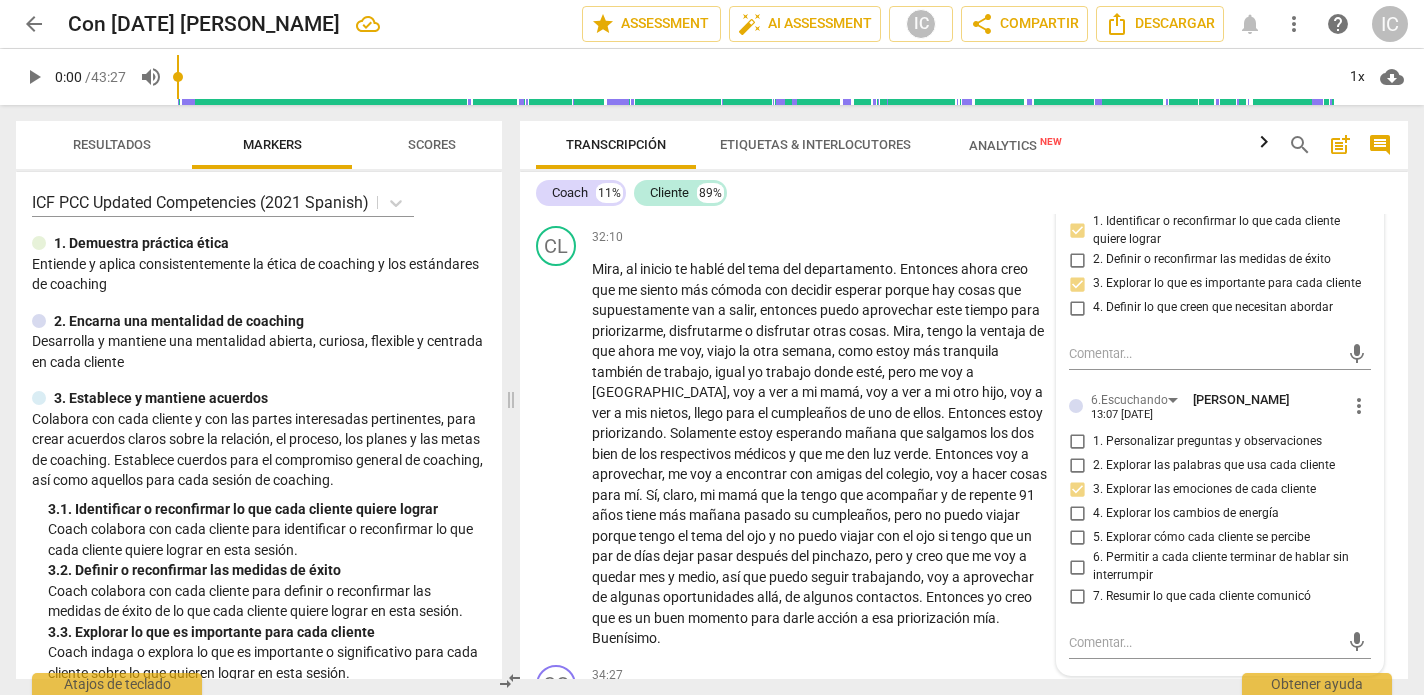 checkbox on "true" 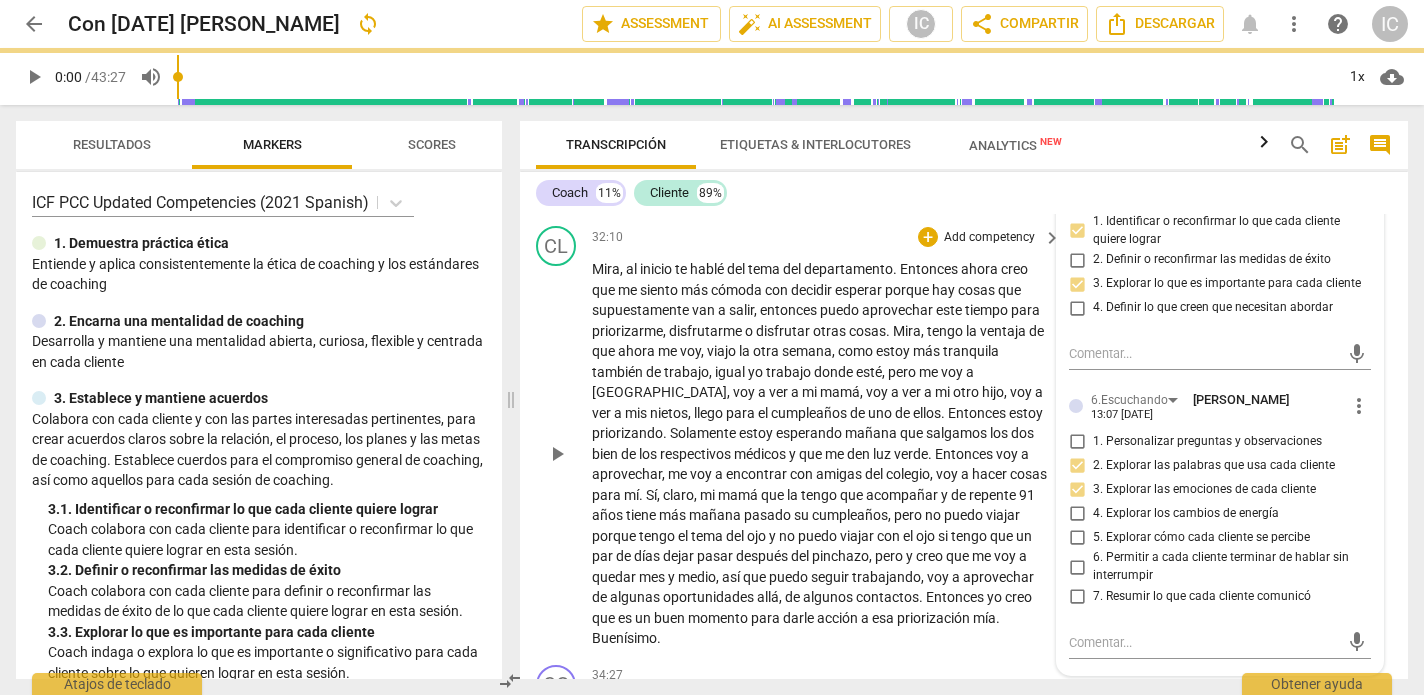 scroll, scrollTop: 0, scrollLeft: 0, axis: both 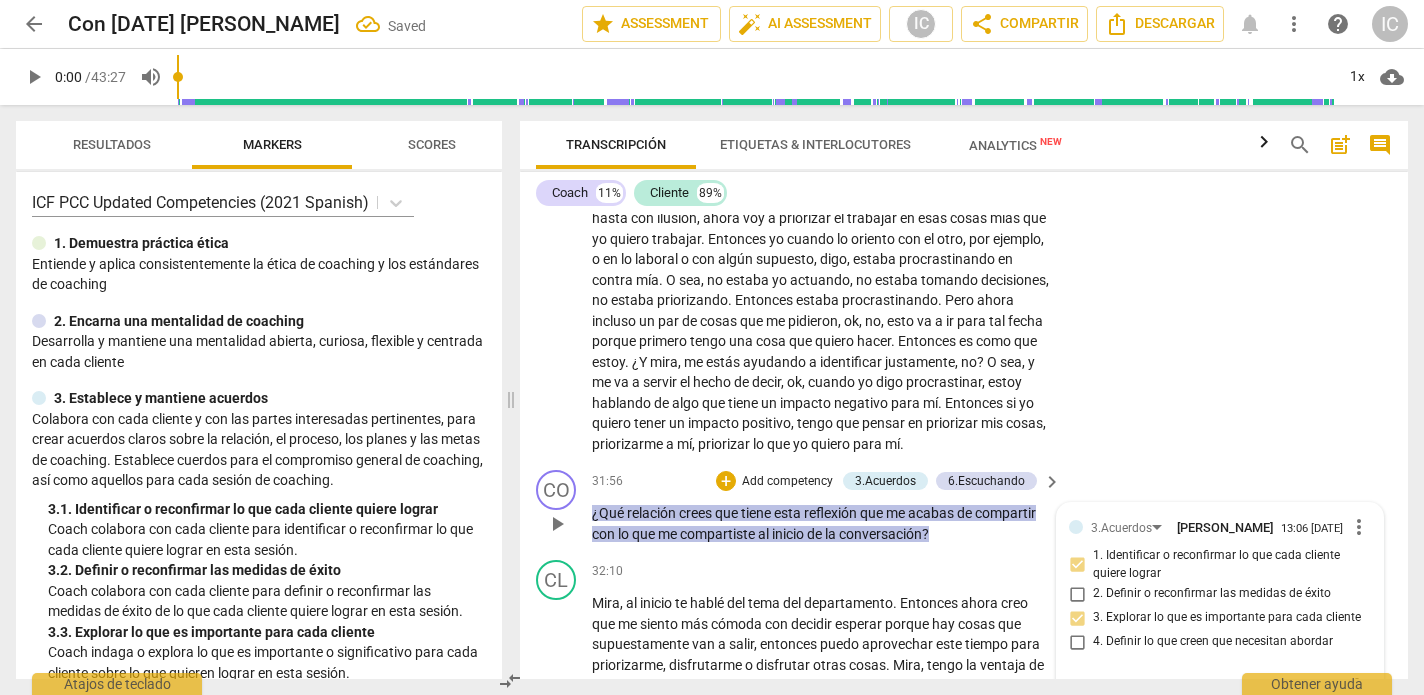 click on "Add competency" at bounding box center (787, 482) 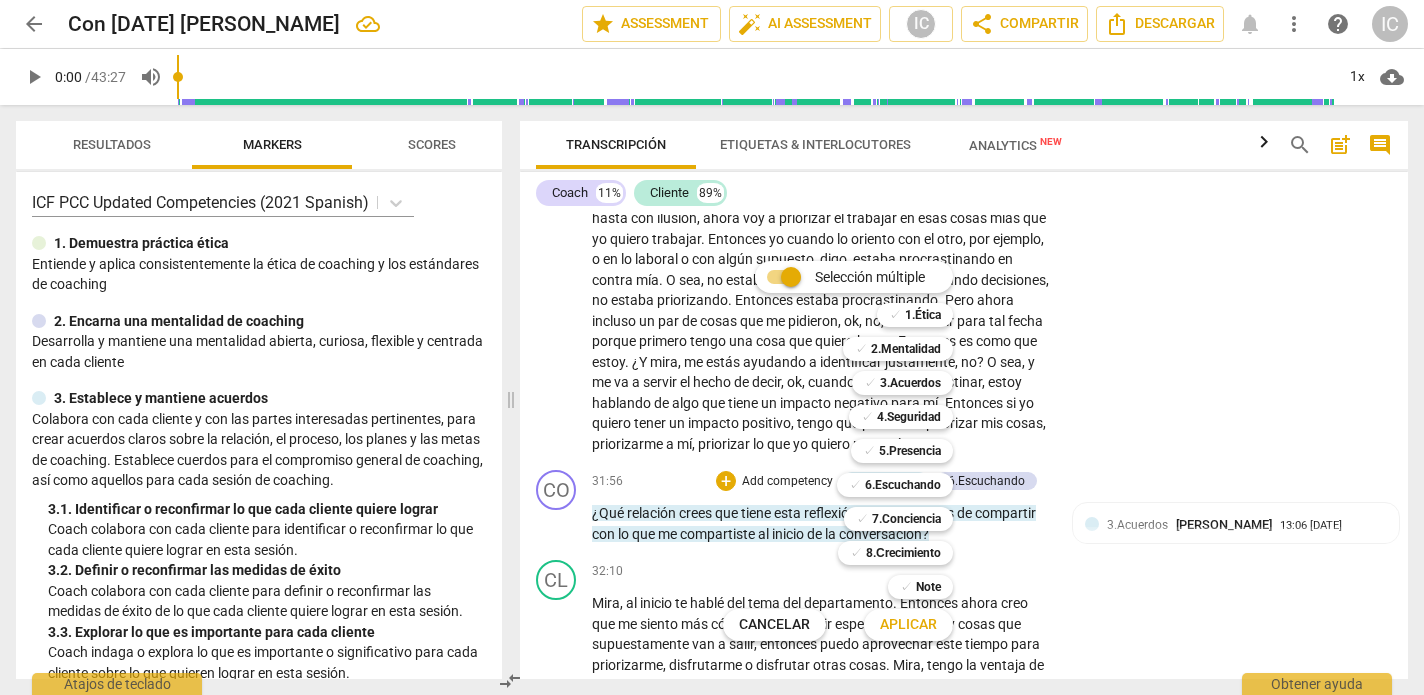 click on "7.Conciencia" at bounding box center [906, 519] 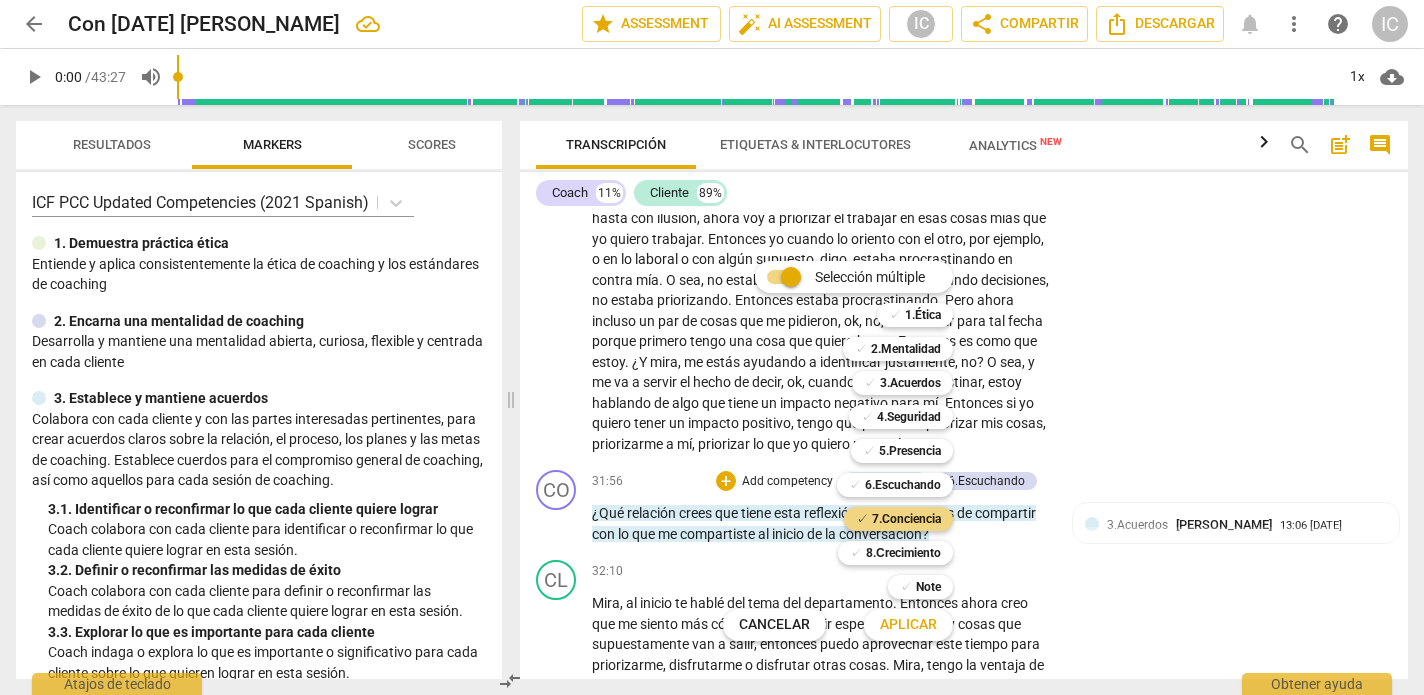 click on "Aplicar" at bounding box center [908, 625] 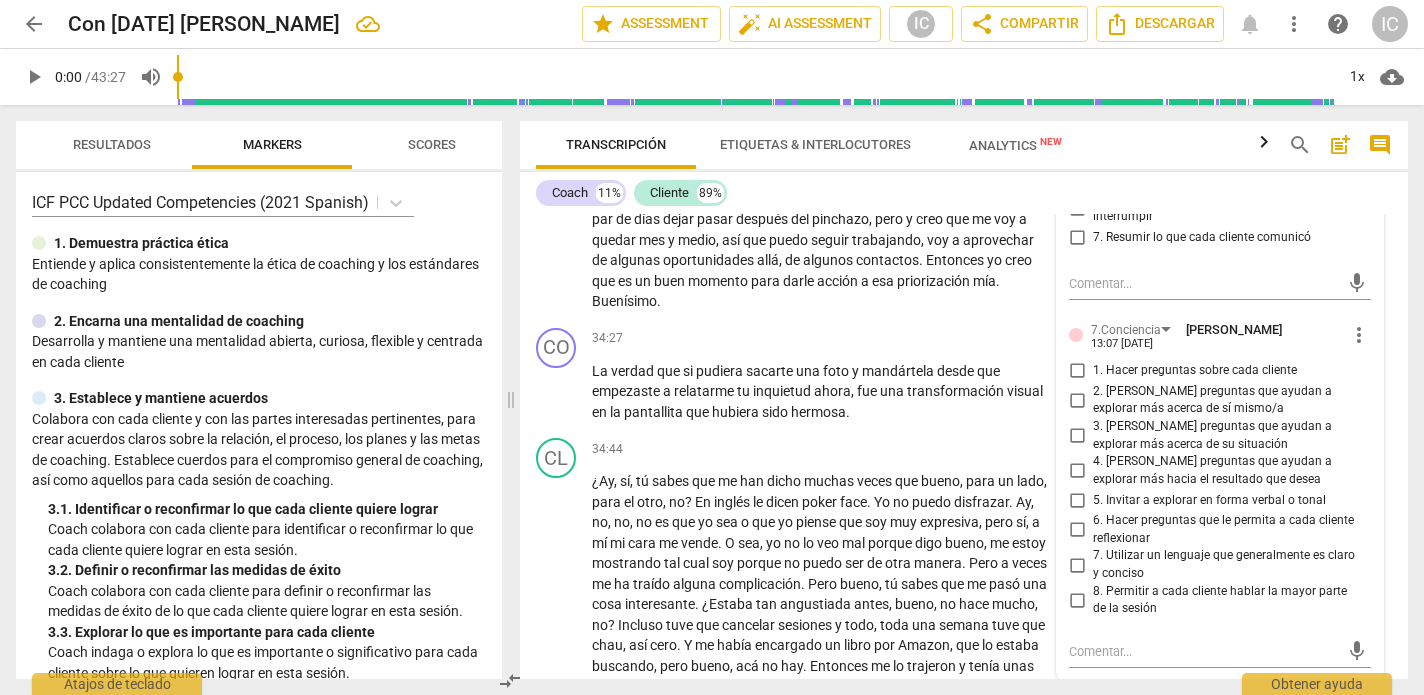 scroll, scrollTop: 8110, scrollLeft: 0, axis: vertical 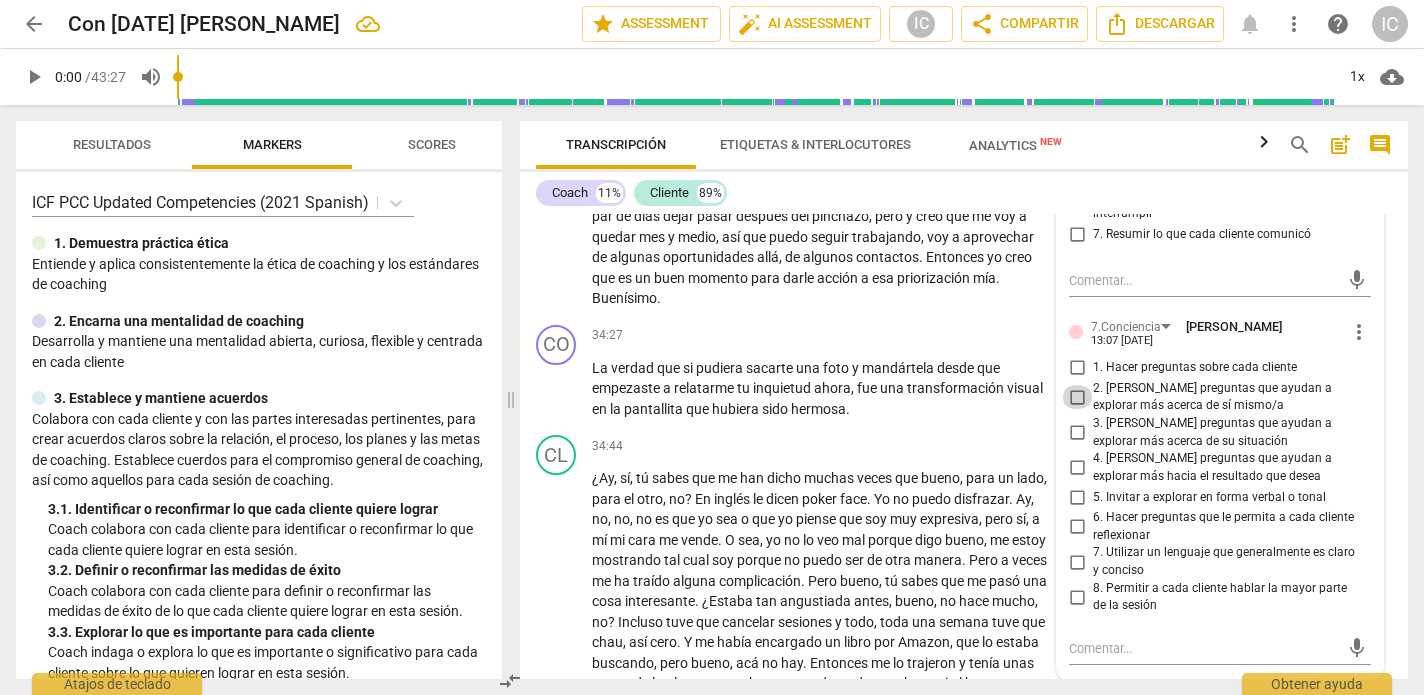 click on "2. [PERSON_NAME] preguntas que ayudan a explorar más acerca de sí mismo/a" at bounding box center [1077, 397] 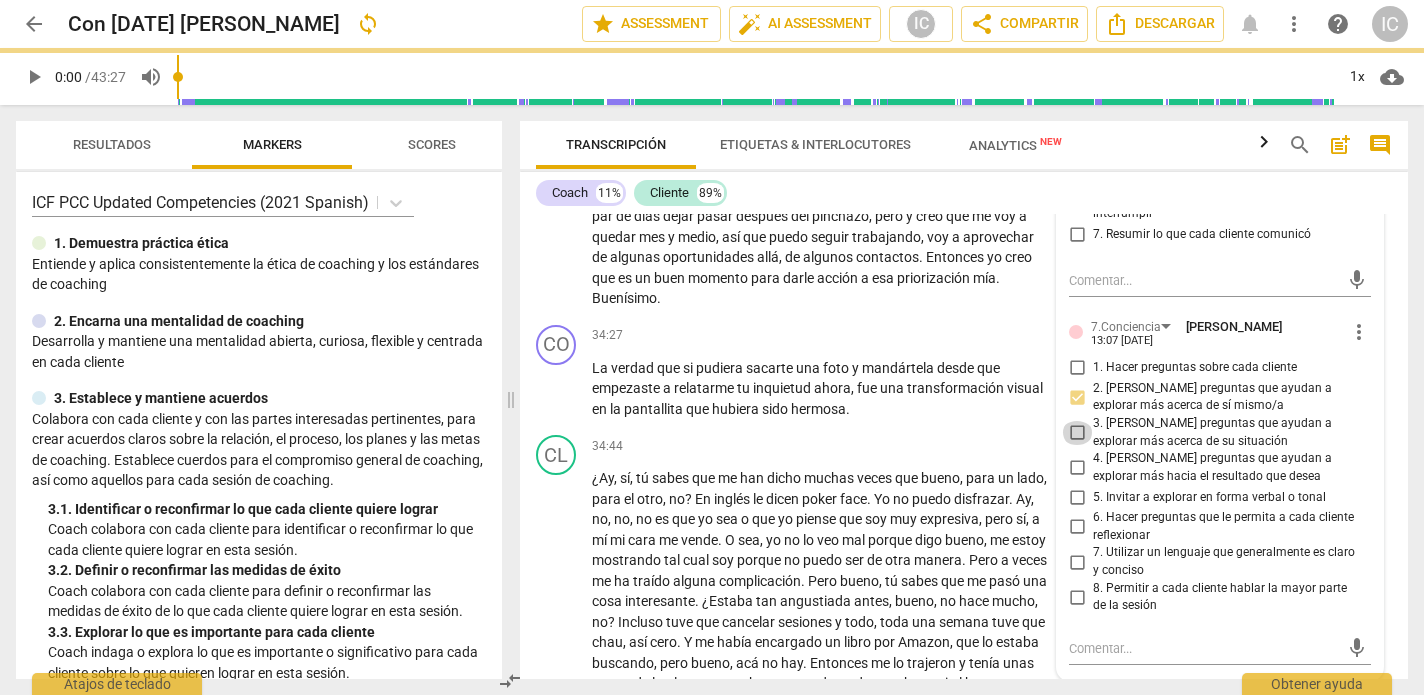 click on "3. [PERSON_NAME] preguntas que ayudan a explorar más acerca de su situación" at bounding box center (1077, 433) 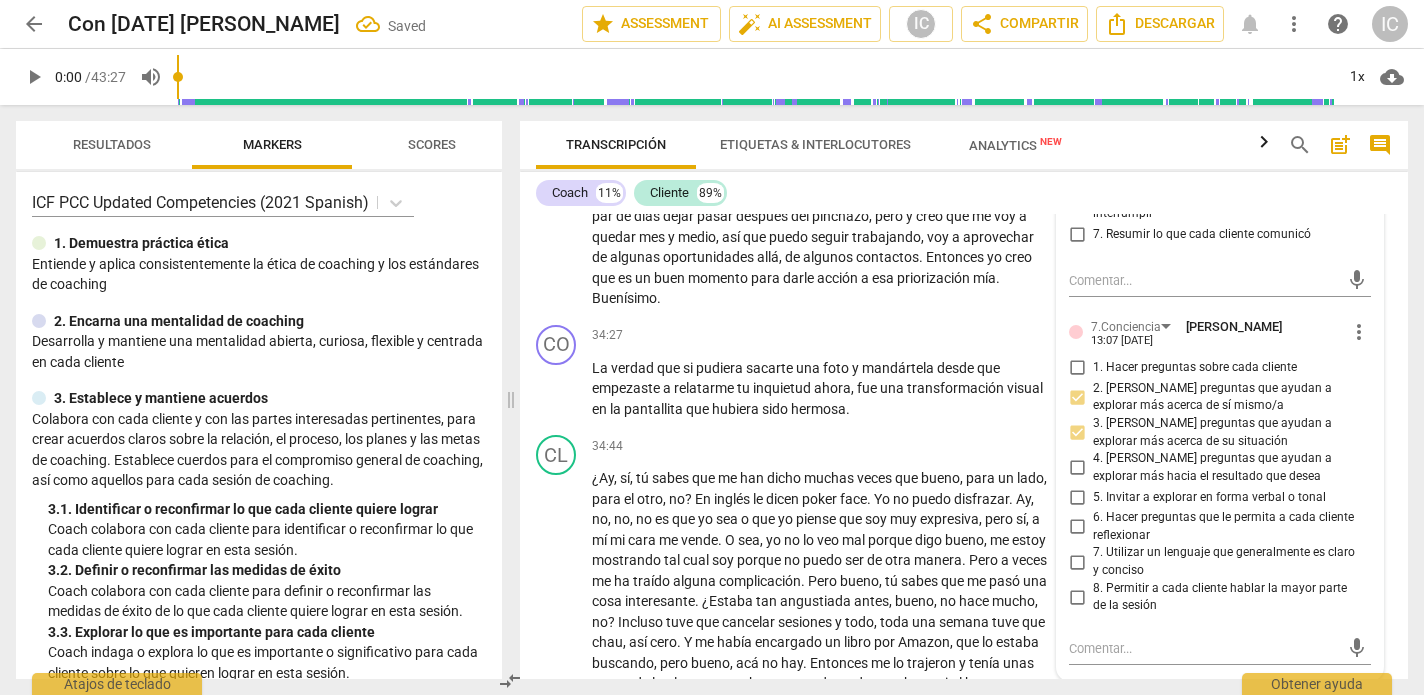 click on "6. Hacer preguntas que le permita a cada cliente reflexionar" at bounding box center [1077, 527] 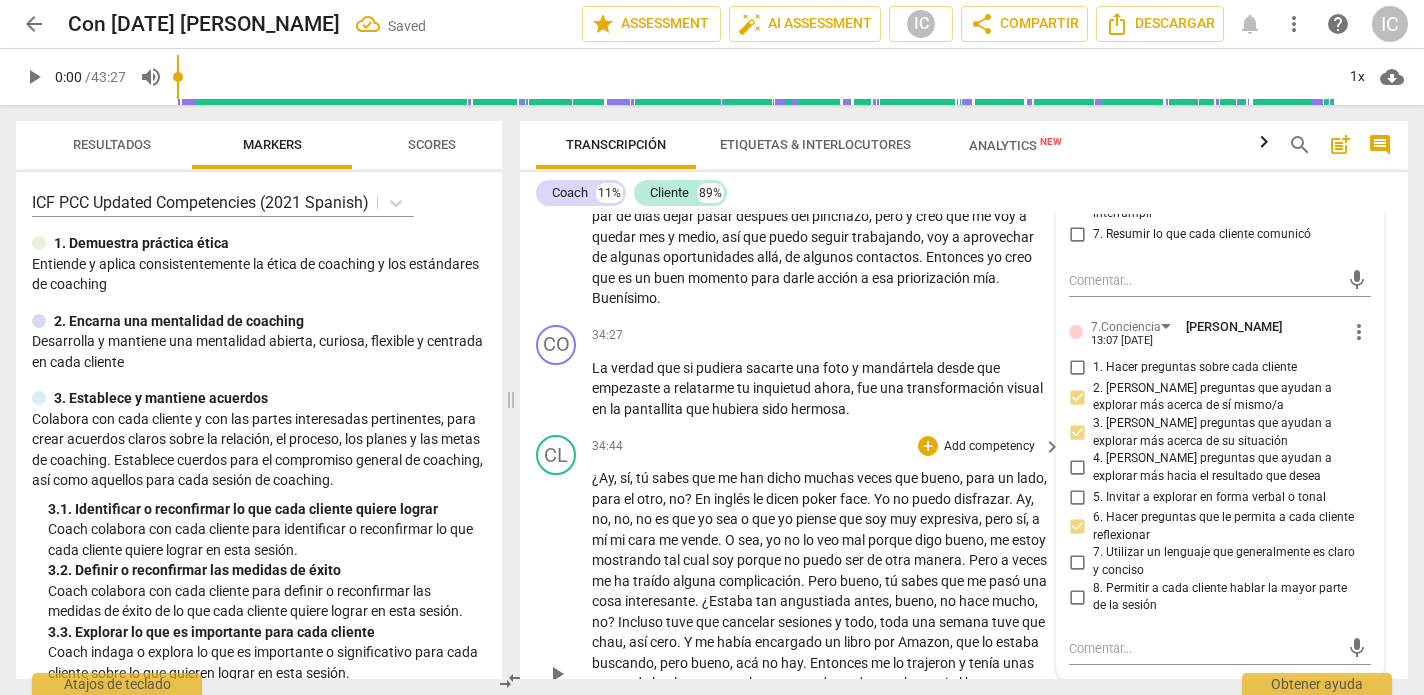 scroll, scrollTop: 8117, scrollLeft: 0, axis: vertical 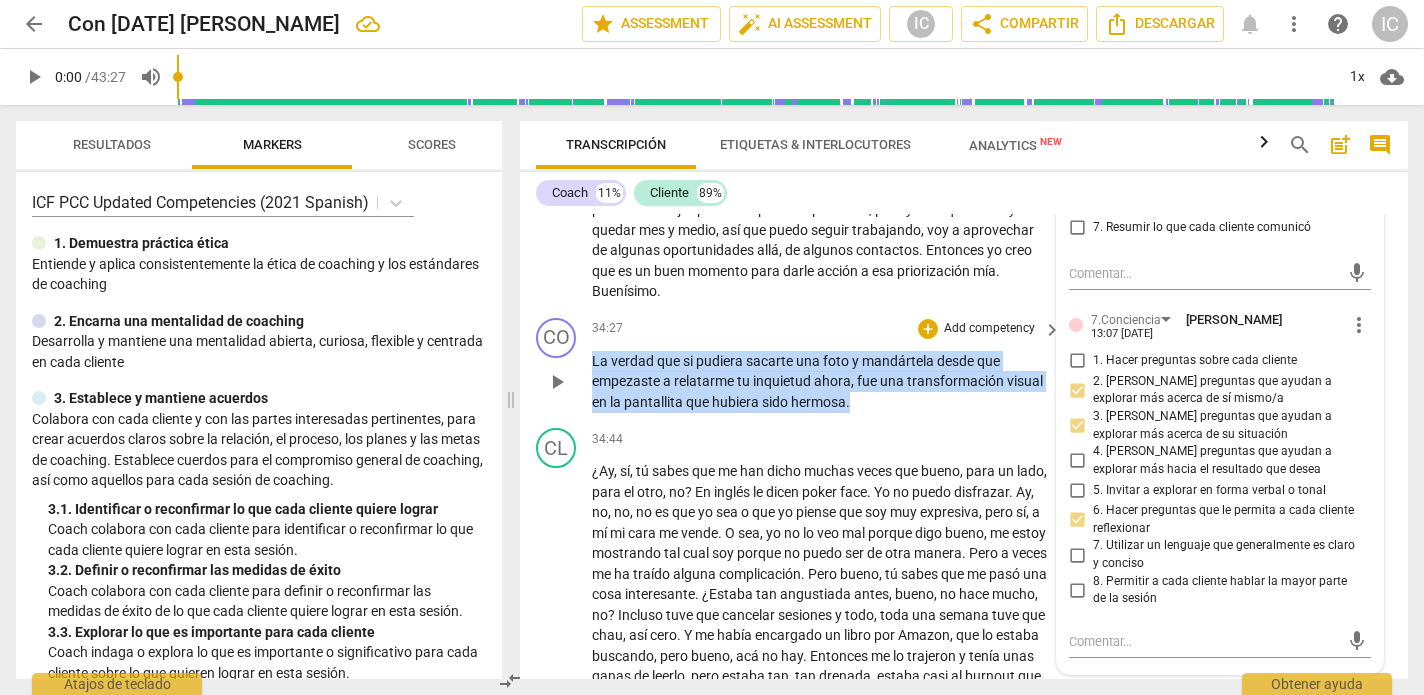drag, startPoint x: 886, startPoint y: 365, endPoint x: 826, endPoint y: 278, distance: 105.68349 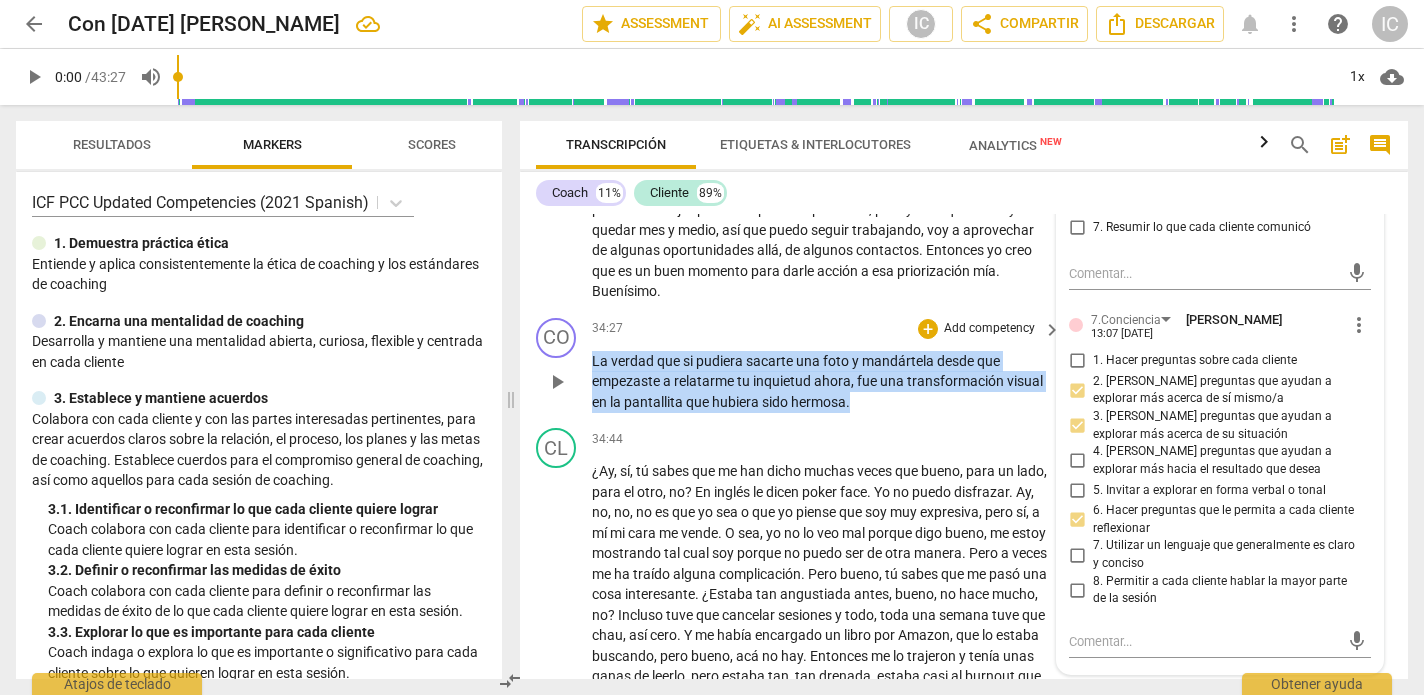 click on "CO play_arrow pause 34:27 + Add competency keyboard_arrow_right La   verdad   que   si   pudiera   sacarte   una   foto   y   mandártela   desde   que   empezaste   a   relatarme   tu   inquietud   ahora ,   fue   una   transformación   visual   en   la   pantallita   que   hubiera   sido   hermosa ." at bounding box center [964, 365] 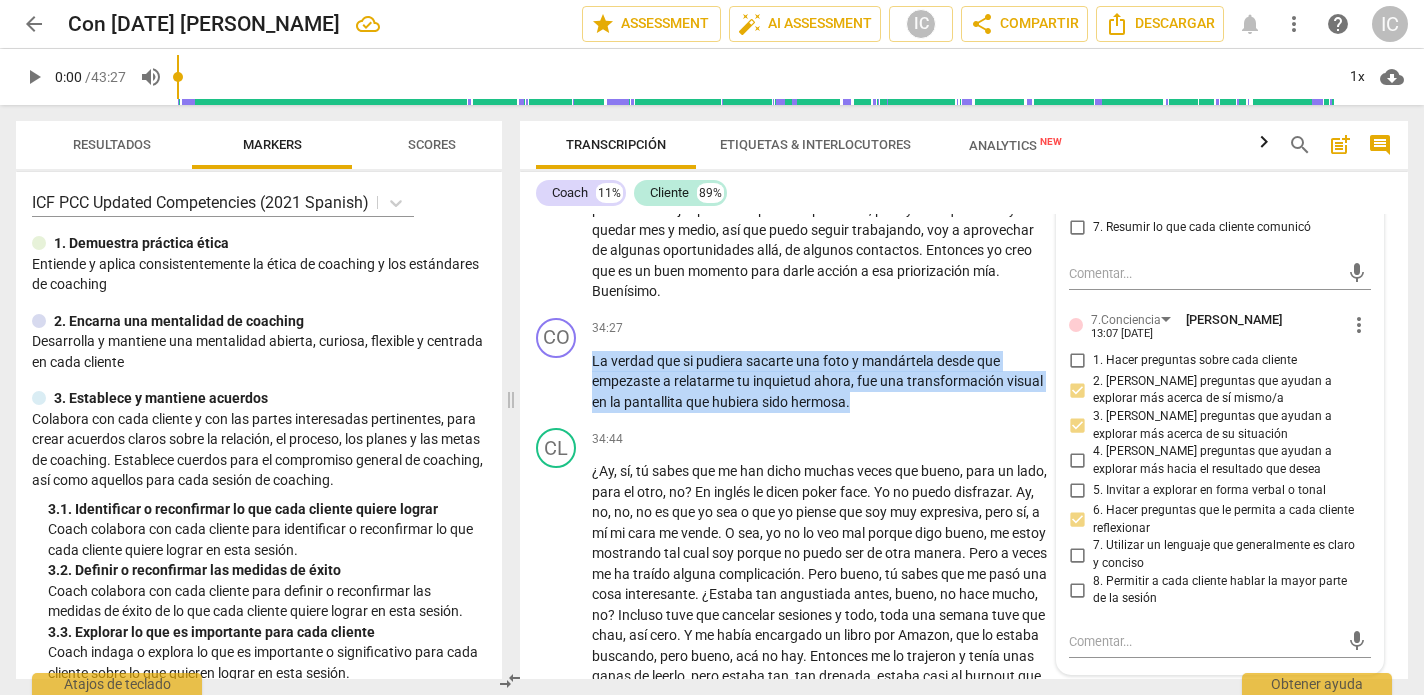 scroll, scrollTop: 0, scrollLeft: 0, axis: both 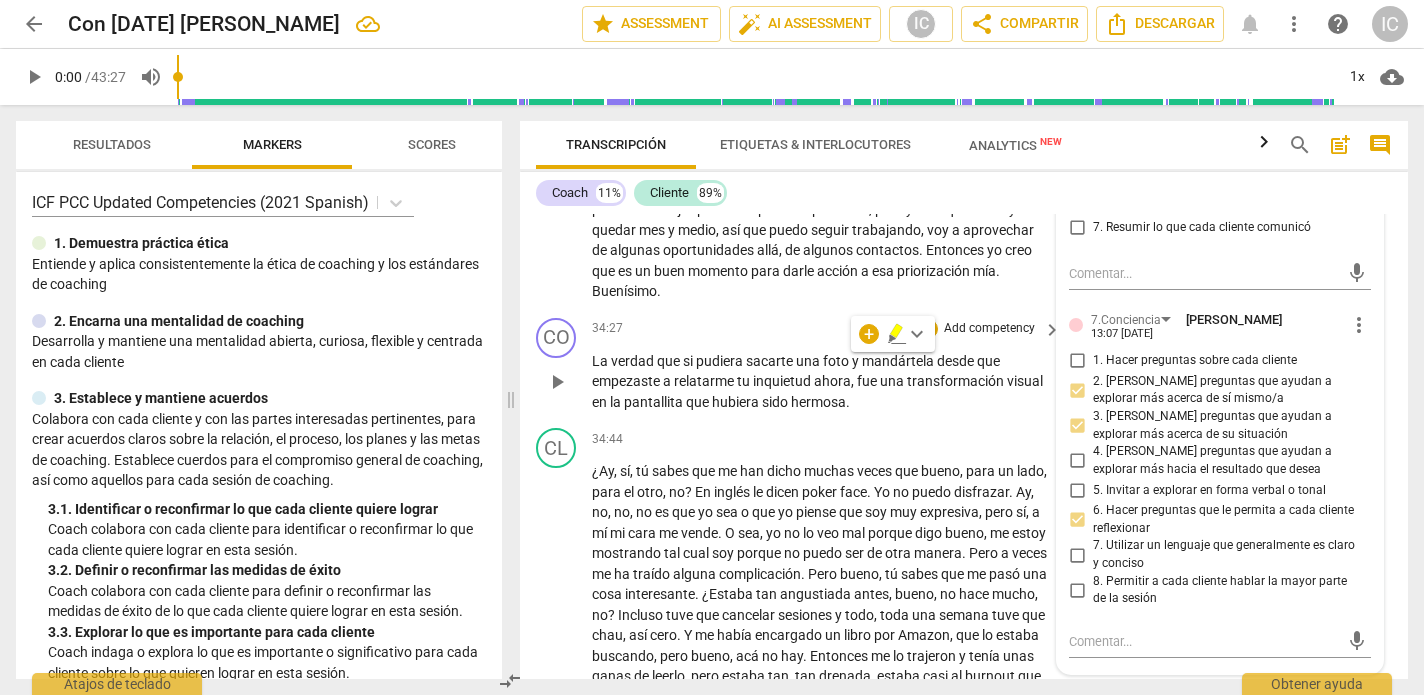 click on "Add competency" at bounding box center [989, 329] 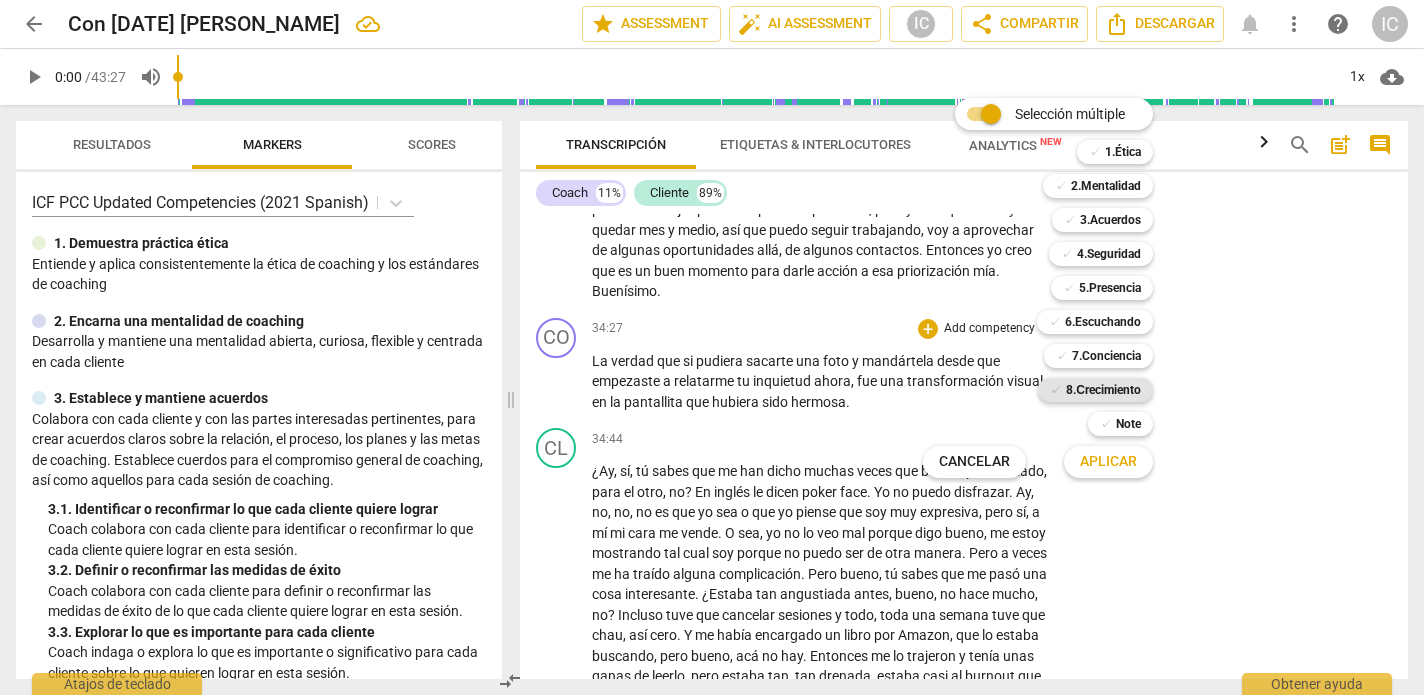 click on "8.Сrecimiento" at bounding box center (1103, 390) 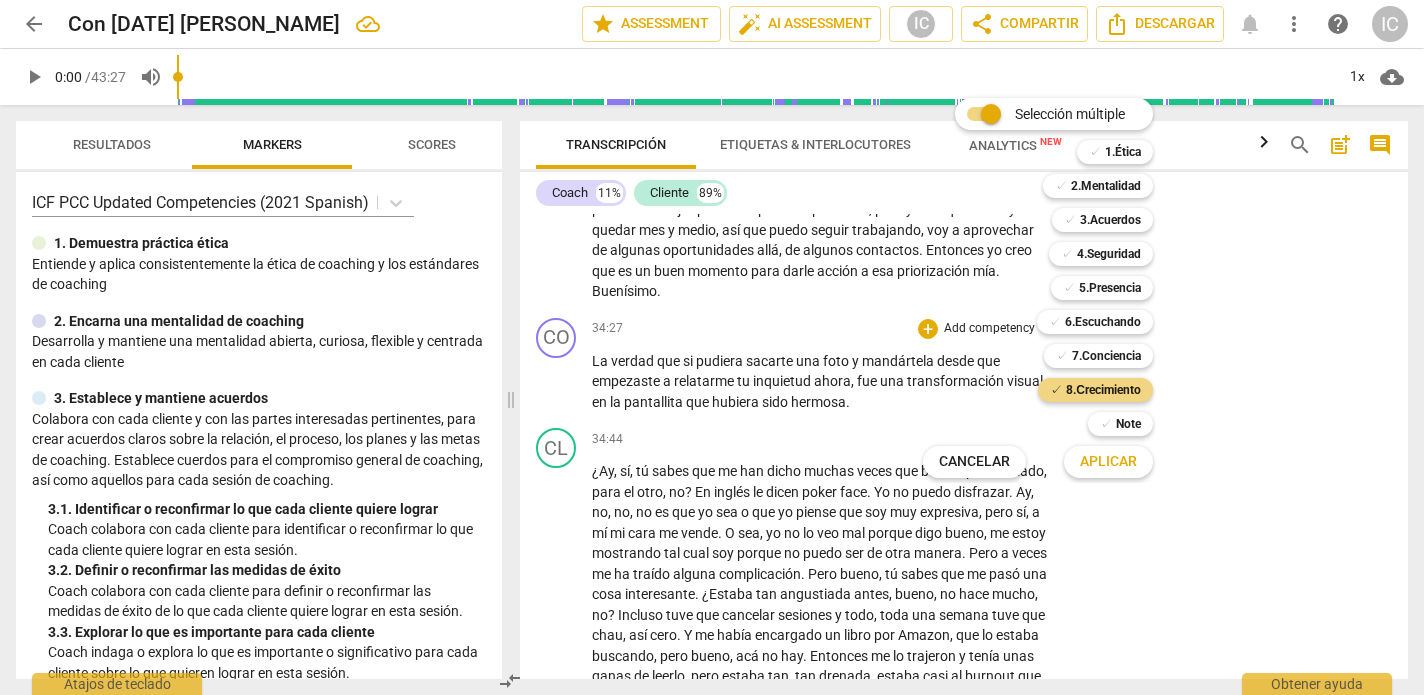 click on "Aplicar" at bounding box center (1108, 462) 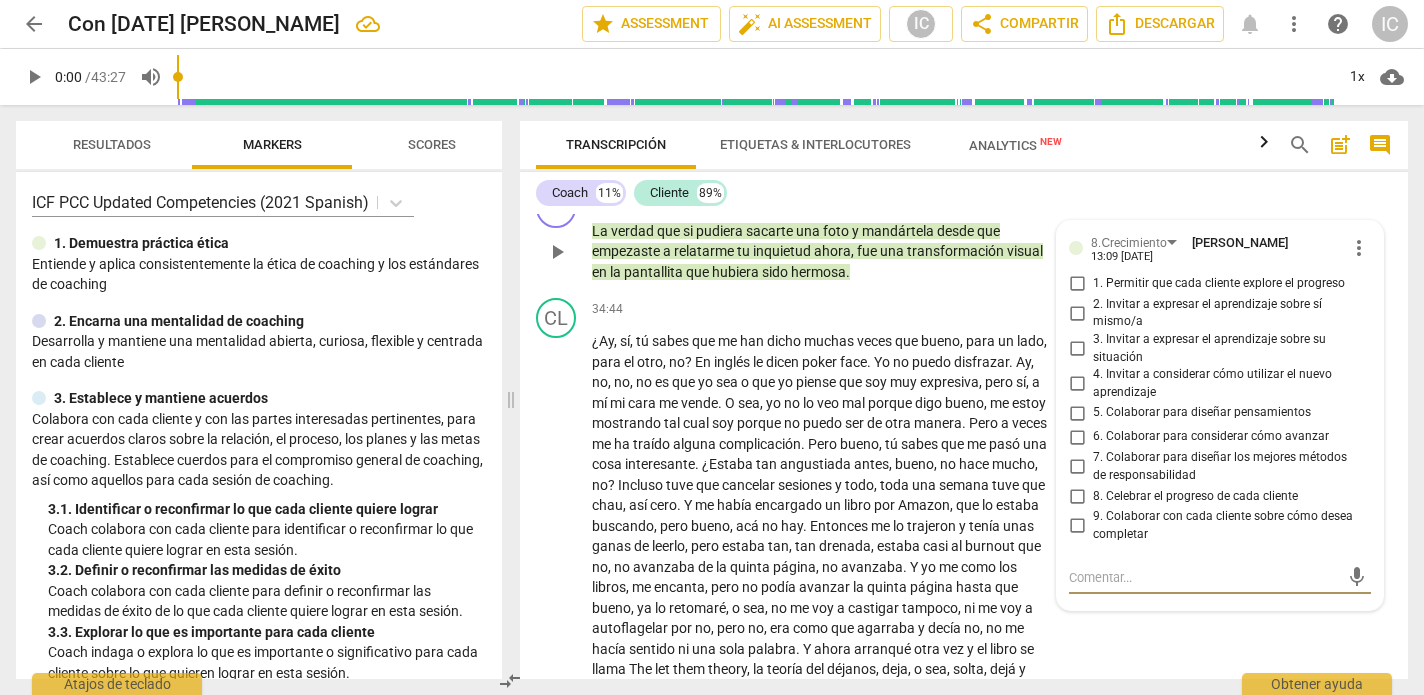scroll, scrollTop: 8248, scrollLeft: 0, axis: vertical 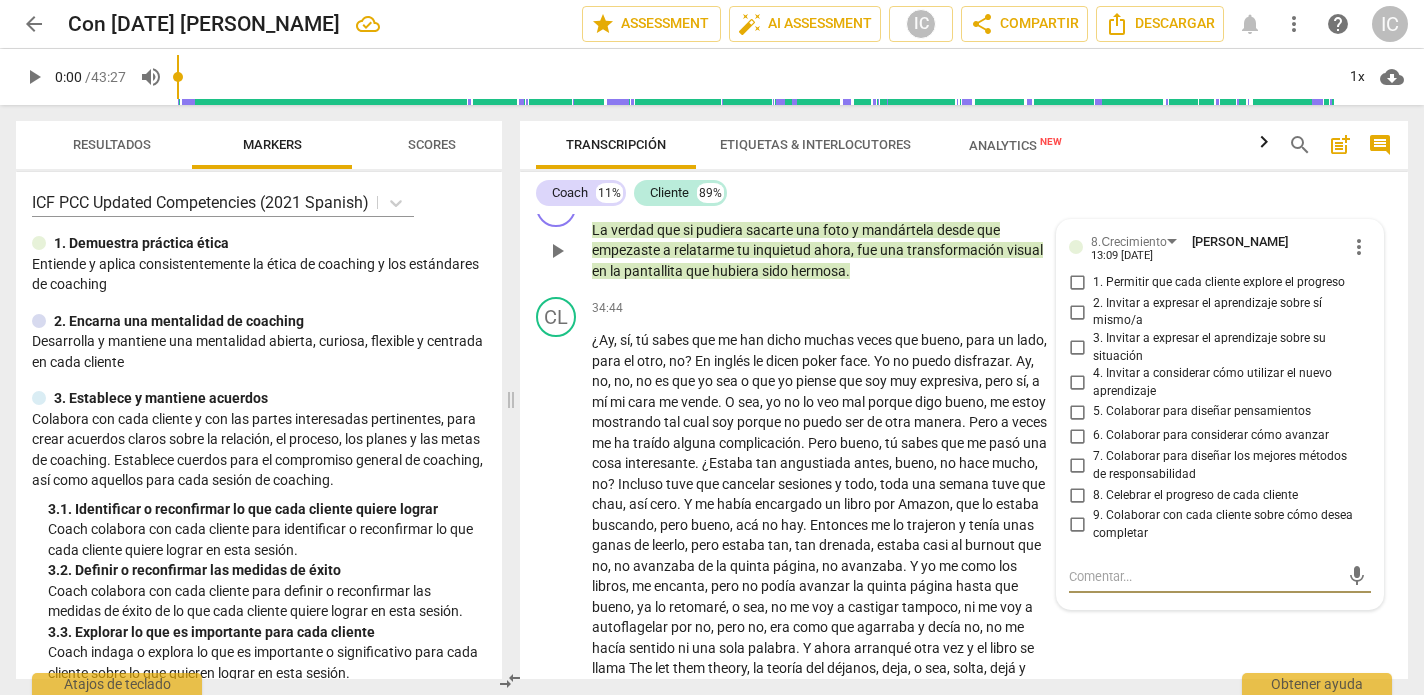 click on "8. Celebrar el progreso de cada cliente" at bounding box center [1077, 495] 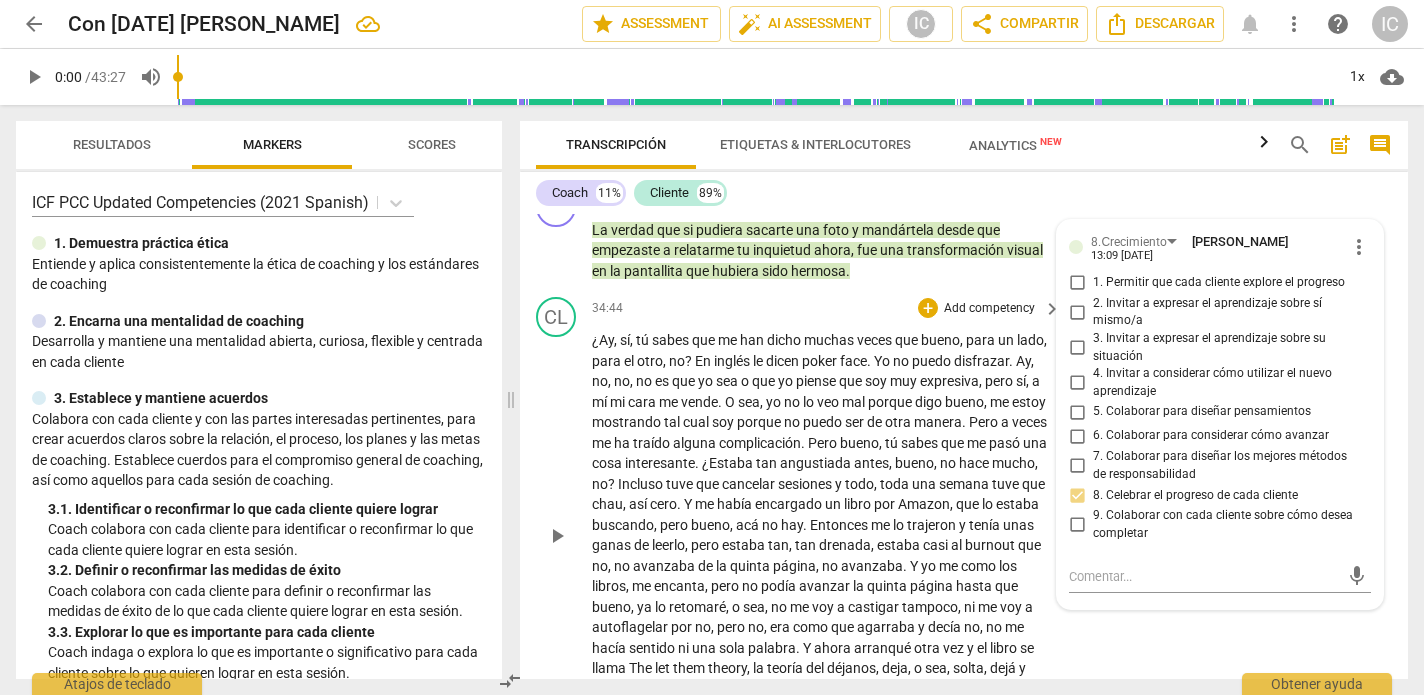 click on "CL play_arrow pause 34:44 + Add competency keyboard_arrow_right ¿Ay ,   sí ,   tú   sabes   que   me   han   dicho   muchas   veces   que   bueno ,   para   un   lado ,   para   el   otro ,   no ?   En   inglés   le   dicen   poker   face .   Yo   no   puedo   disfrazar .   Ay ,   no ,   no ,   no   es   que   yo   sea   o   que   yo   piense   que   soy   muy   expresiva ,   pero   sí ,   a   mí   mi   cara   me   vende .   O   sea ,   yo   no   lo   veo   mal   porque   digo   bueno ,   me   estoy   mostrando   tal   cual   soy   porque   no   puedo   ser   de   otra   manera .   Pero   a   veces   me   ha   traído   alguna   complicación .   Pero   bueno ,   tú   sabes   que   me   pasó   una   cosa   interesante .   ¿Estaba   tan   angustiada   antes ,   bueno ,   no   hace   mucho ,   no ?   Incluso   tuve   que   cancelar   sesiones   y   todo ,   toda   una   semana   tuve   que   chau ,   así   cero .   Y   me   había   encargado   un   libro   por   Amazon ,   que   lo   estaba   ,     ," at bounding box center [964, 518] 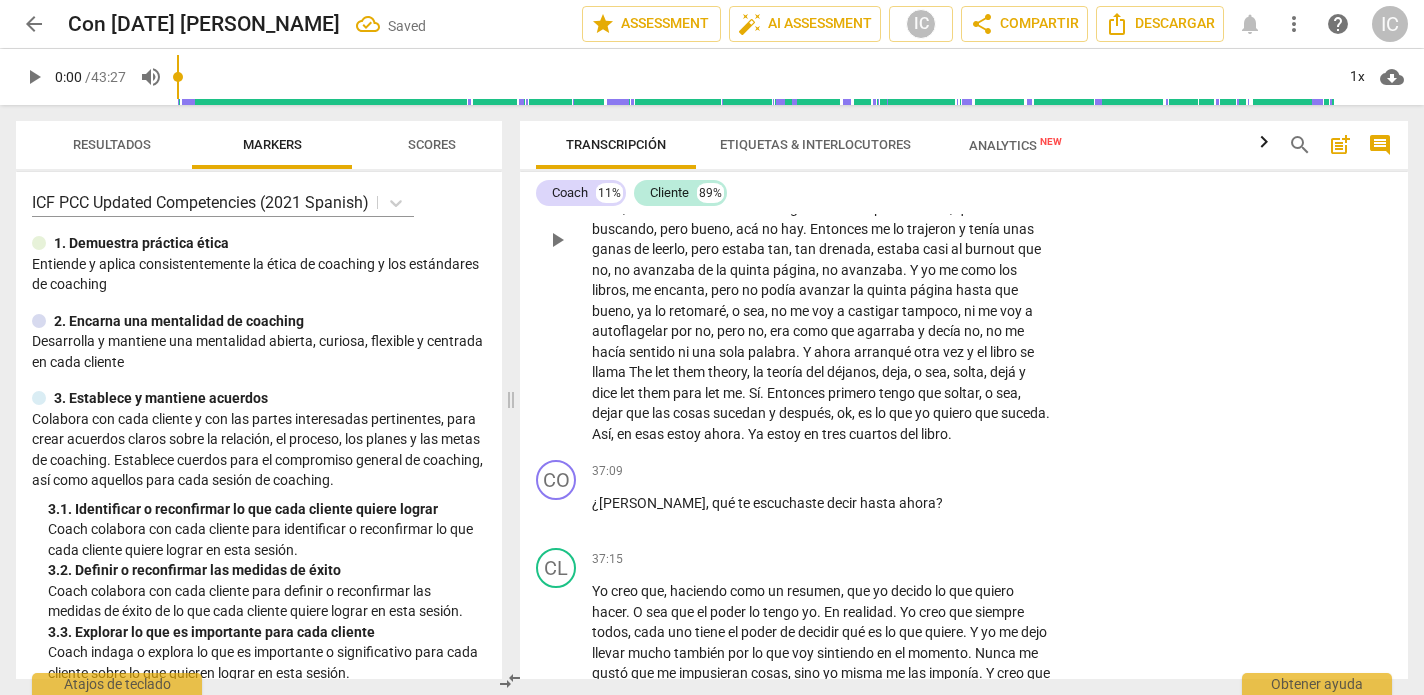 scroll, scrollTop: 8547, scrollLeft: 0, axis: vertical 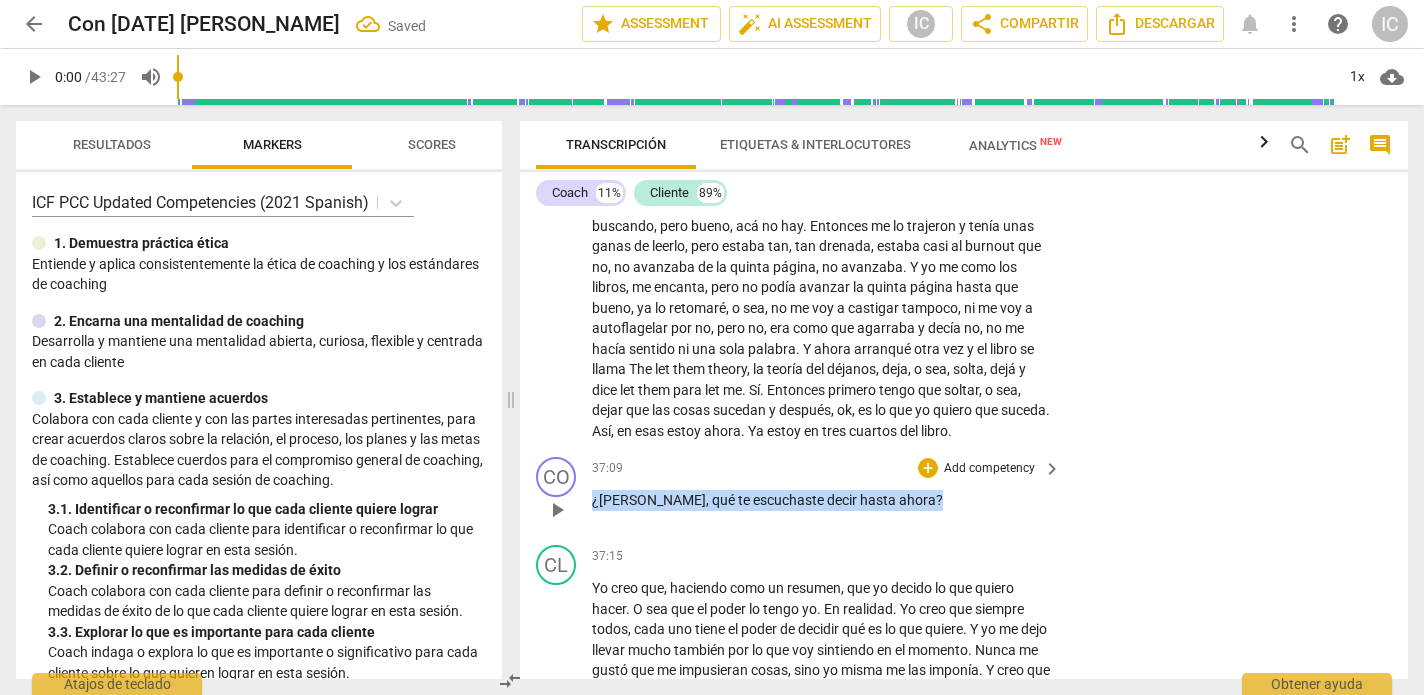 drag, startPoint x: 883, startPoint y: 464, endPoint x: 651, endPoint y: 435, distance: 233.80548 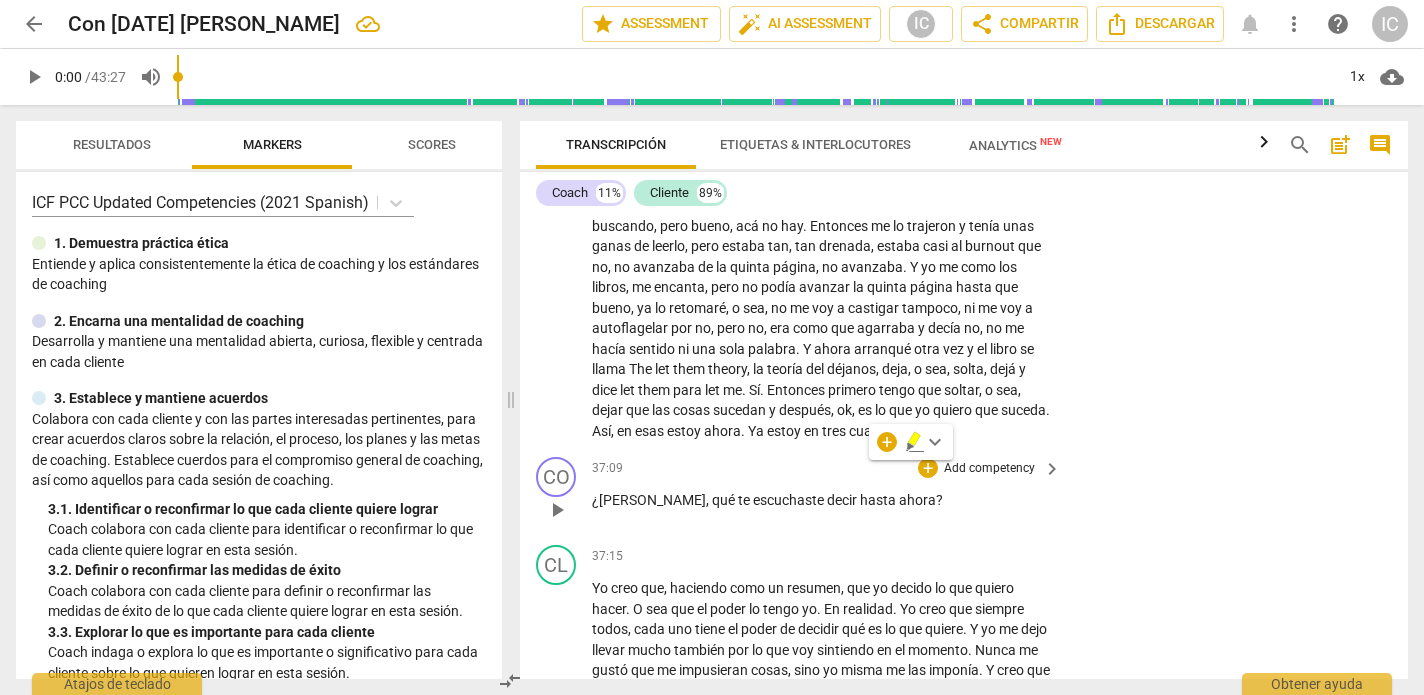 click on "Add competency" at bounding box center [989, 469] 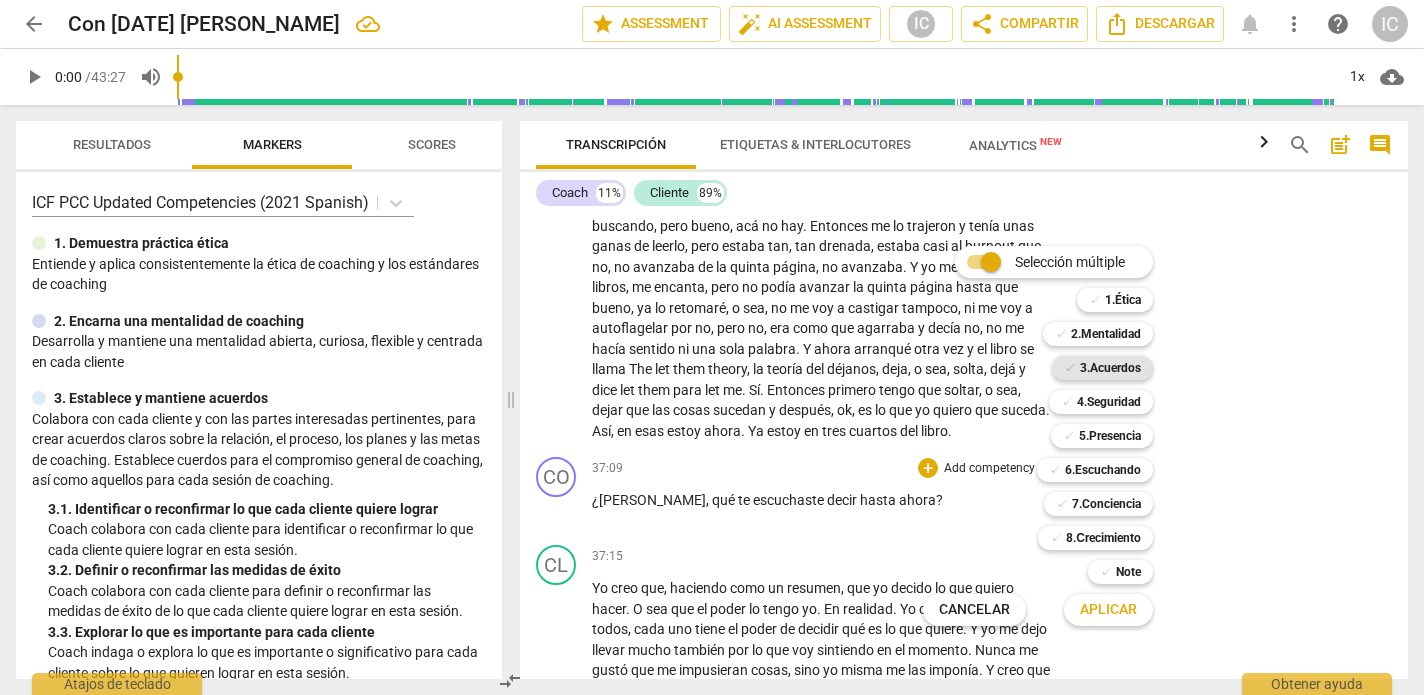 click on "3.Acuerdos" at bounding box center (1110, 368) 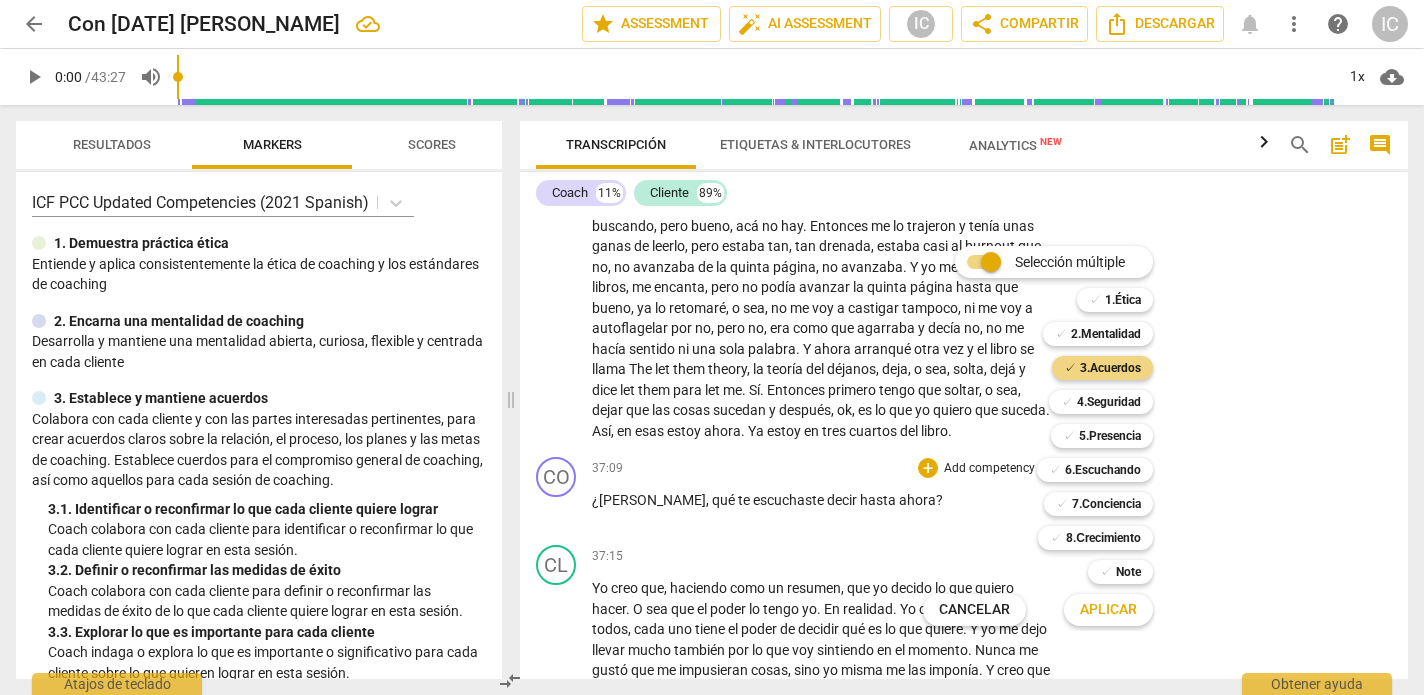 click on "Aplicar" at bounding box center [1108, 610] 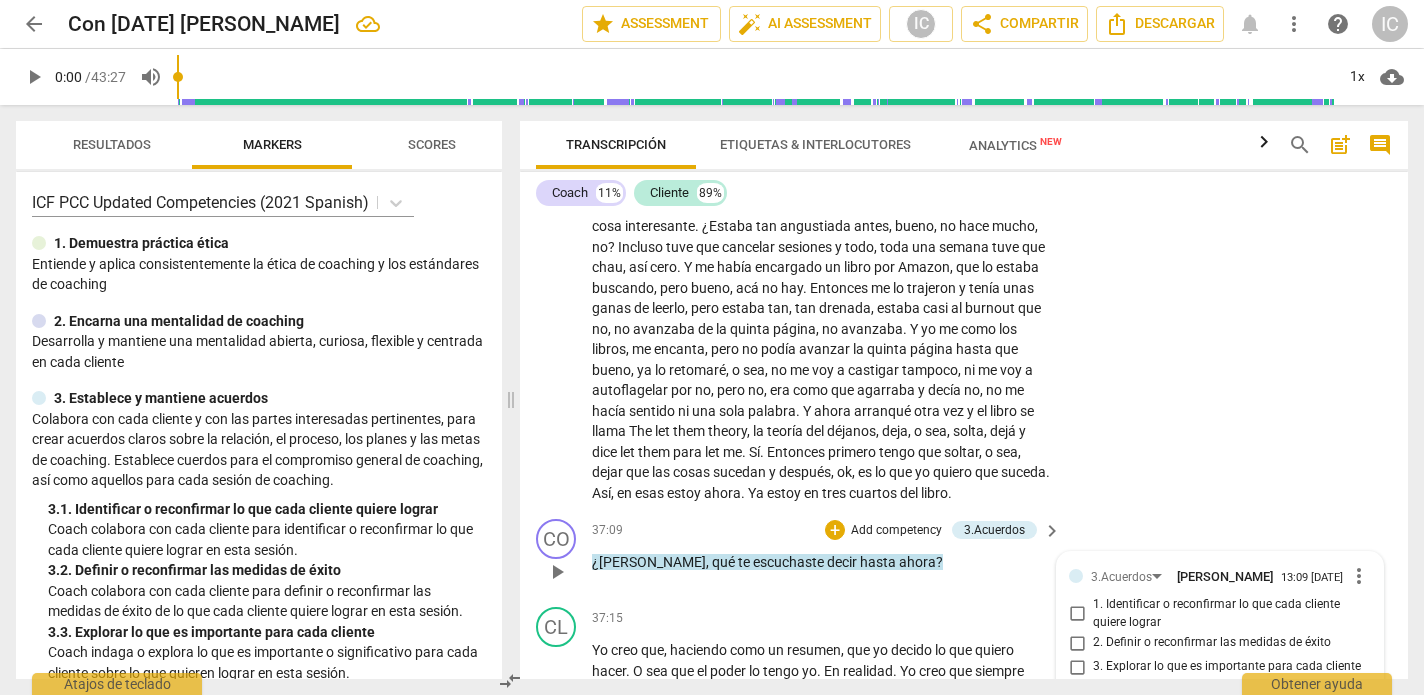scroll, scrollTop: 8552, scrollLeft: 0, axis: vertical 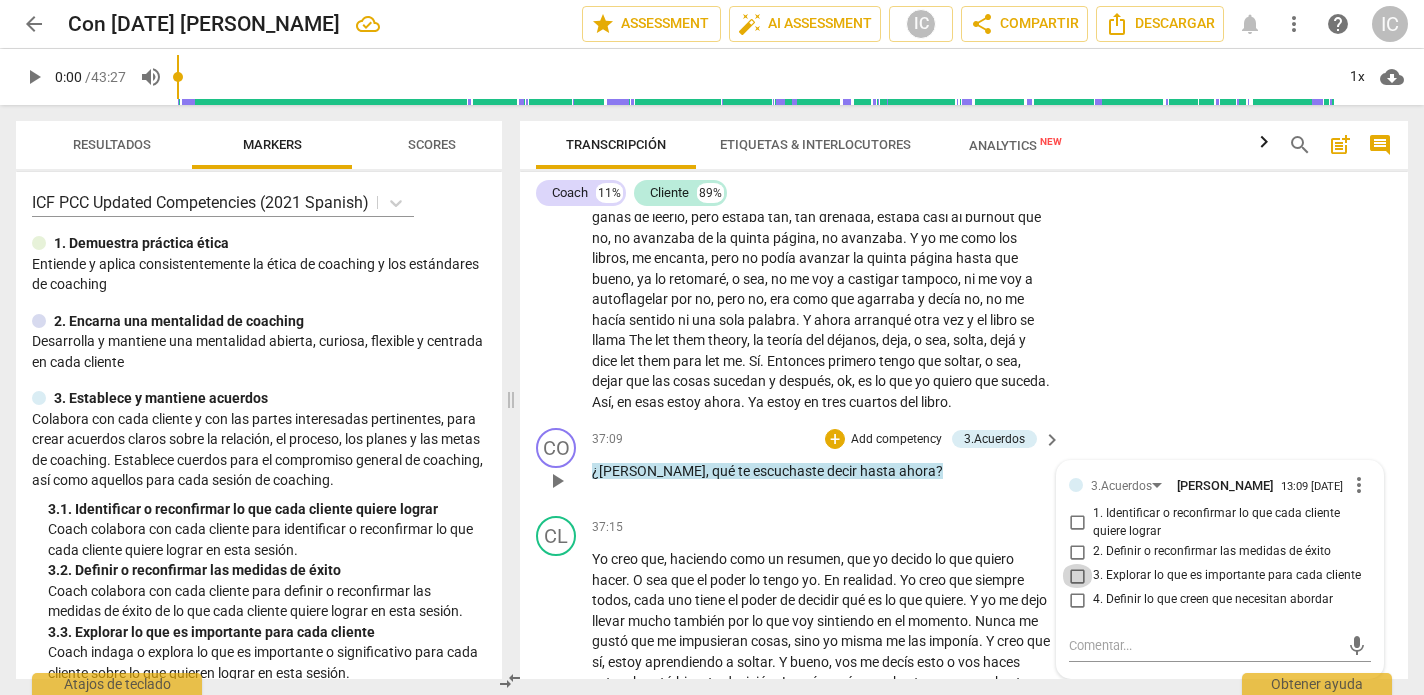 drag, startPoint x: 1073, startPoint y: 543, endPoint x: 1076, endPoint y: 554, distance: 11.401754 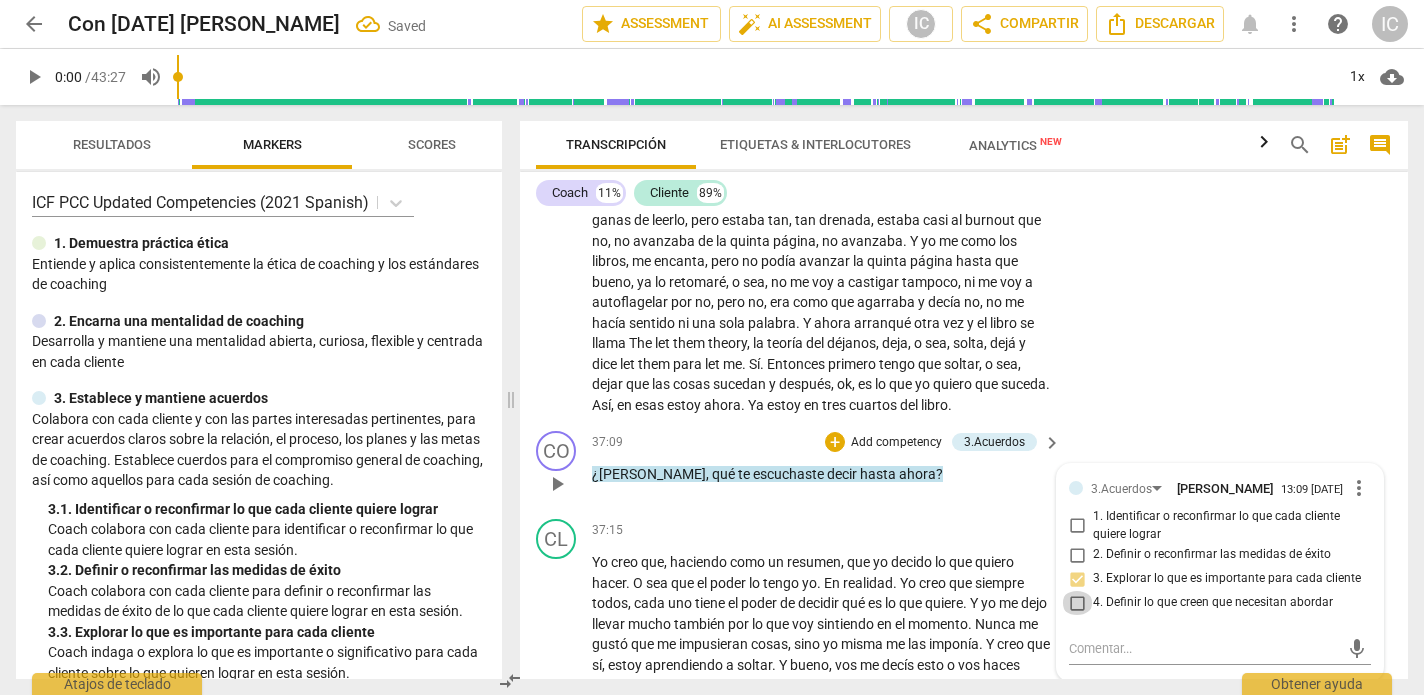 click on "4. Definir lo que creen que necesitan abordar" at bounding box center [1077, 603] 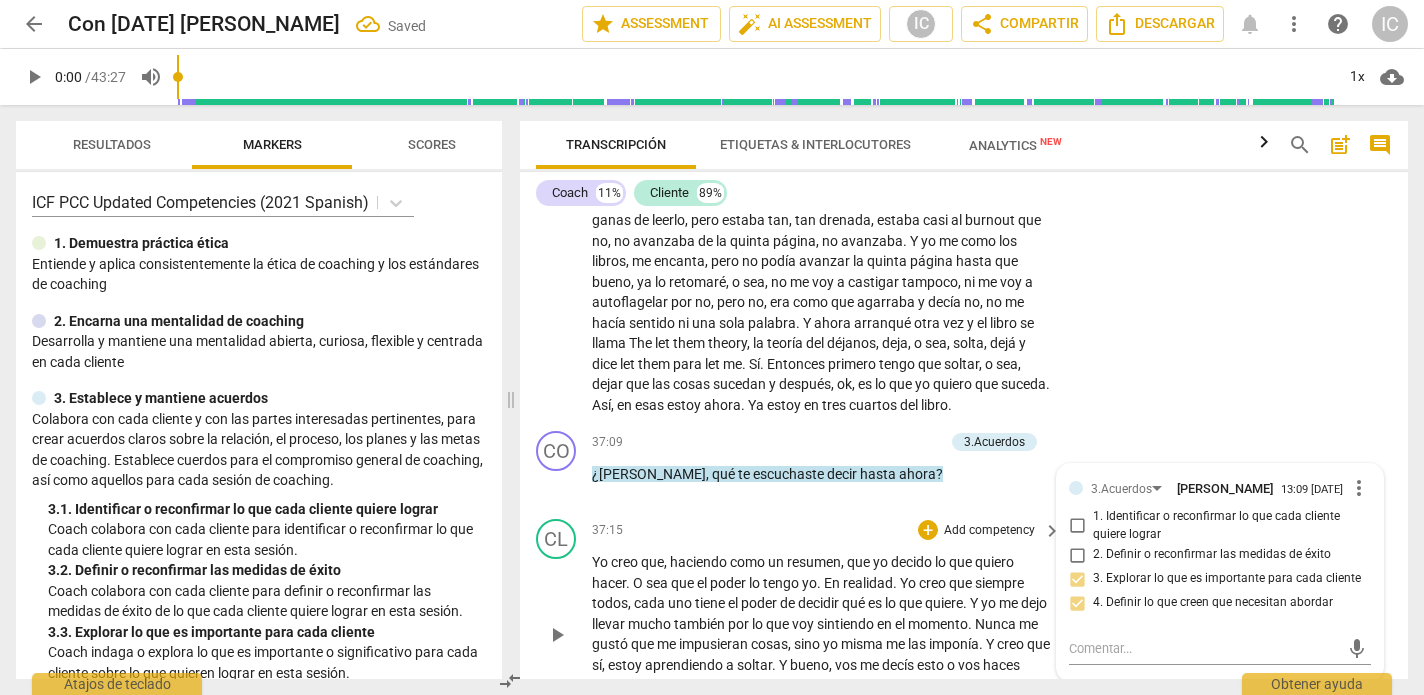 click on "CL play_arrow pause 37:15 + Add competency keyboard_arrow_right Yo   creo   que ,   haciendo   como   un   resumen ,   que   yo   decido   lo   que   quiero   hacer .   O   sea   que   el   poder   lo   tengo   yo .   En   realidad .   Yo   creo   que   siempre   todos ,   cada   uno   tiene   el   poder   de   decidir   qué   es   lo   que   quiere .   Y   yo   me   dejo   llevar   mucho   también   por   lo   que   voy   sintiendo   en   el   momento .   Nunca   me   gustó   que   me   impusieran   cosas ,   sino   yo   misma   me   las   imponía .   Y   creo   que   sí ,   estoy   aprendiendo   a   soltar .   Y   bueno ,   vos   me   decís   esto   o   vos   haces   esto ,   ok ,   está   bien ,   tu   decisión .   La   mía   será   escucharte   o   no   escucharte ,   hacer   caso   o   no   hacer   caso .   Y   sobre   todo ,   hacerme   caso ." at bounding box center (964, 617) 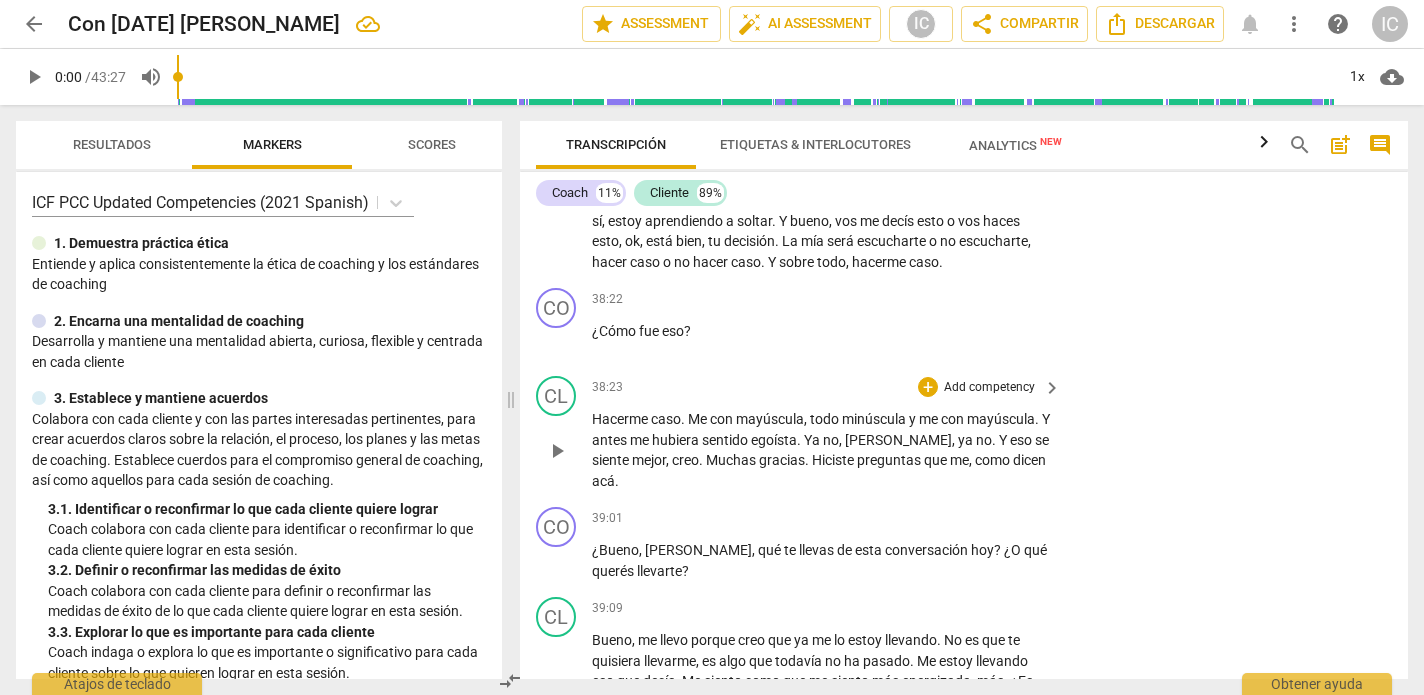 scroll, scrollTop: 9018, scrollLeft: 0, axis: vertical 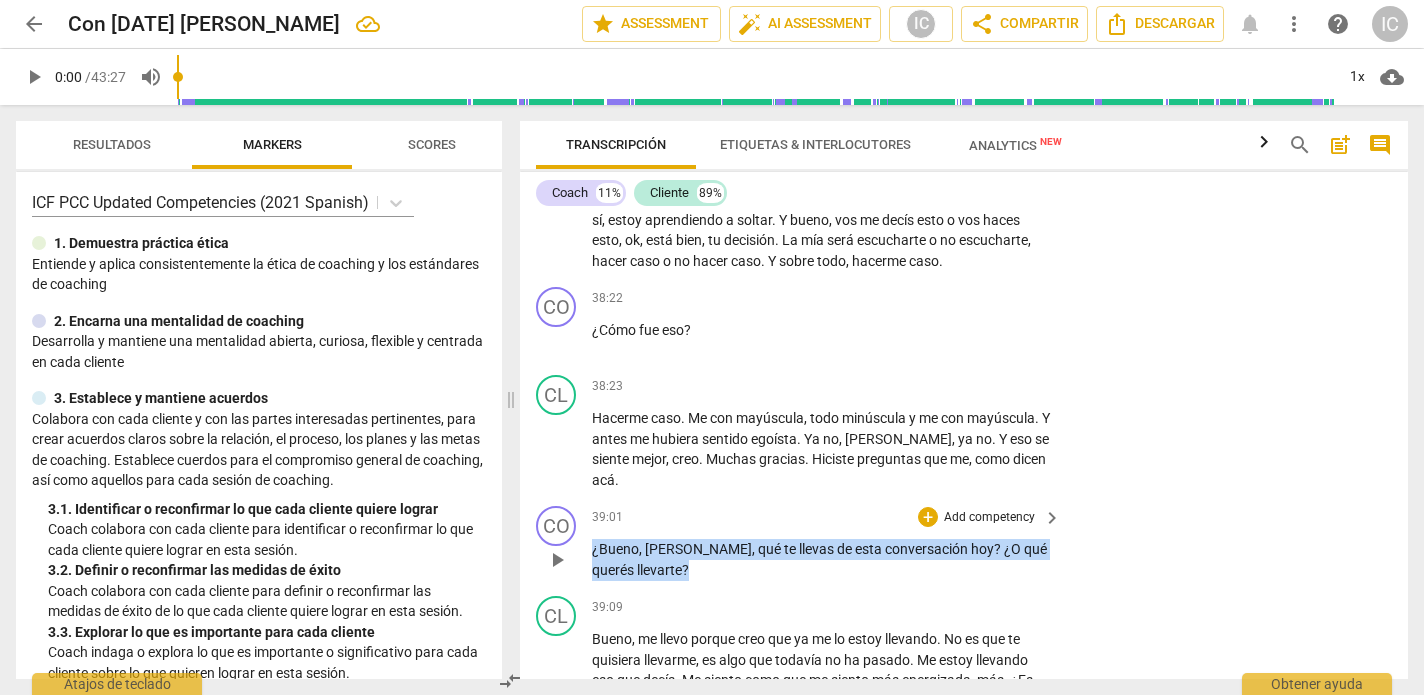 drag, startPoint x: 643, startPoint y: 542, endPoint x: 584, endPoint y: 522, distance: 62.297672 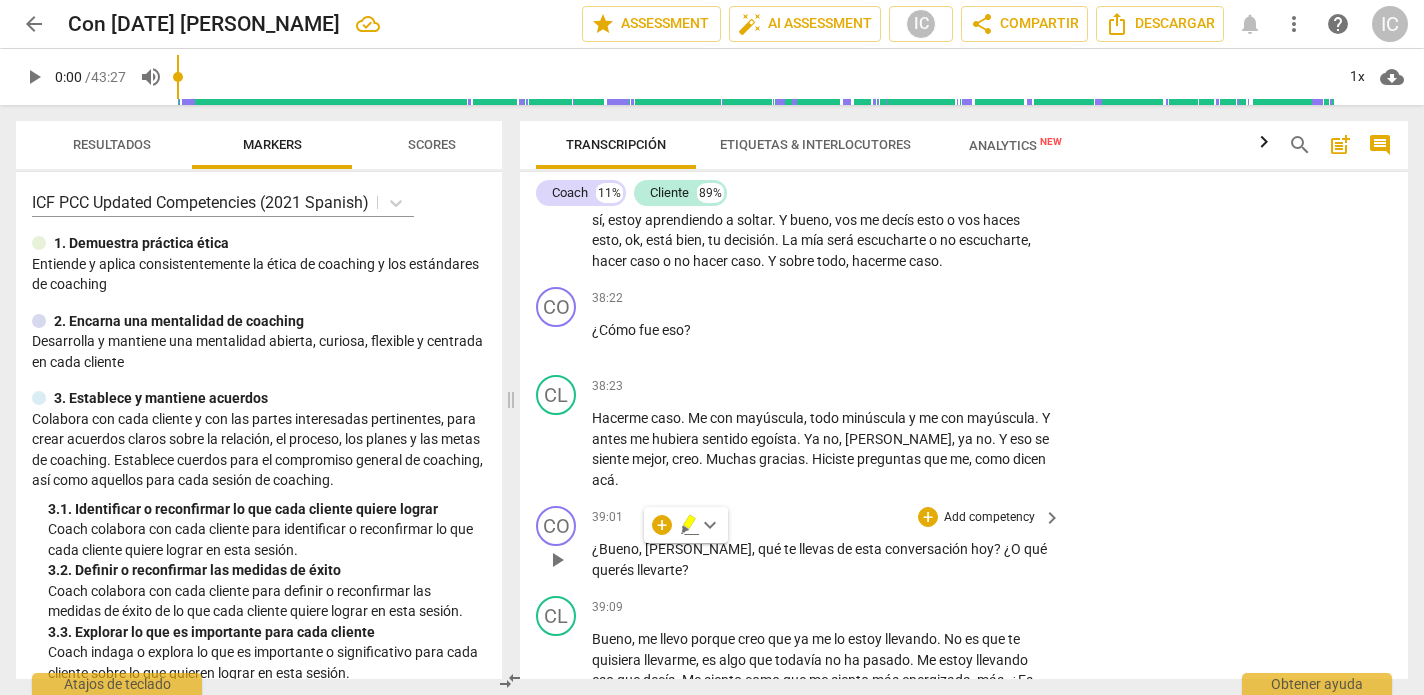 click on "Add competency" at bounding box center (989, 518) 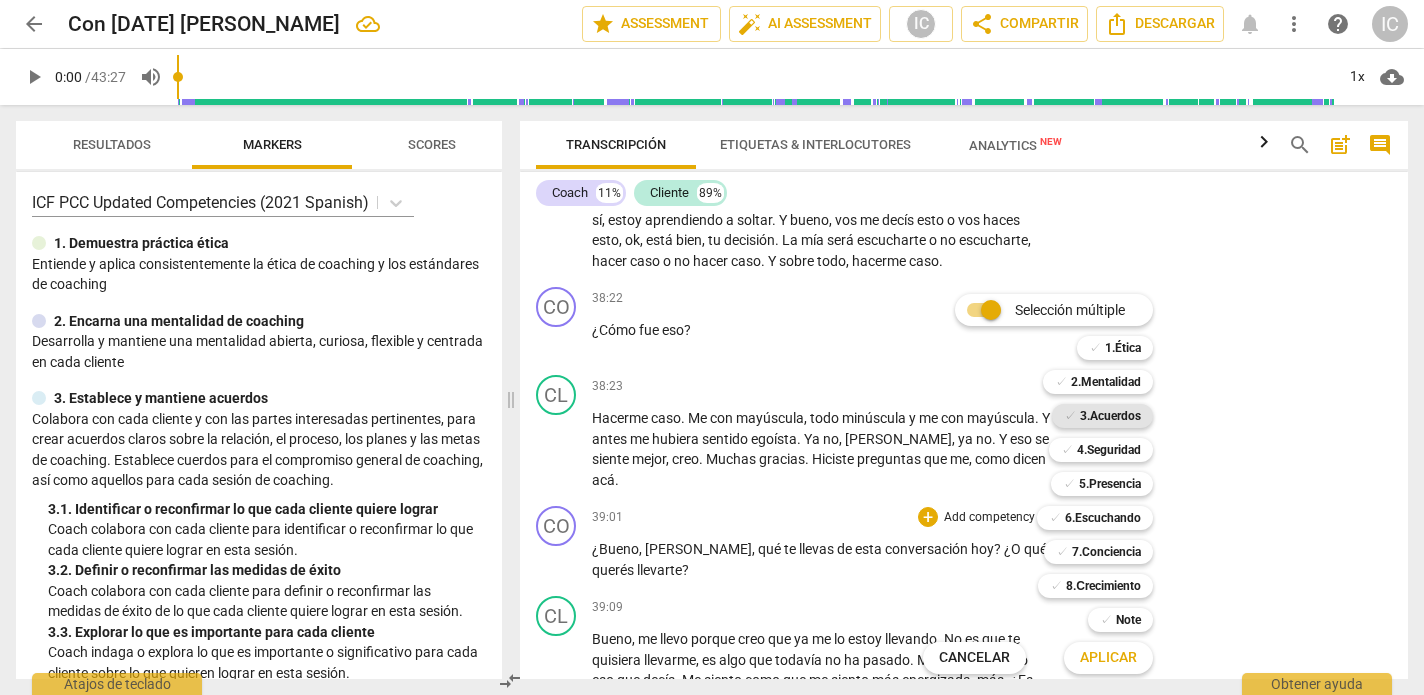 click on "3.Acuerdos" at bounding box center (1110, 416) 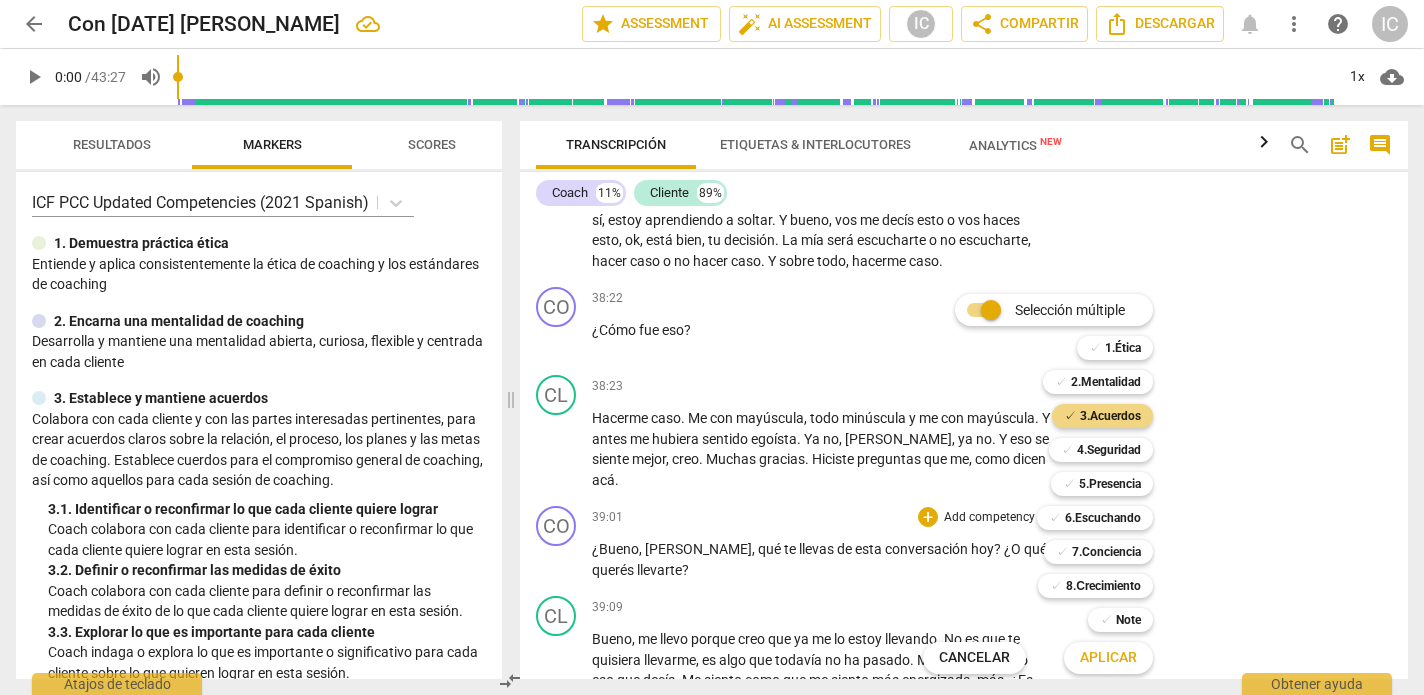 click on "Aplicar" at bounding box center [1108, 658] 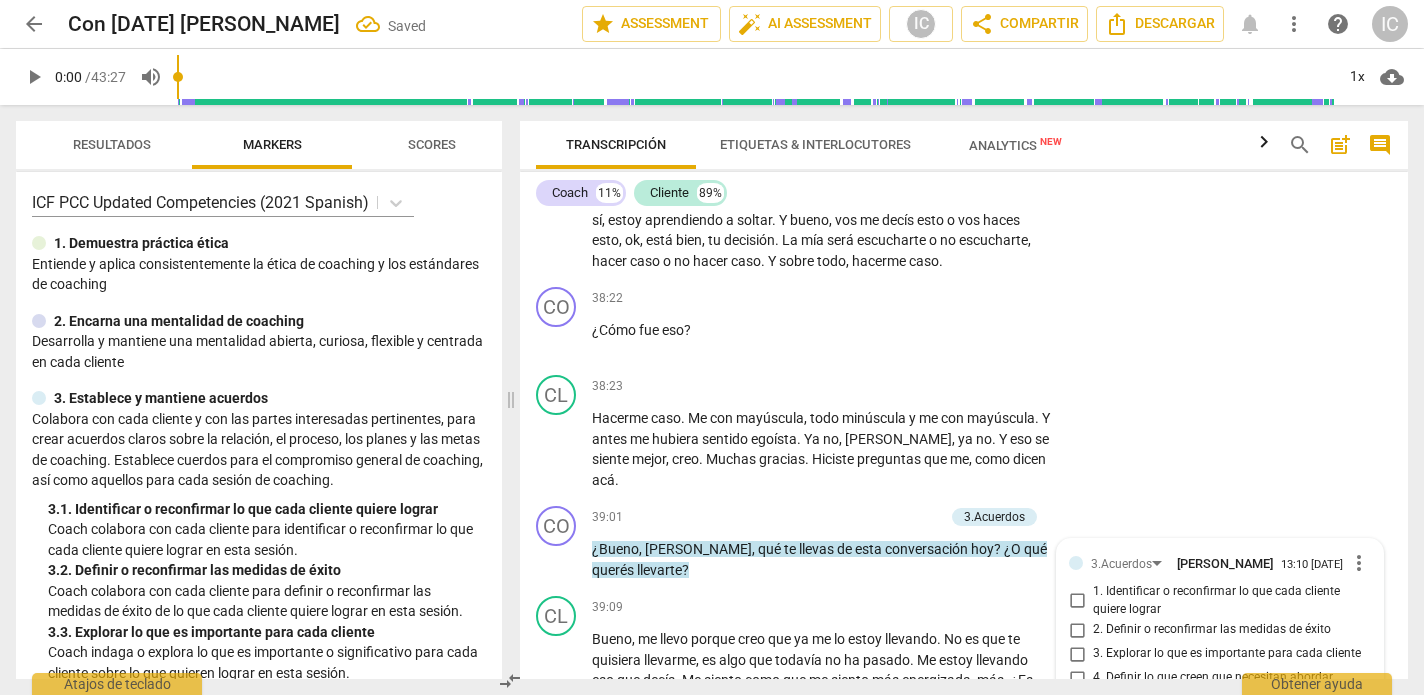 scroll, scrollTop: 9282, scrollLeft: 0, axis: vertical 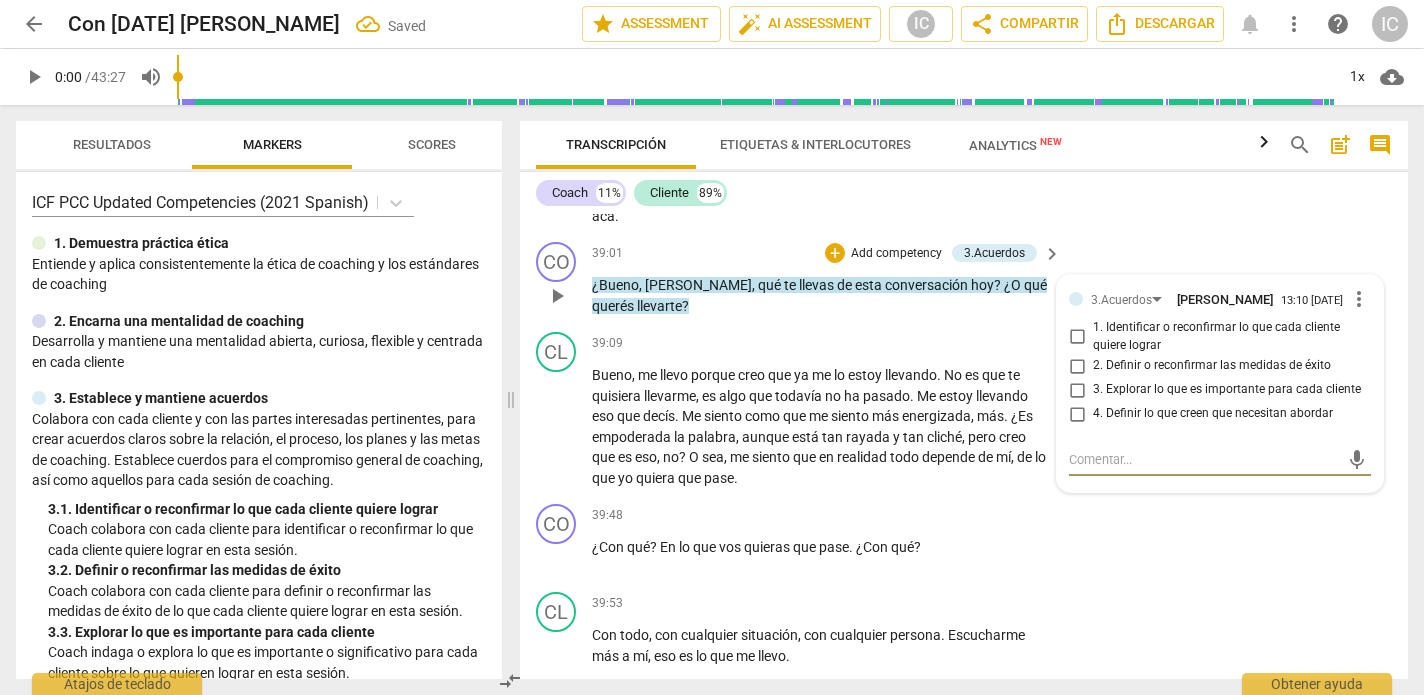 click on "2. Definir o reconfirmar las medidas de éxito" at bounding box center (1212, 366) 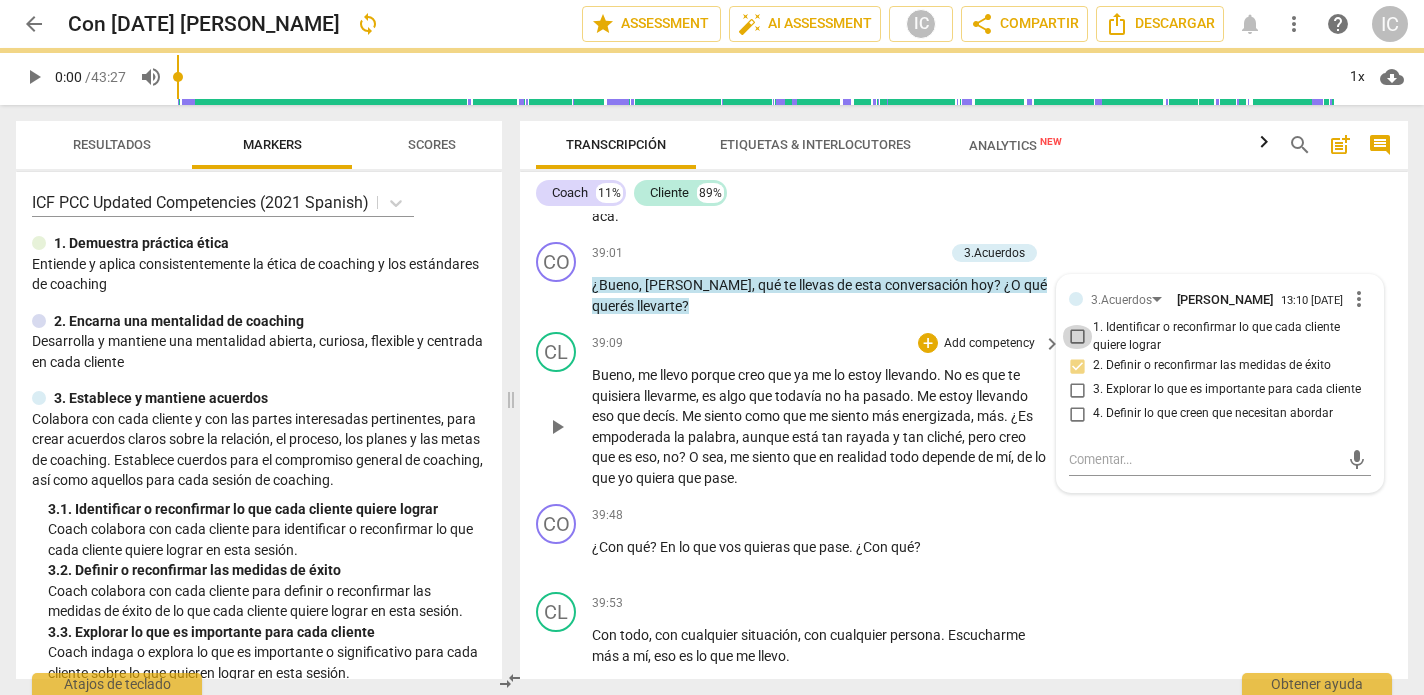 drag, startPoint x: 1066, startPoint y: 320, endPoint x: 1051, endPoint y: 376, distance: 57.974133 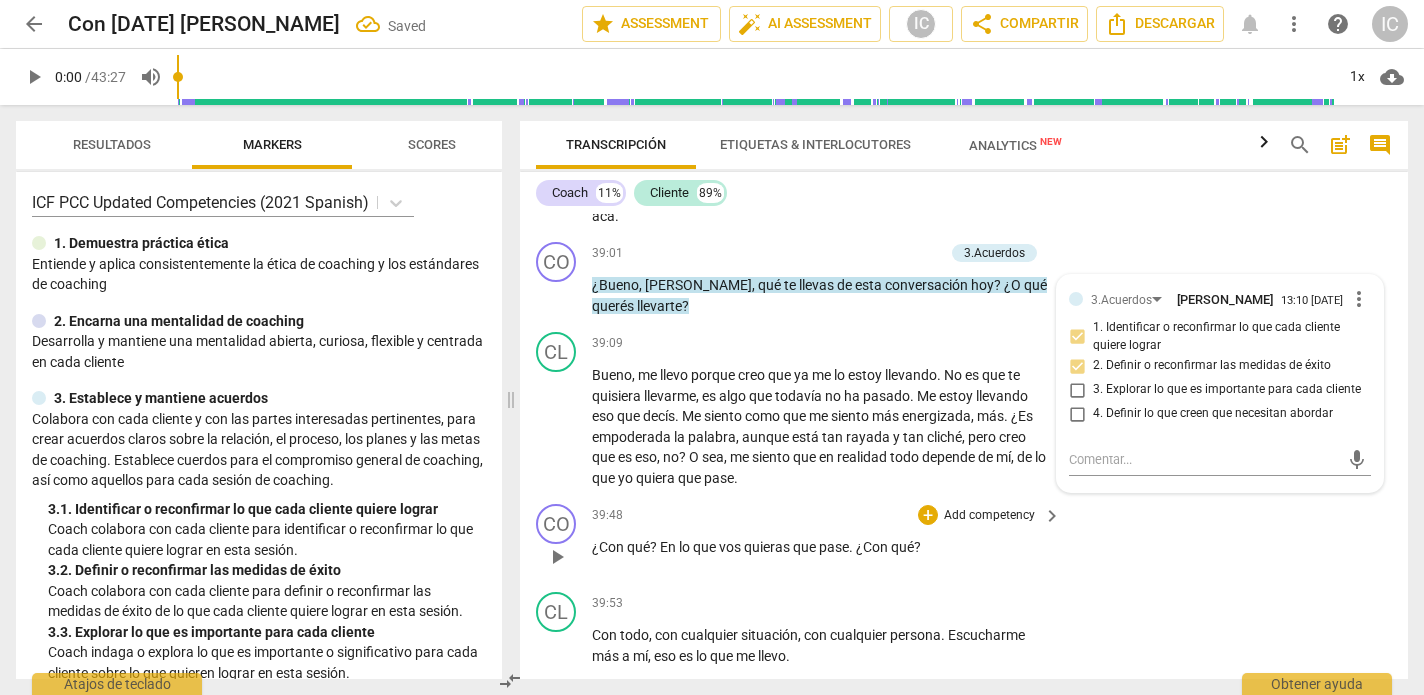 click on "CO play_arrow pause 39:48 + Add competency keyboard_arrow_right ¿Con   qué ?   En   lo   que   vos   quieras   que   pase .   ¿Con   qué ?" at bounding box center (964, 540) 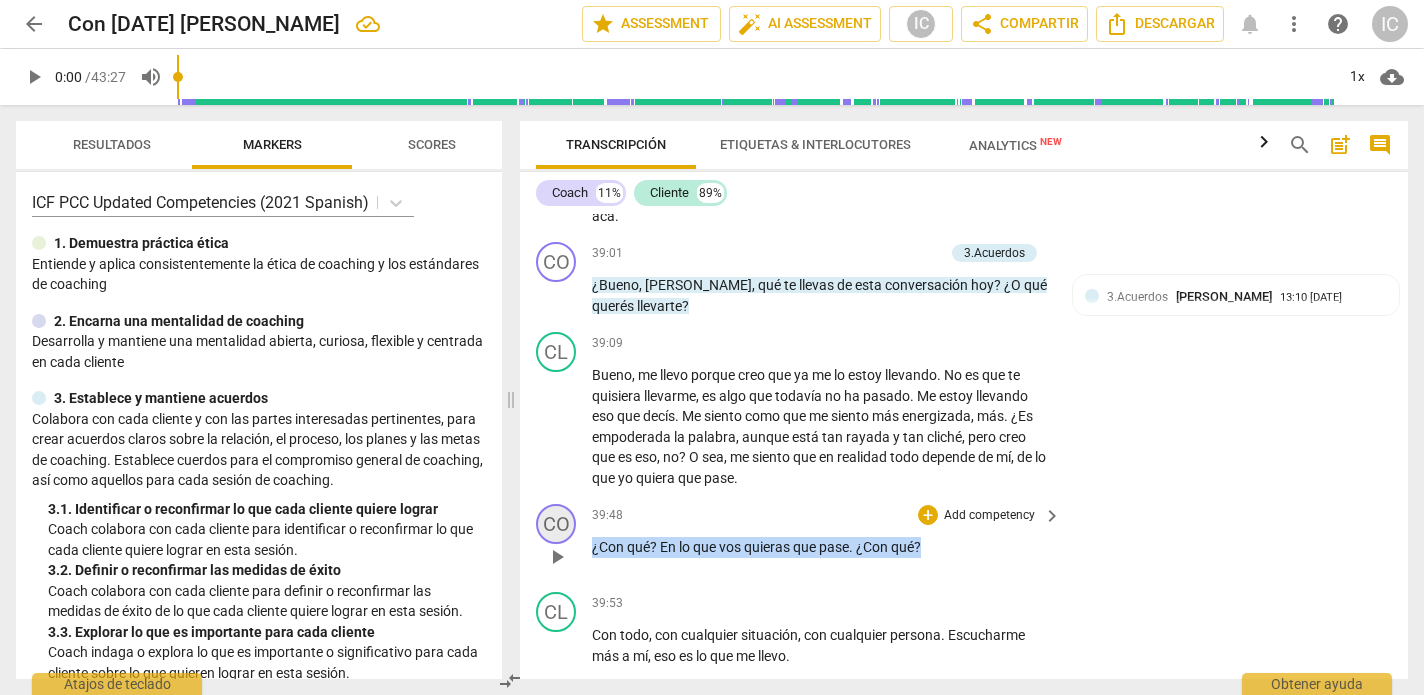 drag, startPoint x: 943, startPoint y: 522, endPoint x: 548, endPoint y: 510, distance: 395.18225 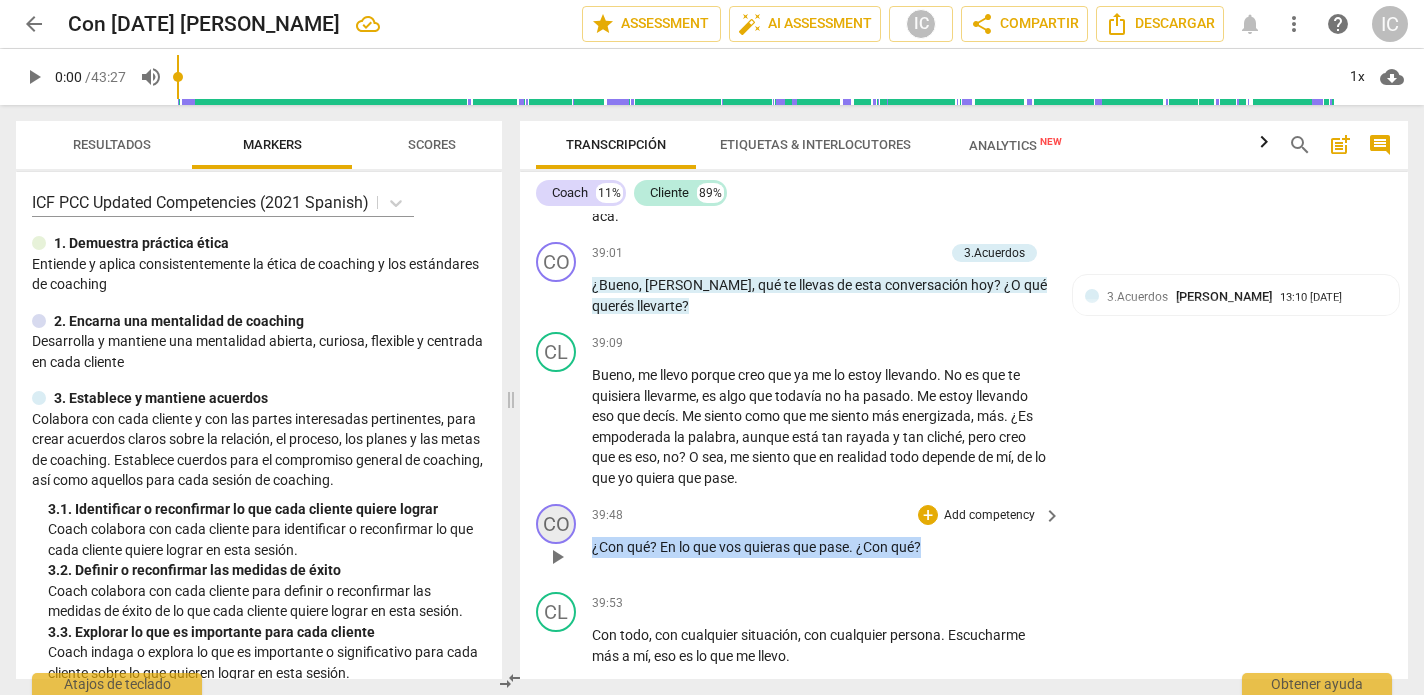 click on "CO play_arrow pause 39:48 + Add competency keyboard_arrow_right ¿Con   qué ?   En   lo   que   vos   quieras   que   pase .   ¿Con   qué ?" at bounding box center [964, 540] 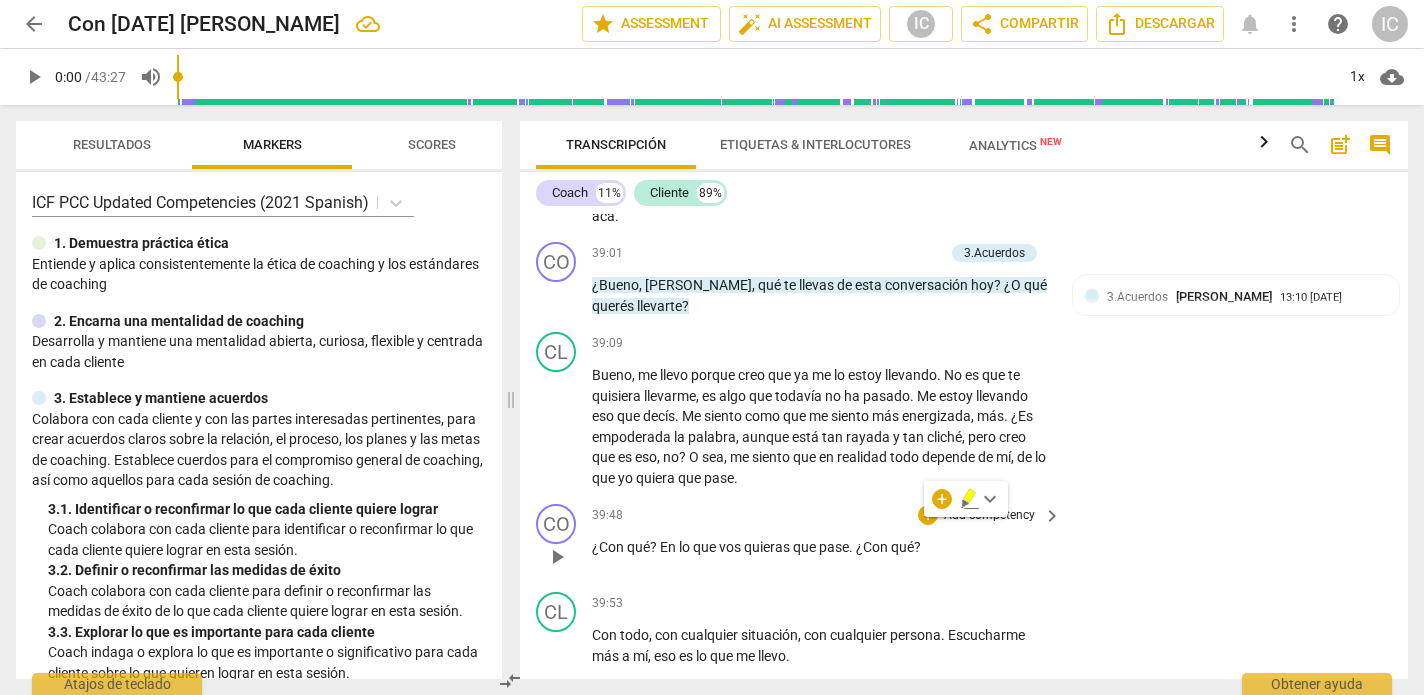 click on "Add competency" at bounding box center (989, 516) 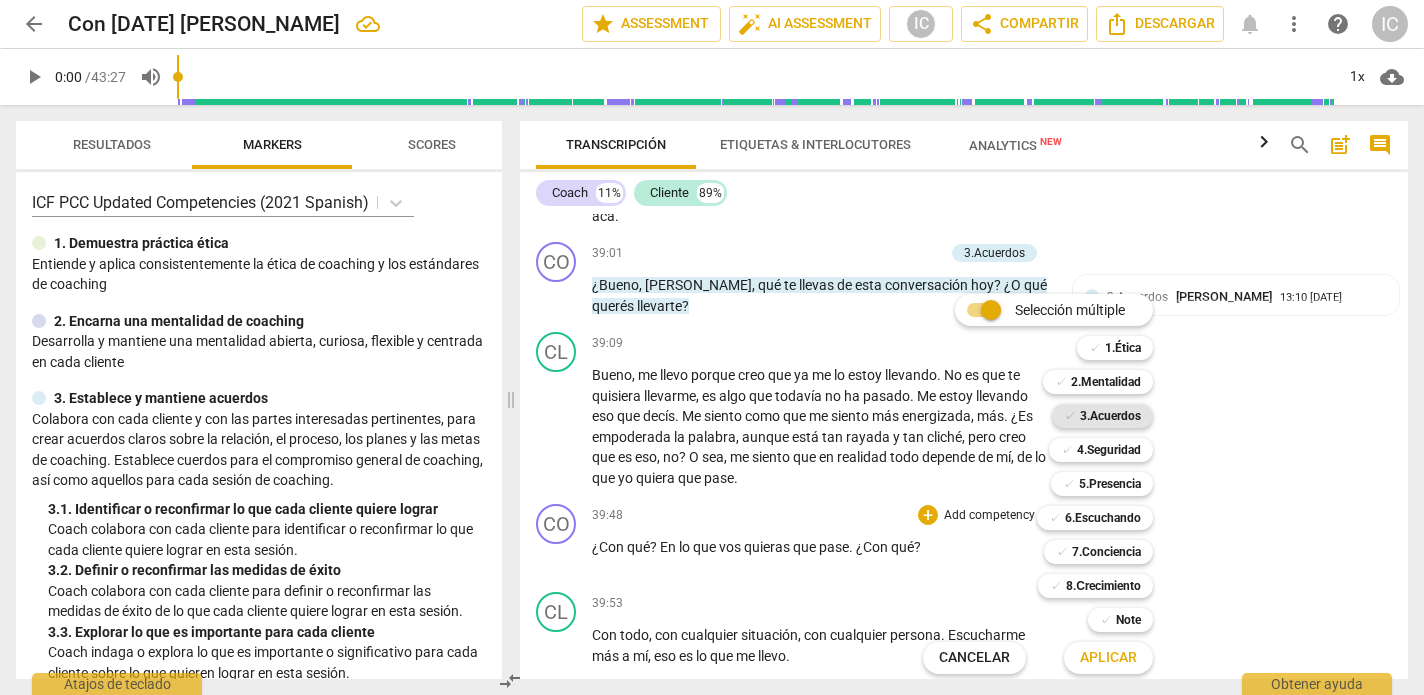 click on "3.Acuerdos" at bounding box center [1110, 416] 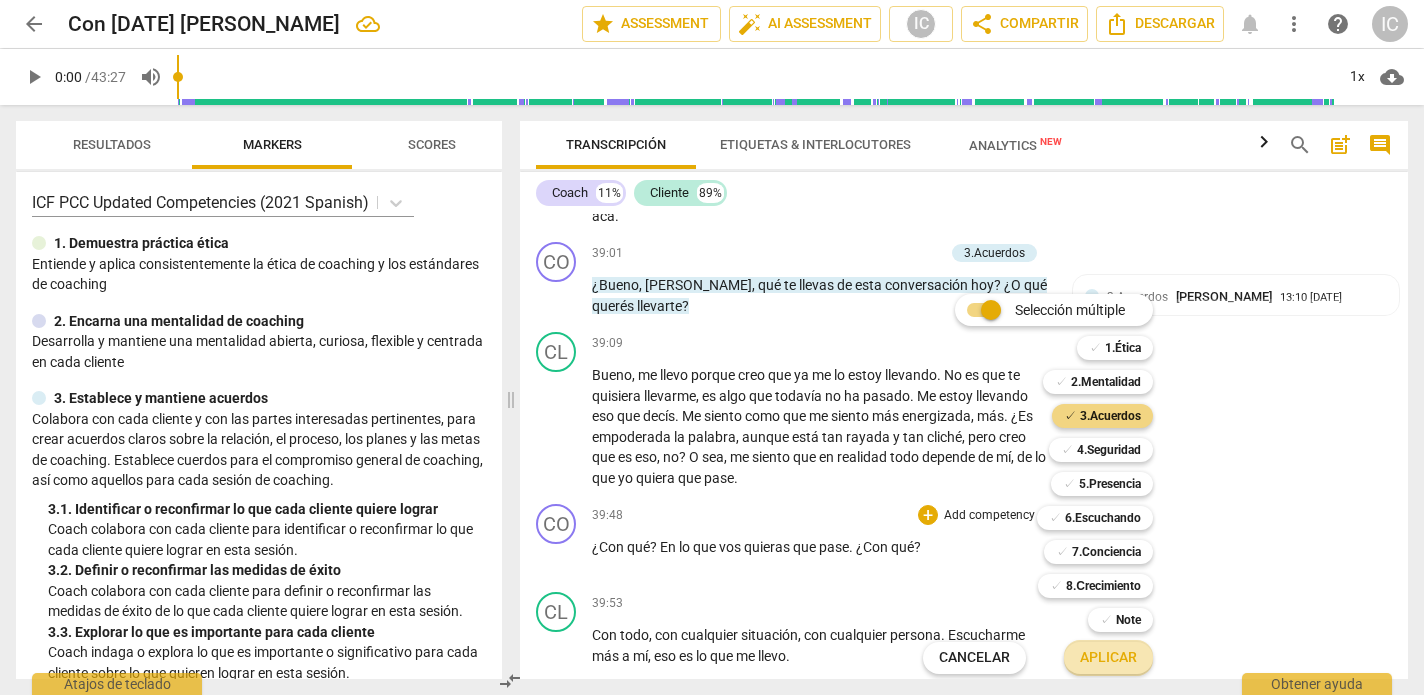 click on "Aplicar" at bounding box center [1108, 658] 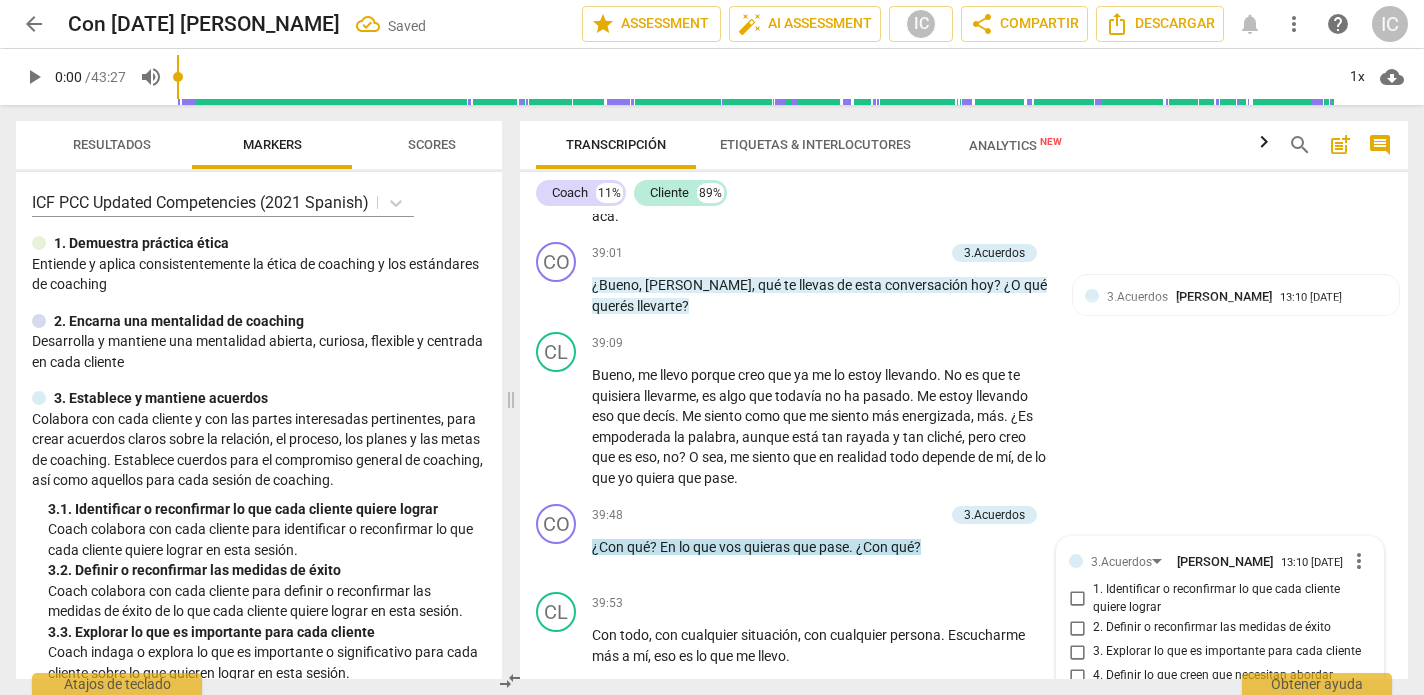 scroll, scrollTop: 9540, scrollLeft: 0, axis: vertical 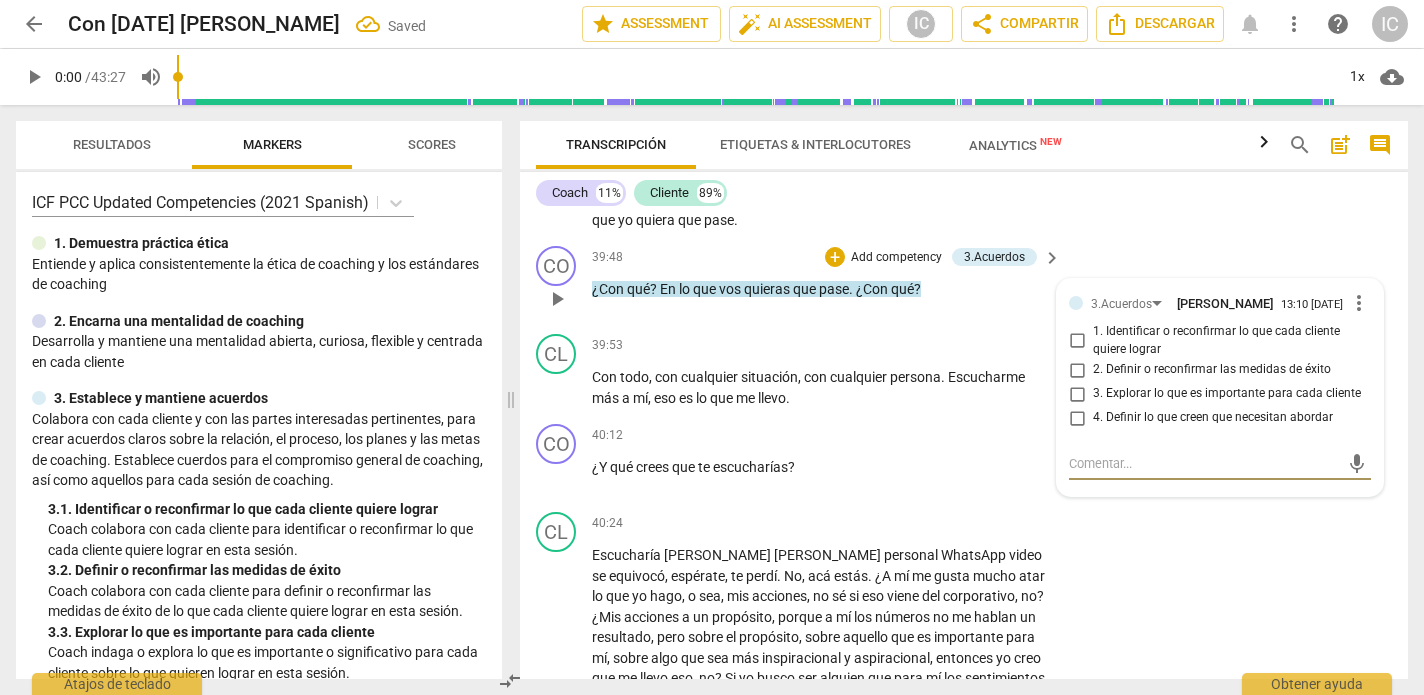 click on "2. Definir o reconfirmar las medidas de éxito" at bounding box center (1212, 370) 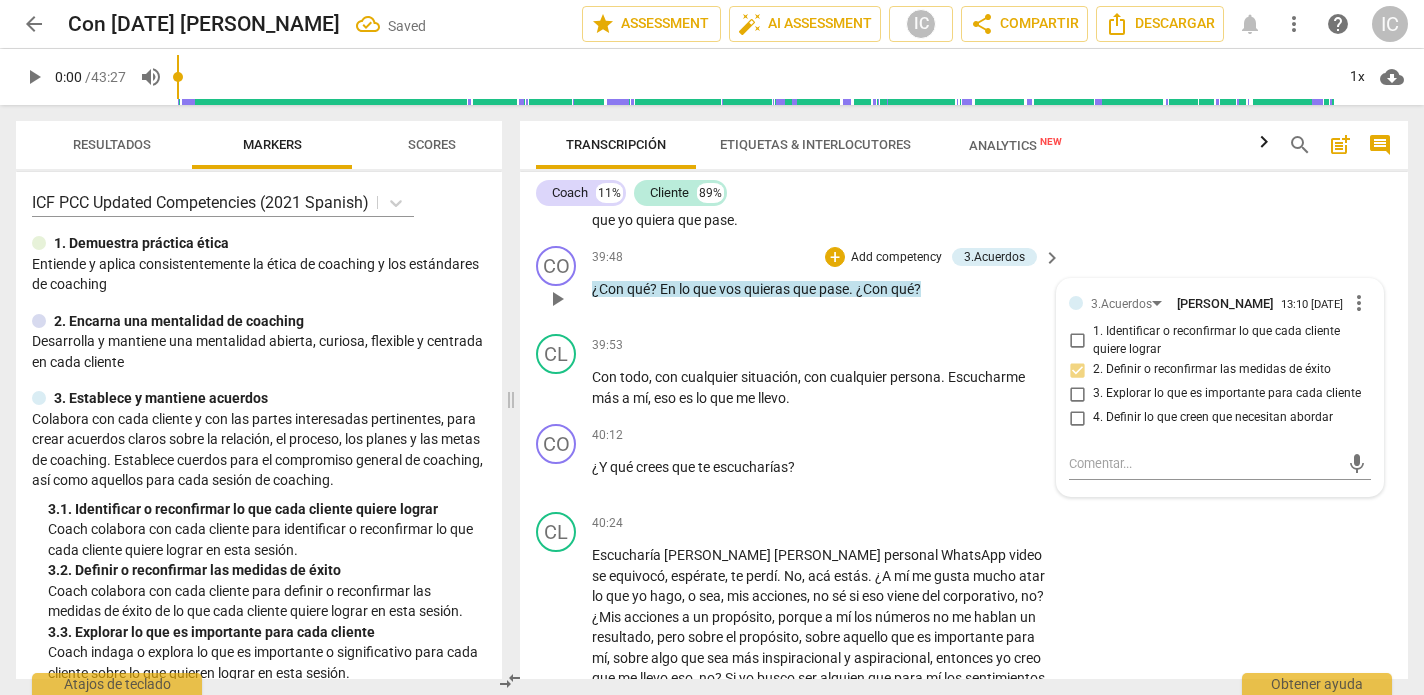 drag, startPoint x: 1075, startPoint y: 377, endPoint x: 1080, endPoint y: 406, distance: 29.427877 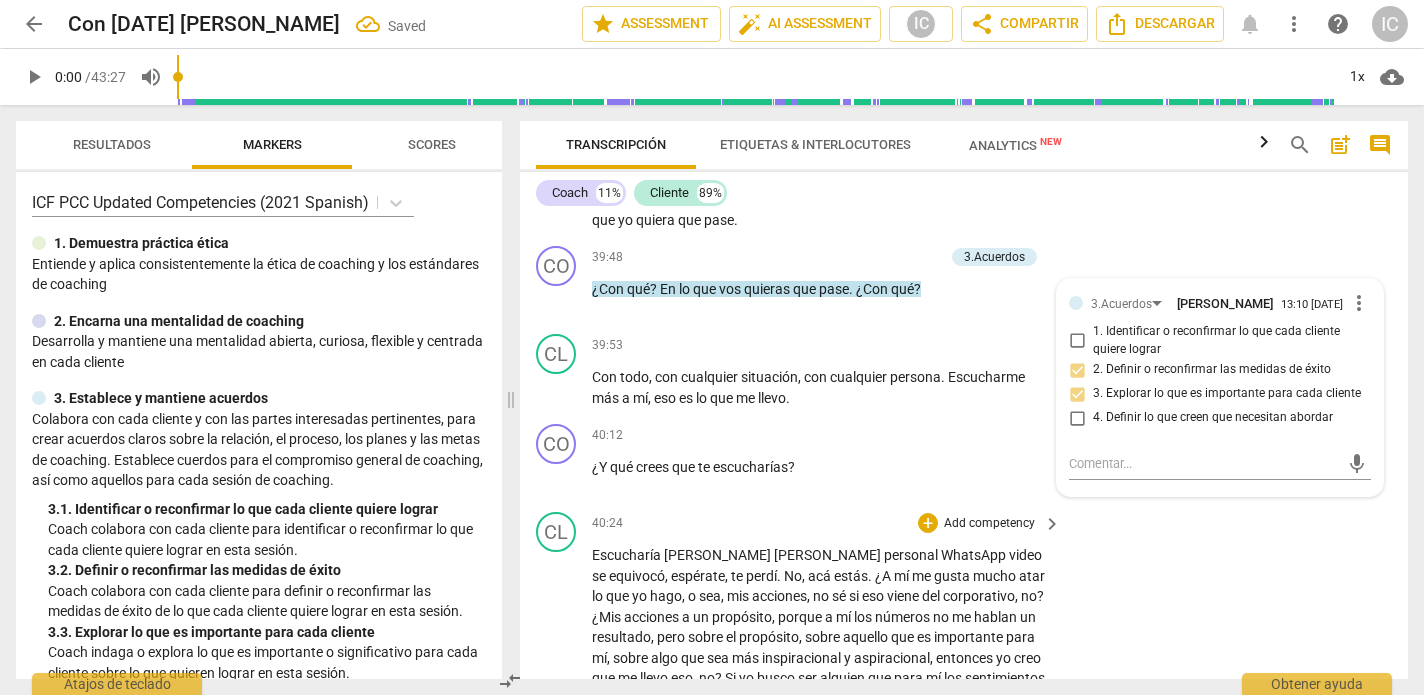 click on "CL play_arrow pause 40:24 + Add competency keyboard_arrow_right Escucharía   [PERSON_NAME]   personal   WhatsApp   video   se   equivocó ,   espérate ,   te   perdí .   No ,   acá   estás .   ¿A   mí   me   gusta   mucho   atar   lo   que   yo   hago ,   o   sea ,   mis   acciones ,   no   sé   si   eso   viene   del   corporativo ,   no ?   ¿Mis   acciones   a   un   propósito ,   porque   a   mí   los   números   no   me   hablan   un   resultado ,   pero   sobre   el   propósito ,   sobre   aquello   que   es   importante   para   mí ,   sobre   algo   que   sea   más   inspiracional   y   aspiracional ,   entonces   yo   creo   que   me   llevo   eso ,   no ?   Si   yo   busco   ser   alguien   que   para   mí   los   sentimientos ,   las   emociones   son   más   importantes   que   otra   cosa ,   entonces   siempre   mi   mirada   fue   hacia   otro ,   hacia   cómo   se   siente   el   otro ,   cómo   está   el   otro ,   qué   es   importante   para   el   otro .   Entonces" at bounding box center (964, 692) 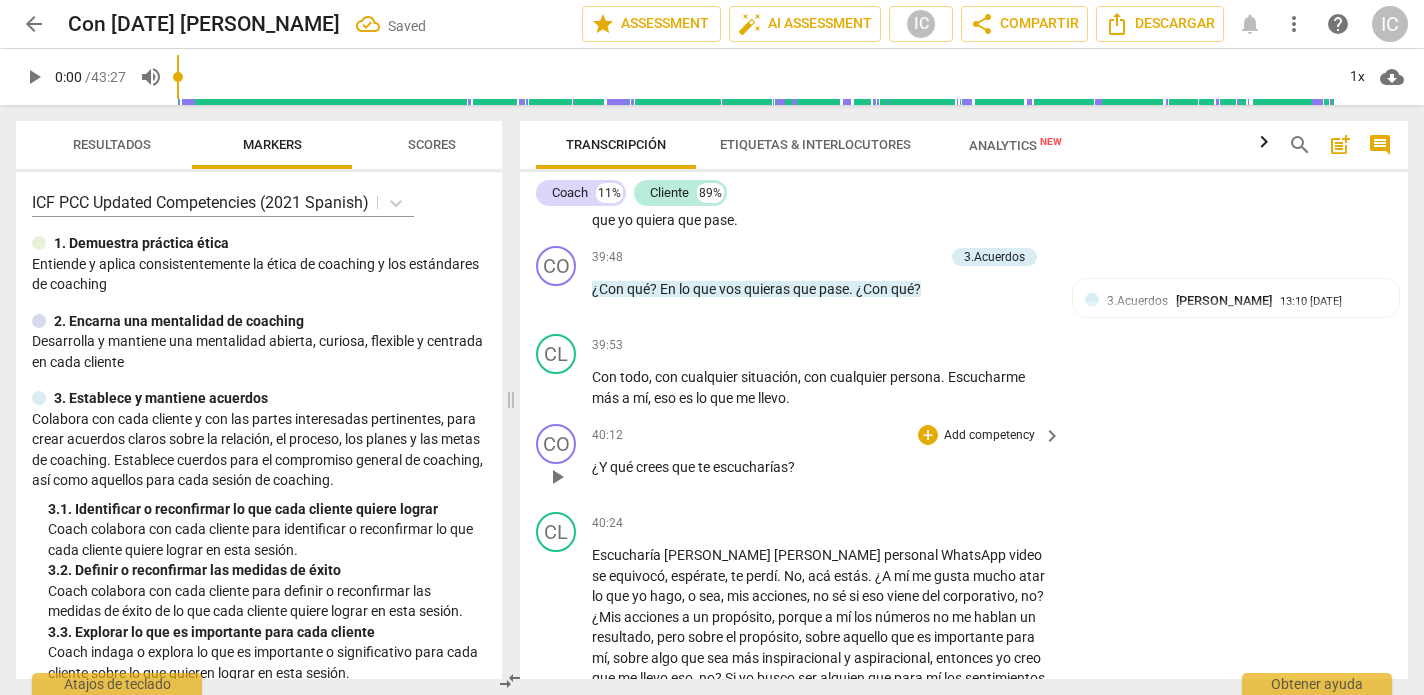 scroll, scrollTop: 9547, scrollLeft: 0, axis: vertical 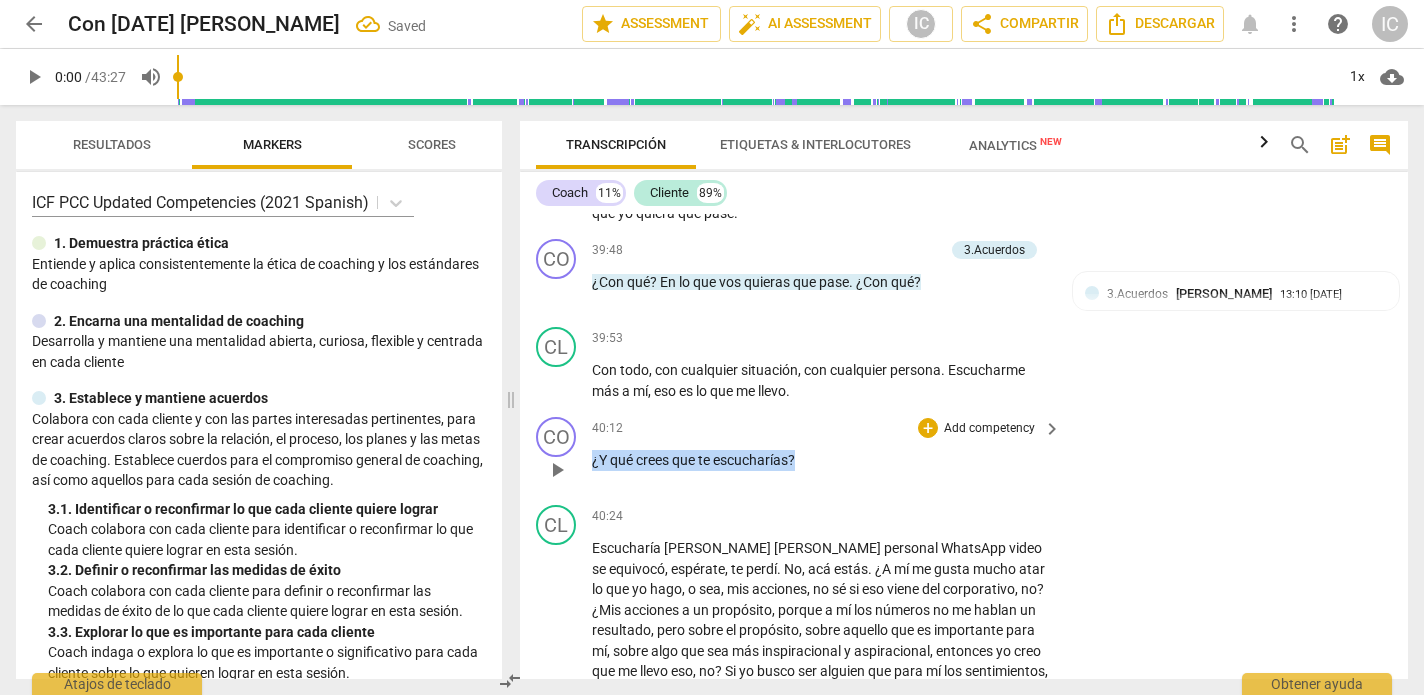 drag, startPoint x: 814, startPoint y: 432, endPoint x: 590, endPoint y: 428, distance: 224.0357 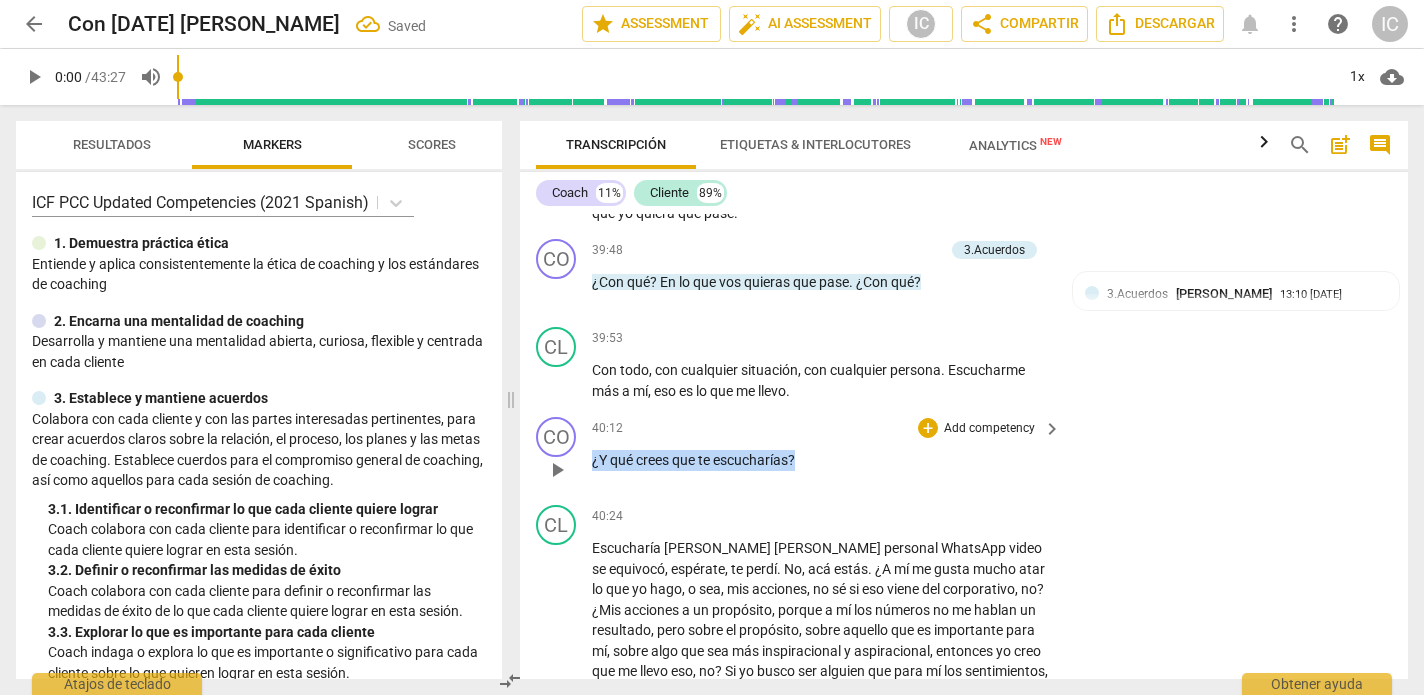 click on "CO play_arrow pause 40:12 + Add competency keyboard_arrow_right ¿Y   qué   crees   que   te   escucharías ?" at bounding box center [964, 453] 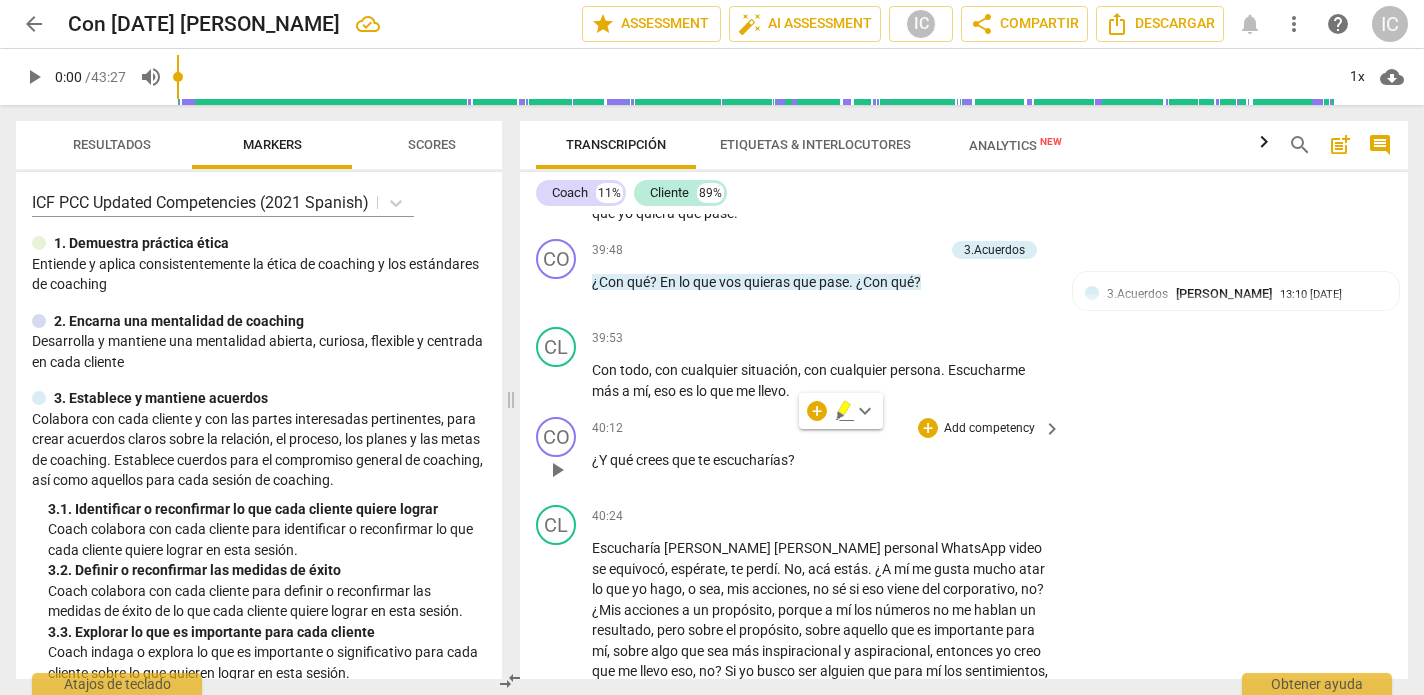 click on "Add competency" at bounding box center [989, 429] 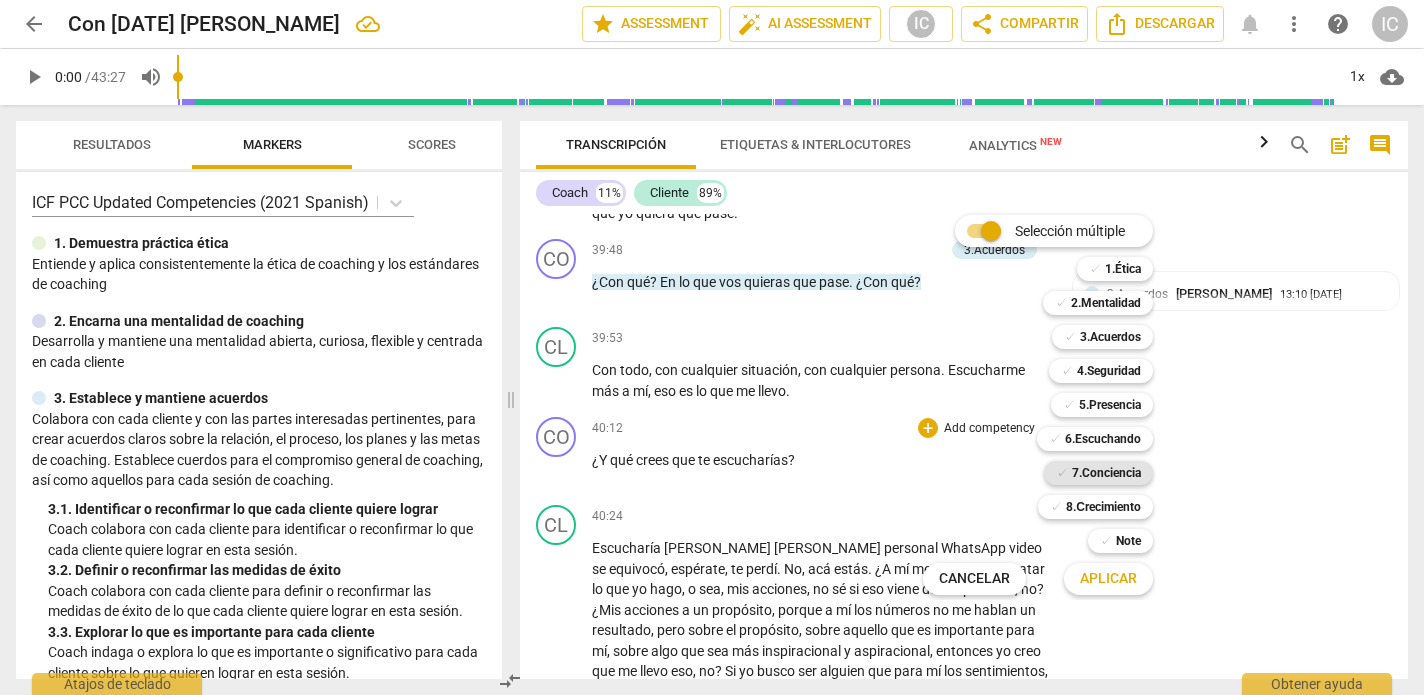 click on "7.Conciencia" at bounding box center (1106, 473) 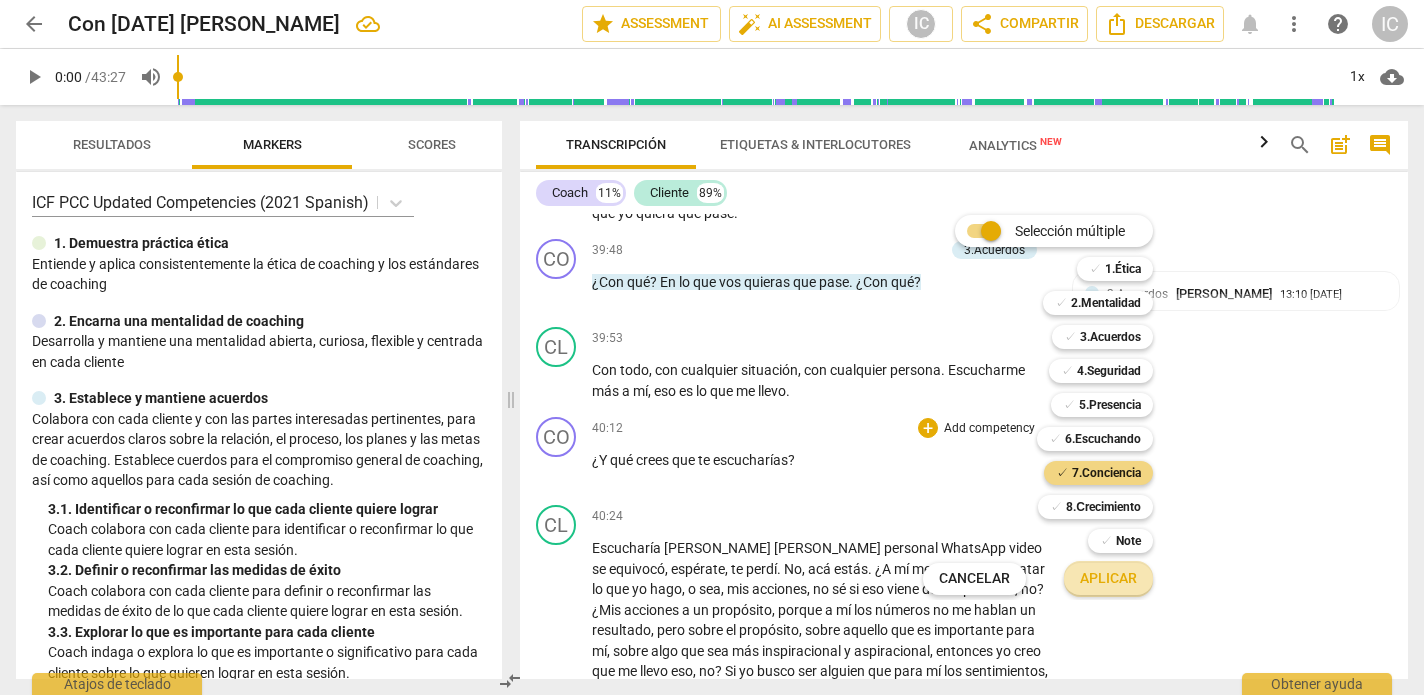click on "Aplicar" at bounding box center [1108, 579] 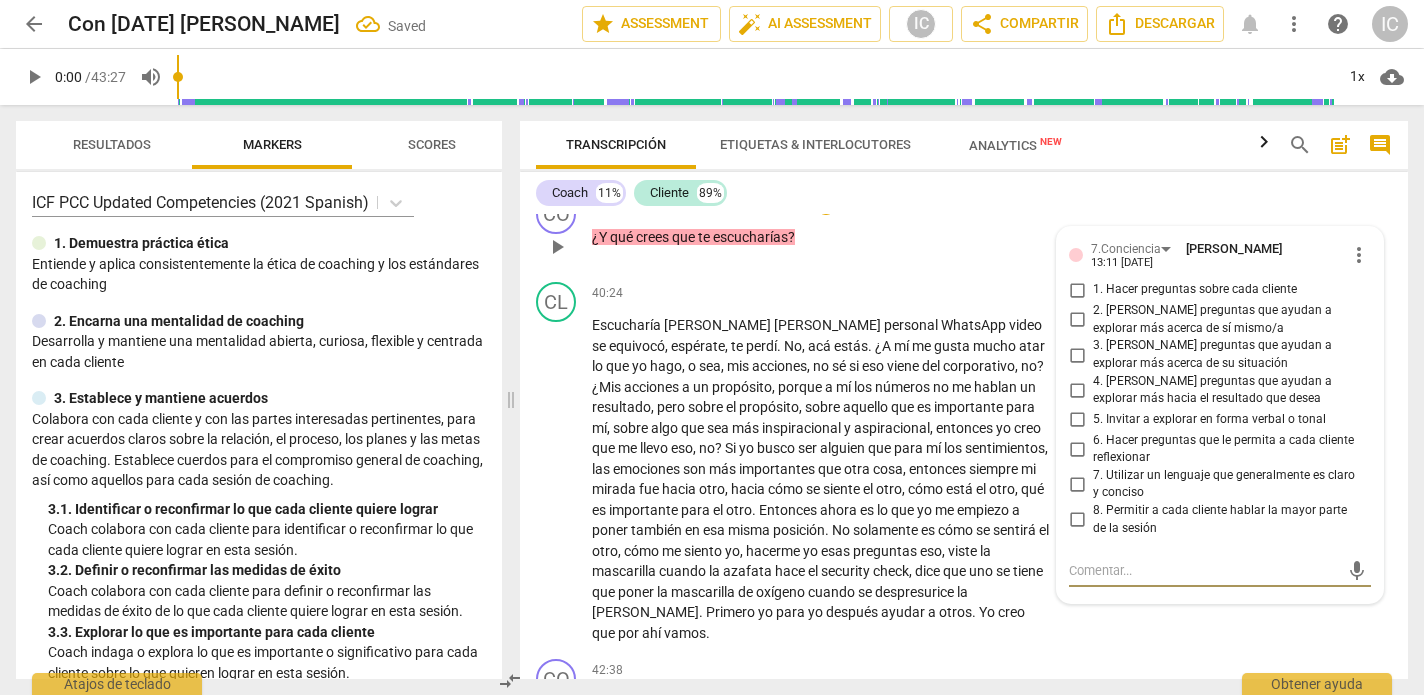 scroll, scrollTop: 9767, scrollLeft: 0, axis: vertical 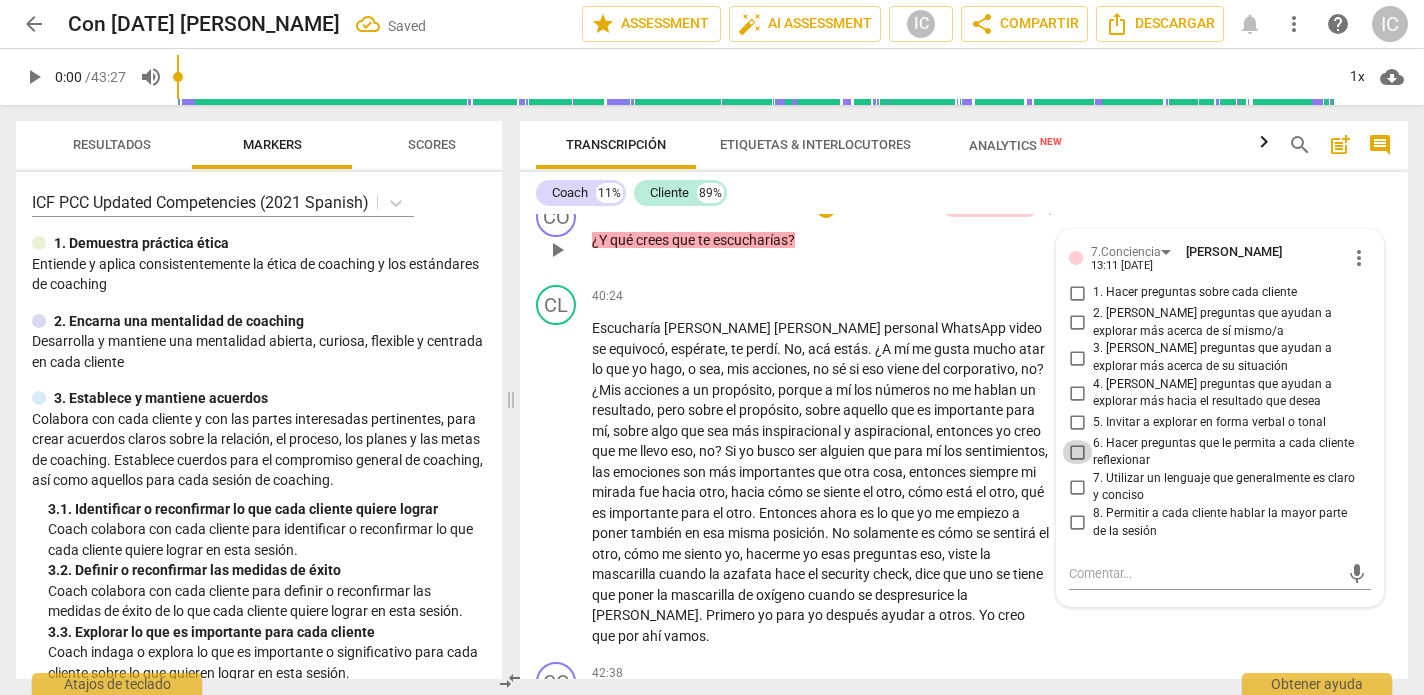 click on "6. Hacer preguntas que le permita a cada cliente reflexionar" at bounding box center [1077, 452] 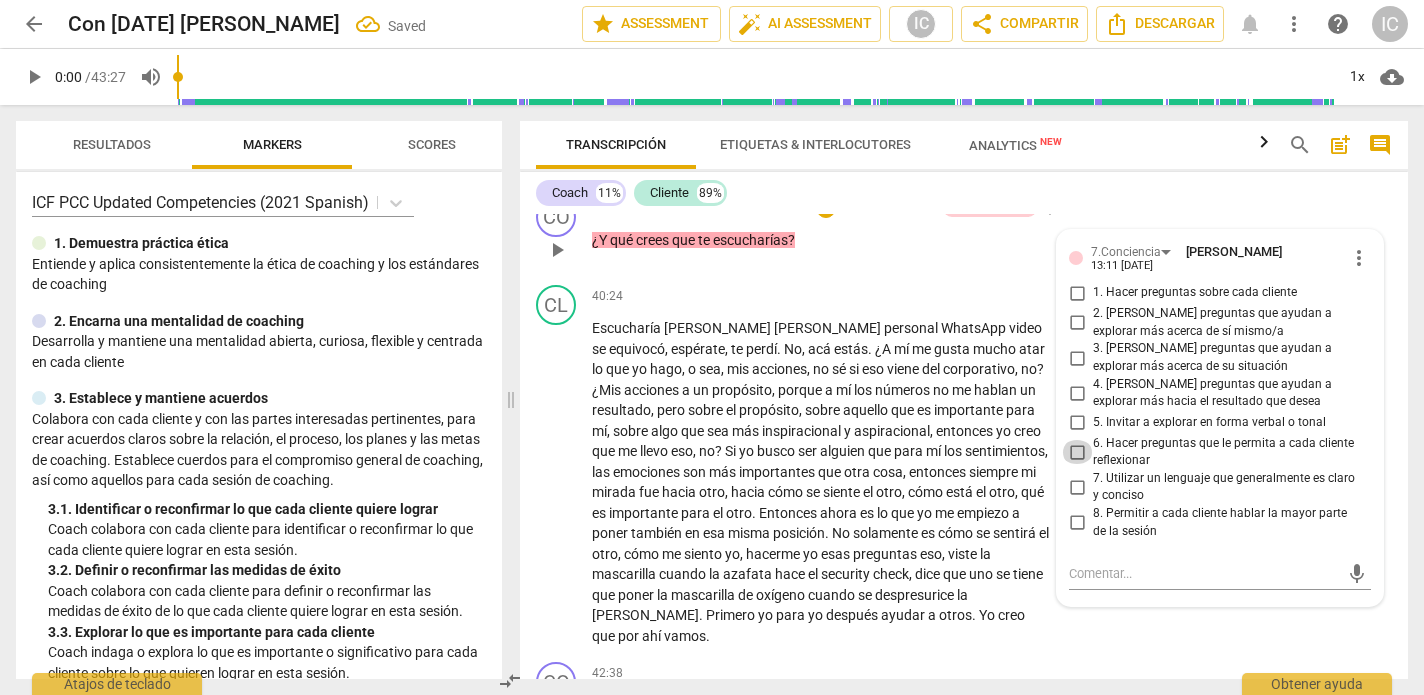 checkbox on "true" 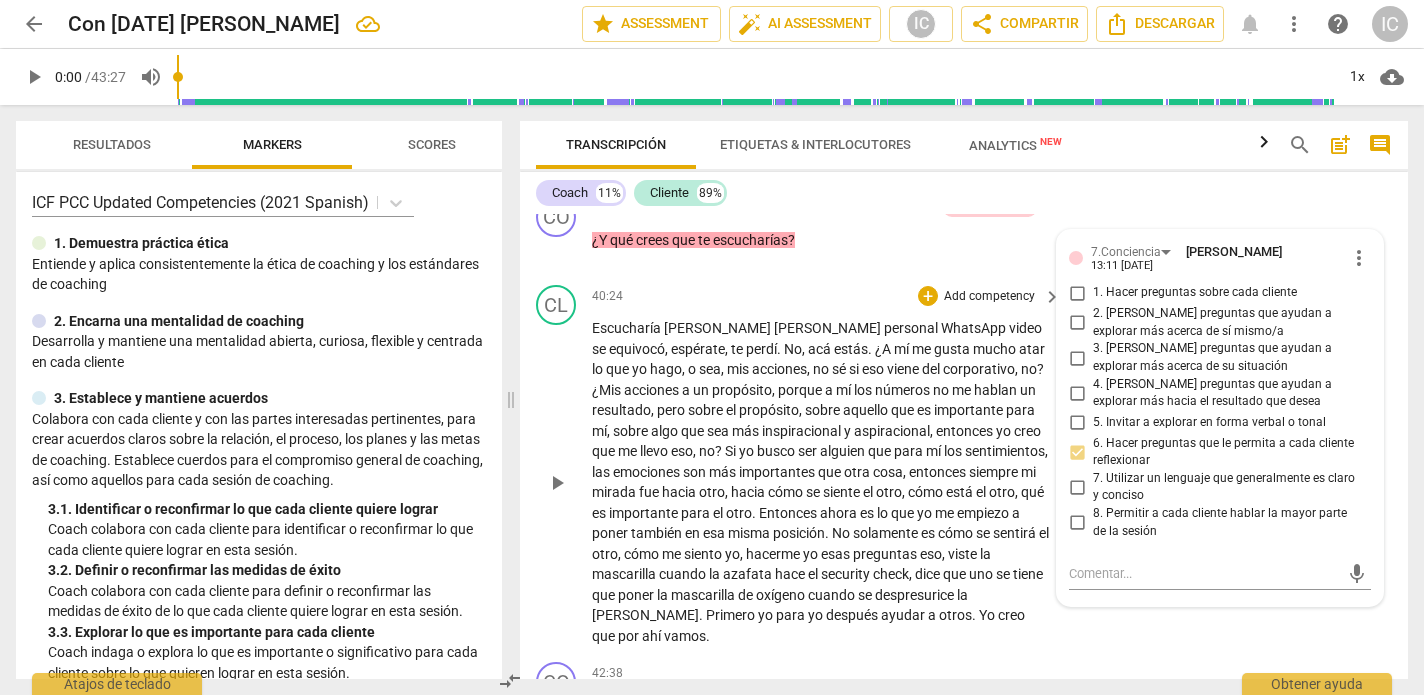 click on "CL play_arrow pause 40:24 + Add competency keyboard_arrow_right Escucharía   [PERSON_NAME]   personal   WhatsApp   video   se   equivocó ,   espérate ,   te   perdí .   No ,   acá   estás .   ¿A   mí   me   gusta   mucho   atar   lo   que   yo   hago ,   o   sea ,   mis   acciones ,   no   sé   si   eso   viene   del   corporativo ,   no ?   ¿Mis   acciones   a   un   propósito ,   porque   a   mí   los   números   no   me   hablan   un   resultado ,   pero   sobre   el   propósito ,   sobre   aquello   que   es   importante   para   mí ,   sobre   algo   que   sea   más   inspiracional   y   aspiracional ,   entonces   yo   creo   que   me   llevo   eso ,   no ?   Si   yo   busco   ser   alguien   que   para   mí   los   sentimientos ,   las   emociones   son   más   importantes   que   otra   cosa ,   entonces   siempre   mi   mirada   fue   hacia   otro ,   hacia   cómo   se   siente   el   otro ,   cómo   está   el   otro ,   qué   es   importante   para   el   otro .   Entonces" at bounding box center (964, 465) 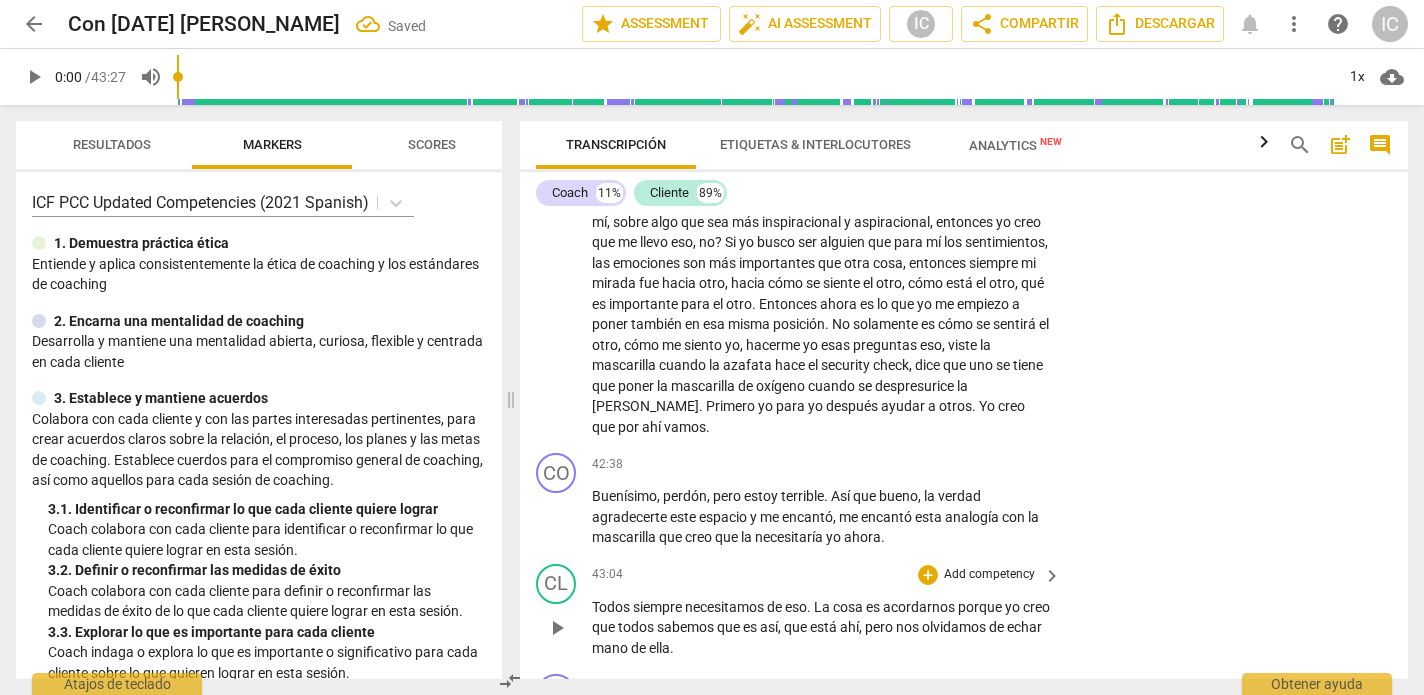 scroll, scrollTop: 9985, scrollLeft: 0, axis: vertical 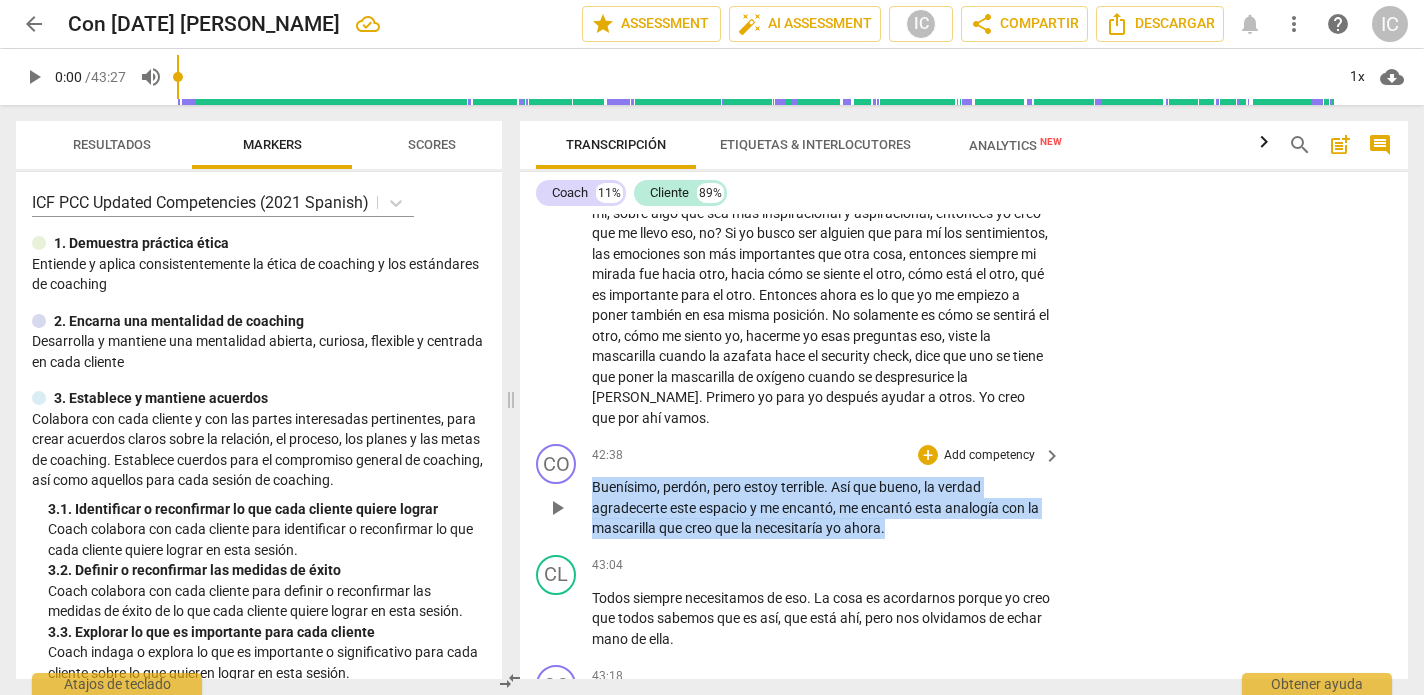 drag, startPoint x: 912, startPoint y: 501, endPoint x: 740, endPoint y: 412, distance: 193.66208 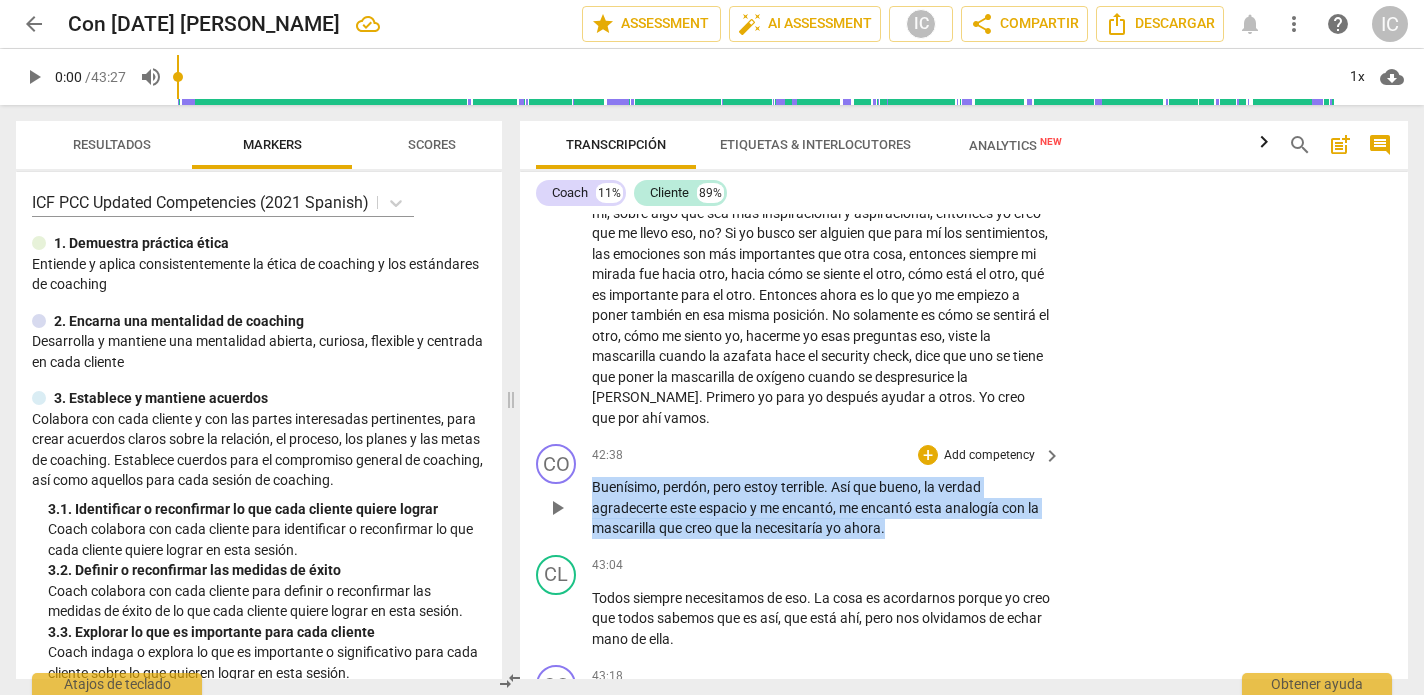 click on "CO play_arrow pause 42:38 + Add competency keyboard_arrow_right Buenísimo ,   perdón ,   pero   estoy   terrible .   Así   que   bueno ,   la   verdad   agradecerte   este   espacio   y   me   encantó ,   me   encantó   esta   analogía   con   la   mascarilla   que   creo   que   la   necesitaría   yo   ahora ." at bounding box center (964, 491) 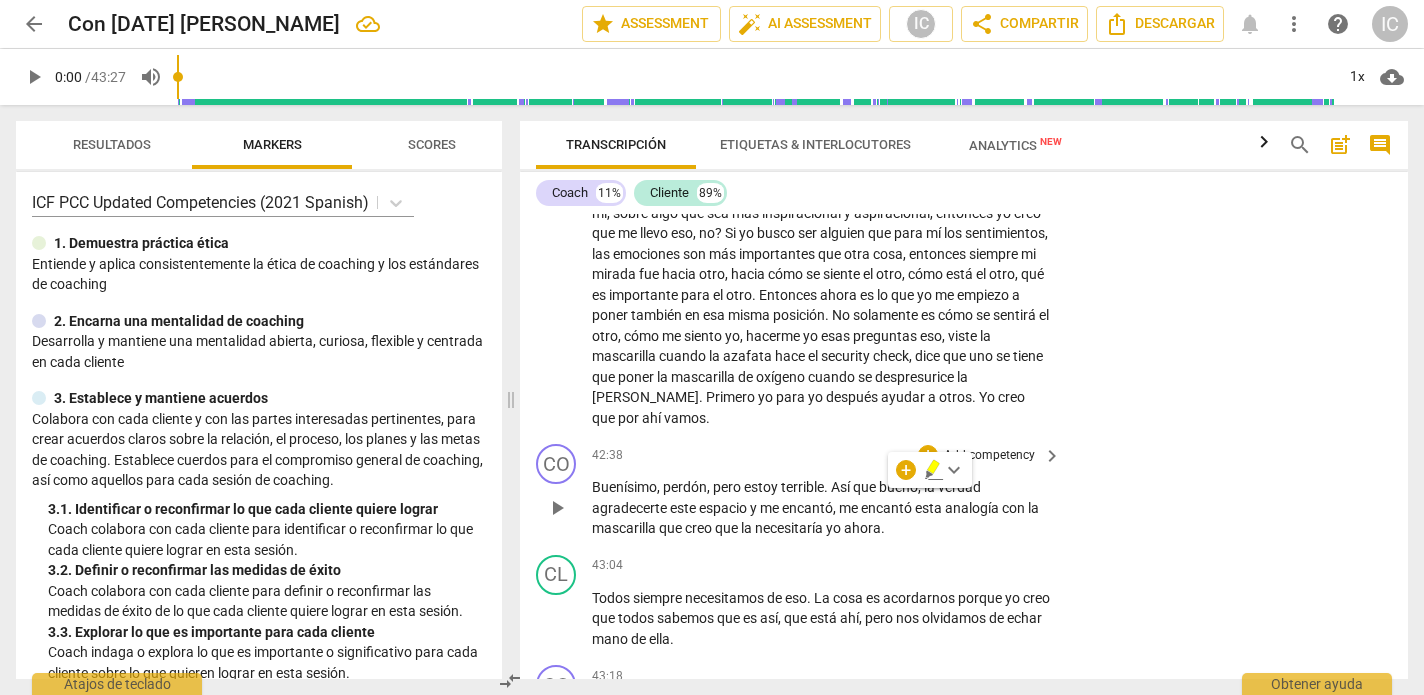 click on "Add competency" at bounding box center [989, 456] 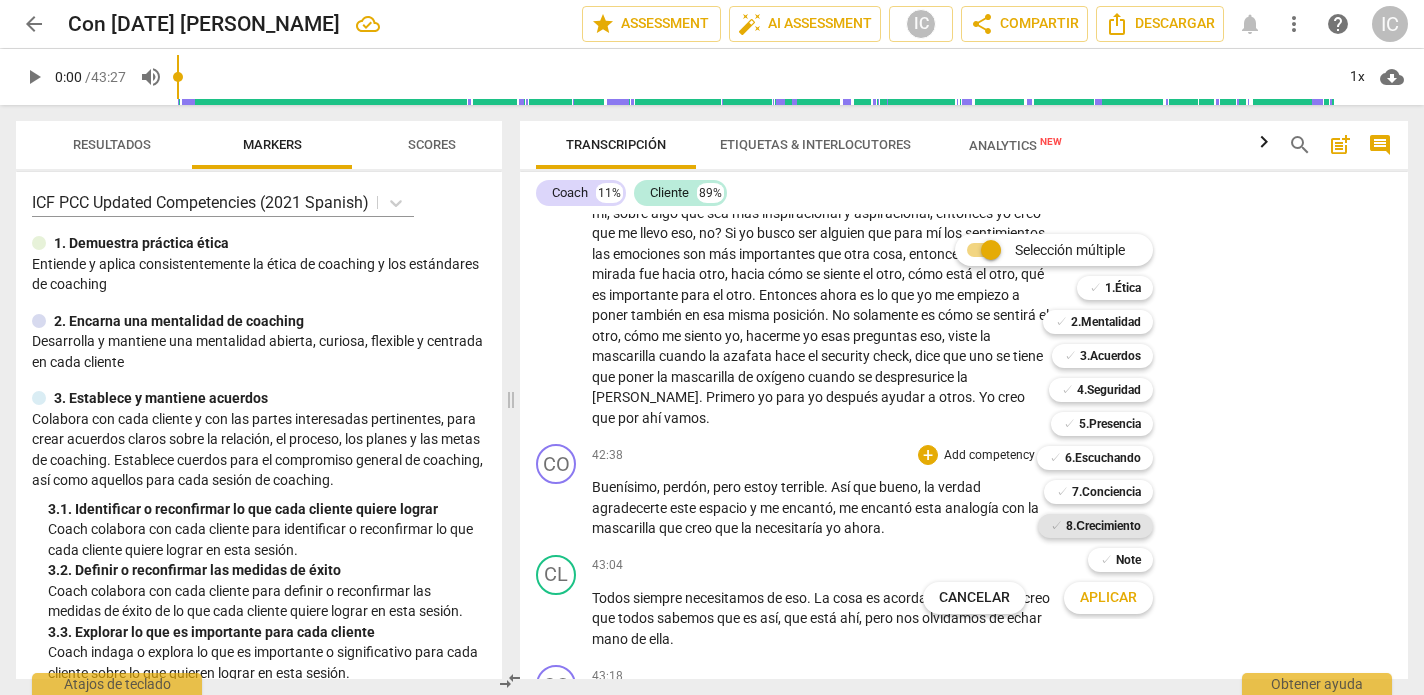 click on "8.Сrecimiento" at bounding box center [1103, 526] 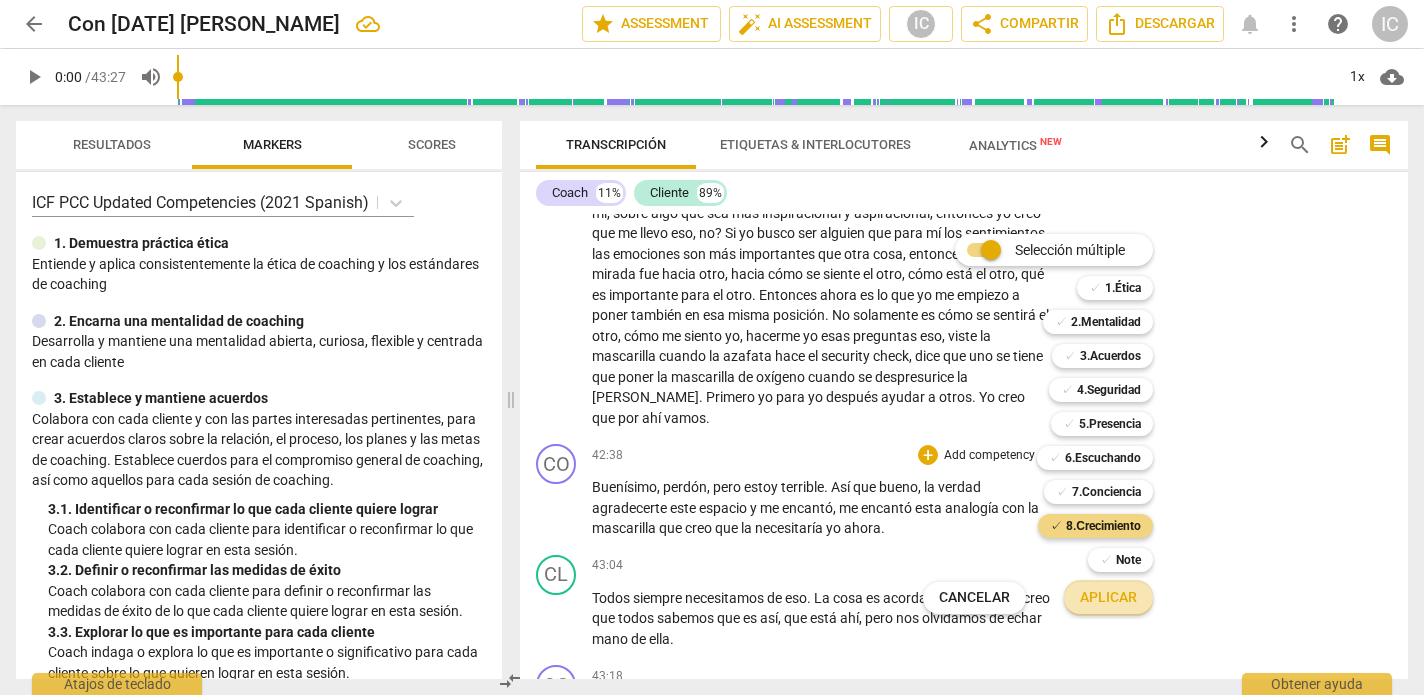 click on "Aplicar" at bounding box center [1108, 598] 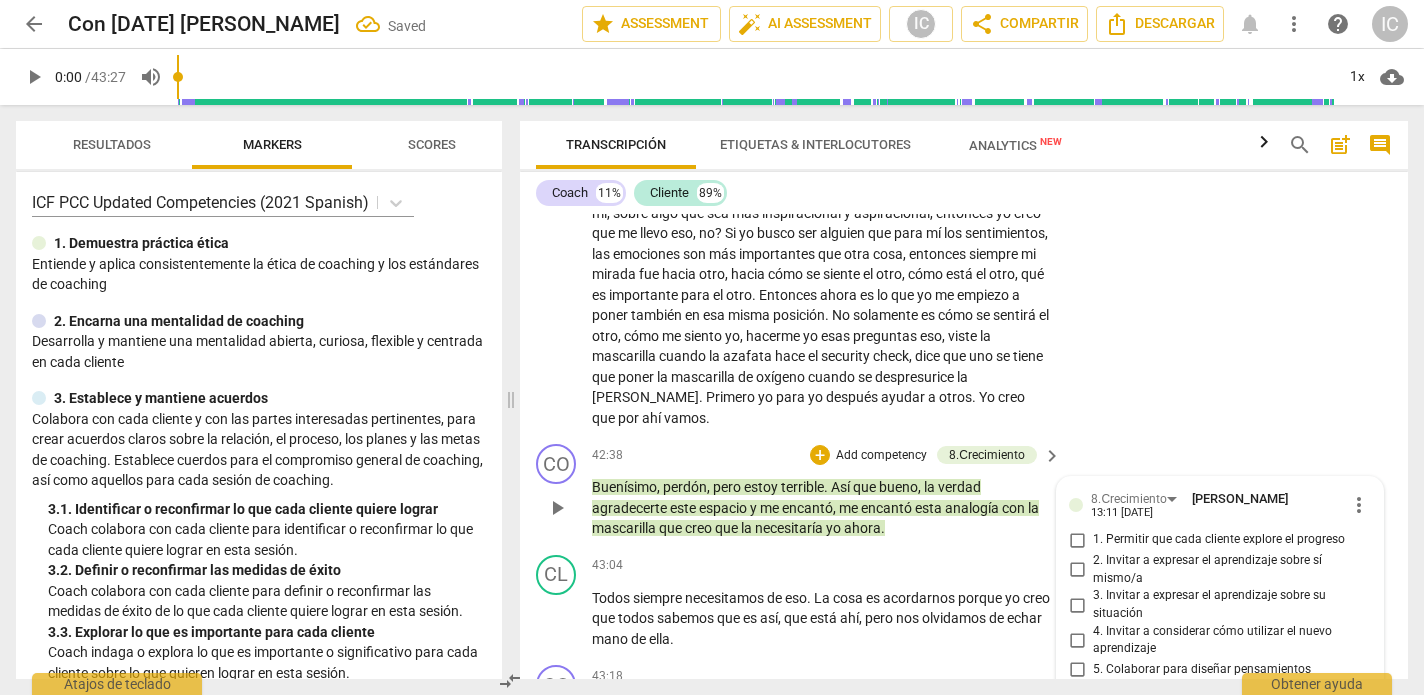 scroll, scrollTop: 10179, scrollLeft: 0, axis: vertical 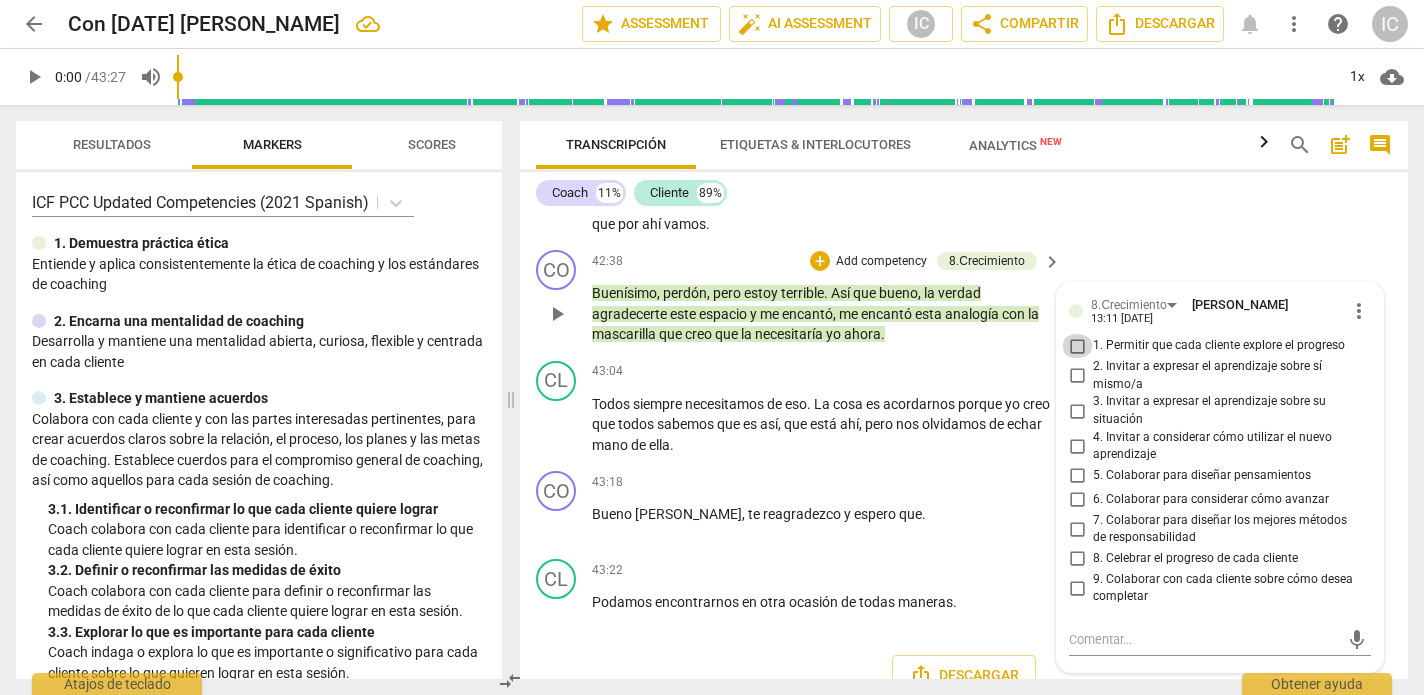 click on "1. Permitir que cada cliente explore el progreso" at bounding box center [1077, 346] 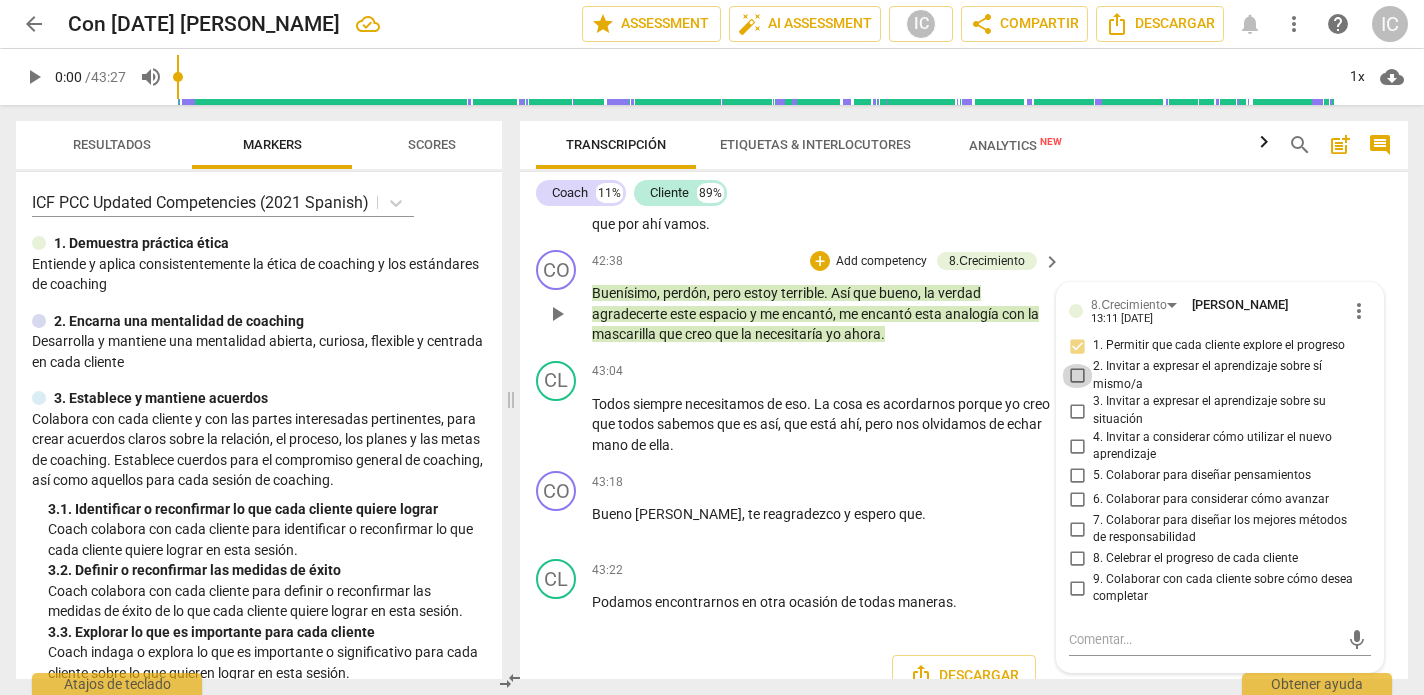 click on "2. Invitar a expresar el aprendizaje sobre sí mismo/a" at bounding box center (1077, 376) 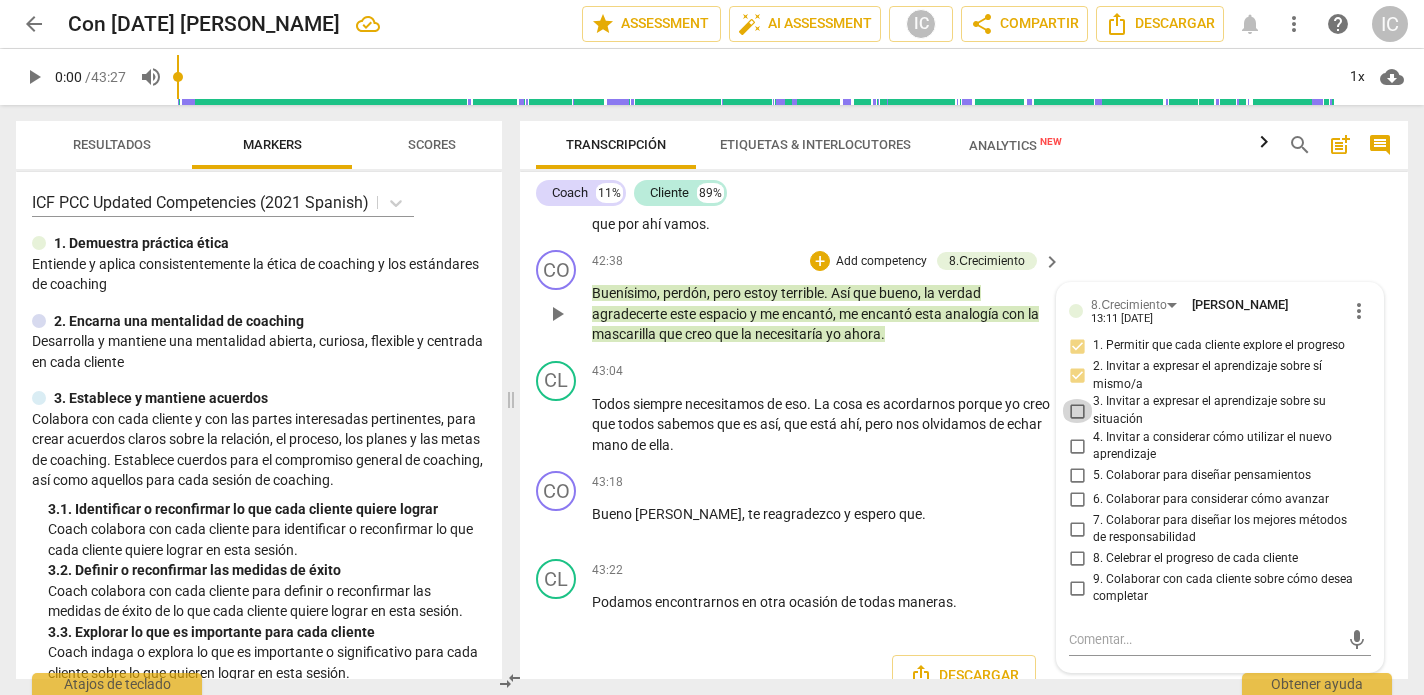 click on "3. Invitar a expresar el aprendizaje sobre su situación" at bounding box center [1077, 411] 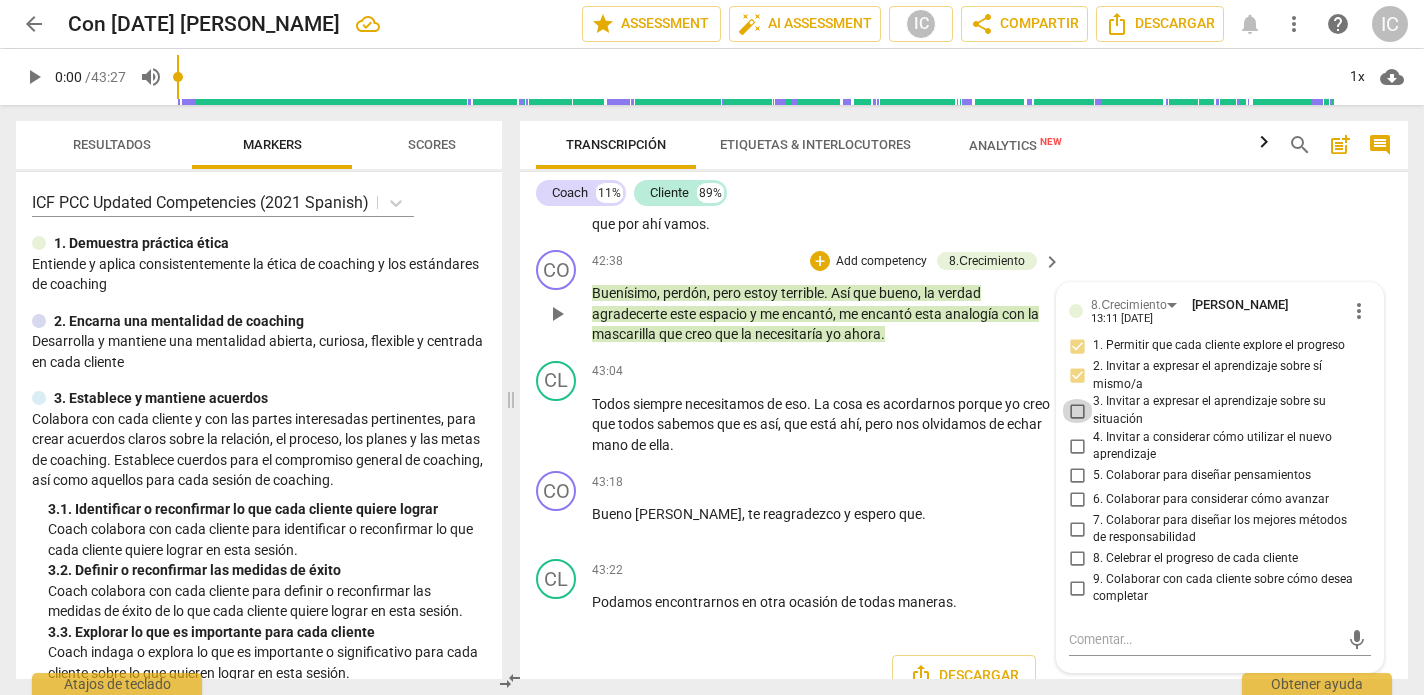 checkbox on "true" 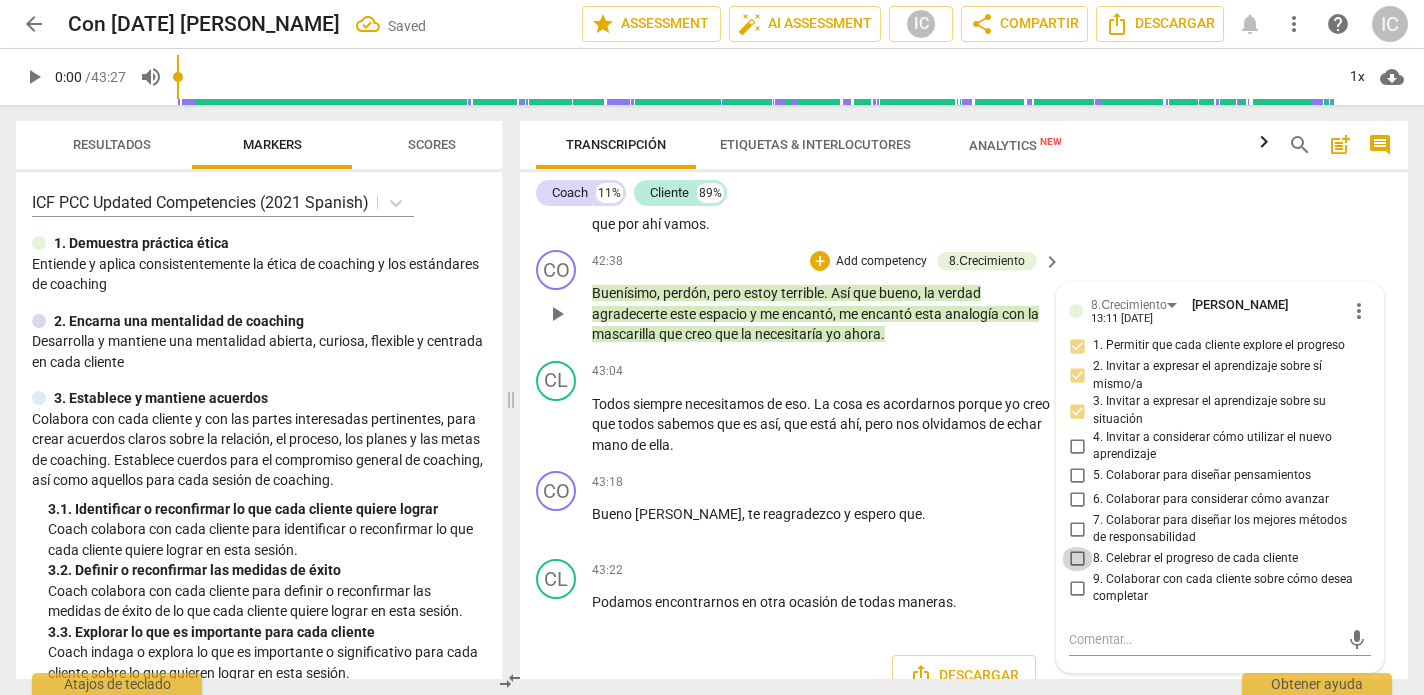 click on "8. Celebrar el progreso de cada cliente" at bounding box center [1077, 559] 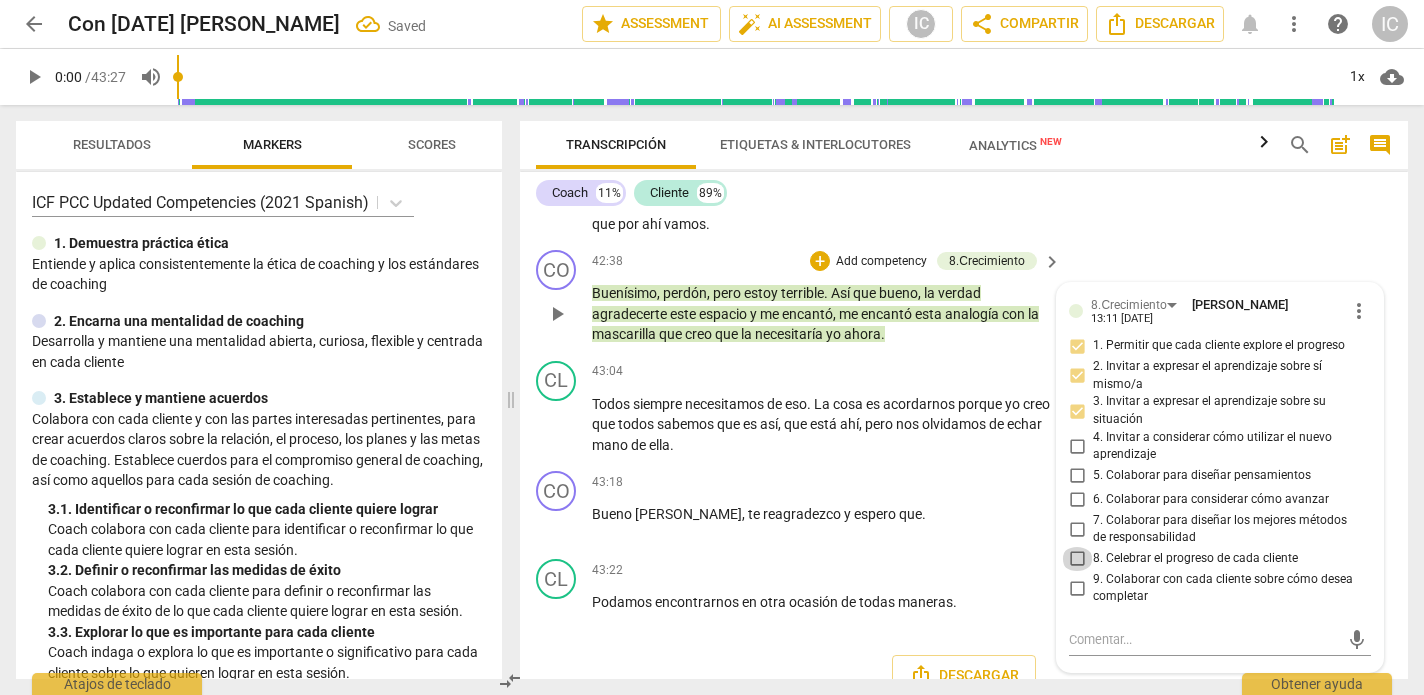 checkbox on "true" 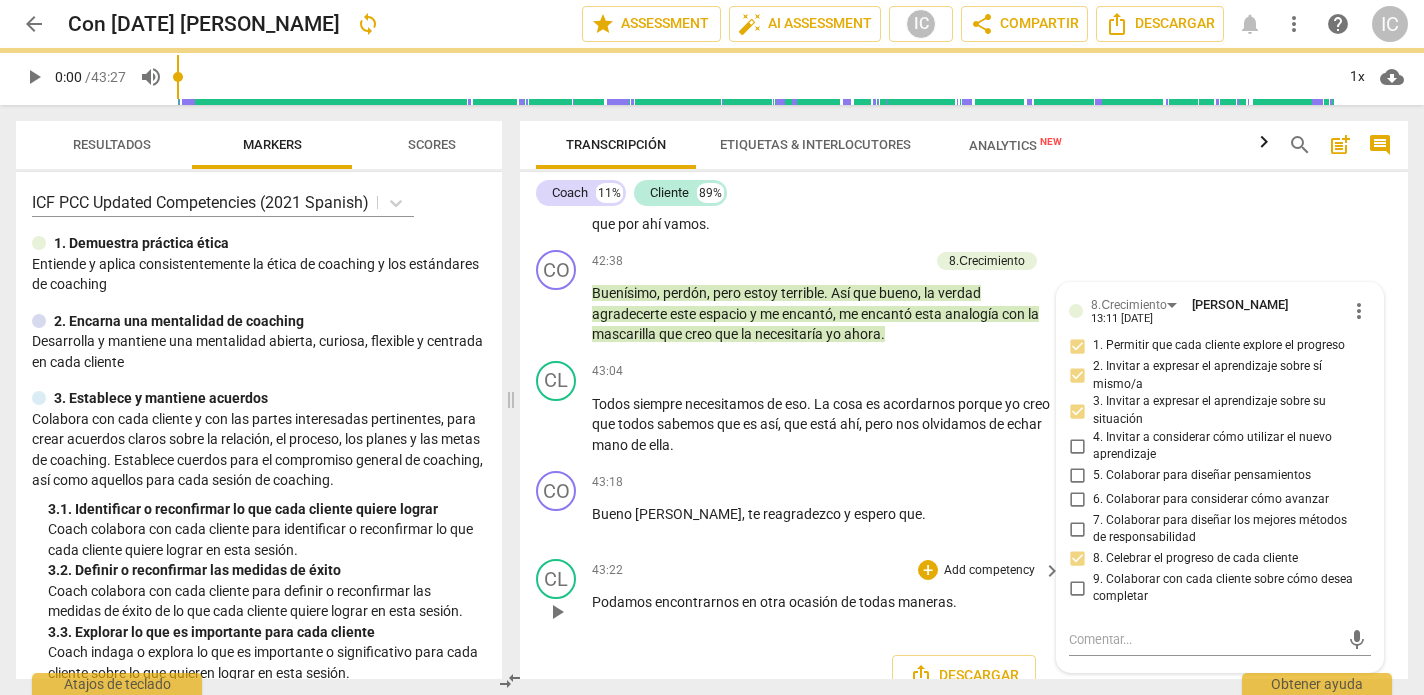 click on "43:22 + Add competency keyboard_arrow_right" at bounding box center (827, 570) 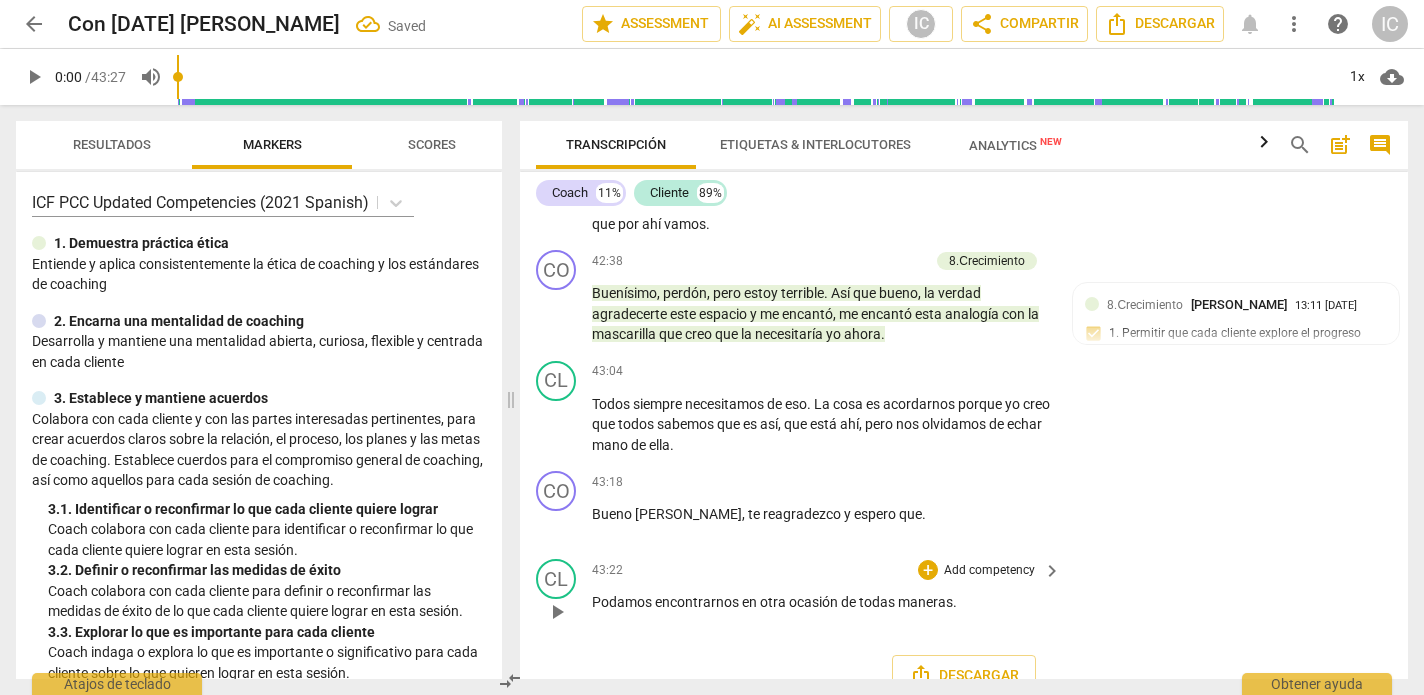 scroll, scrollTop: 0, scrollLeft: 0, axis: both 